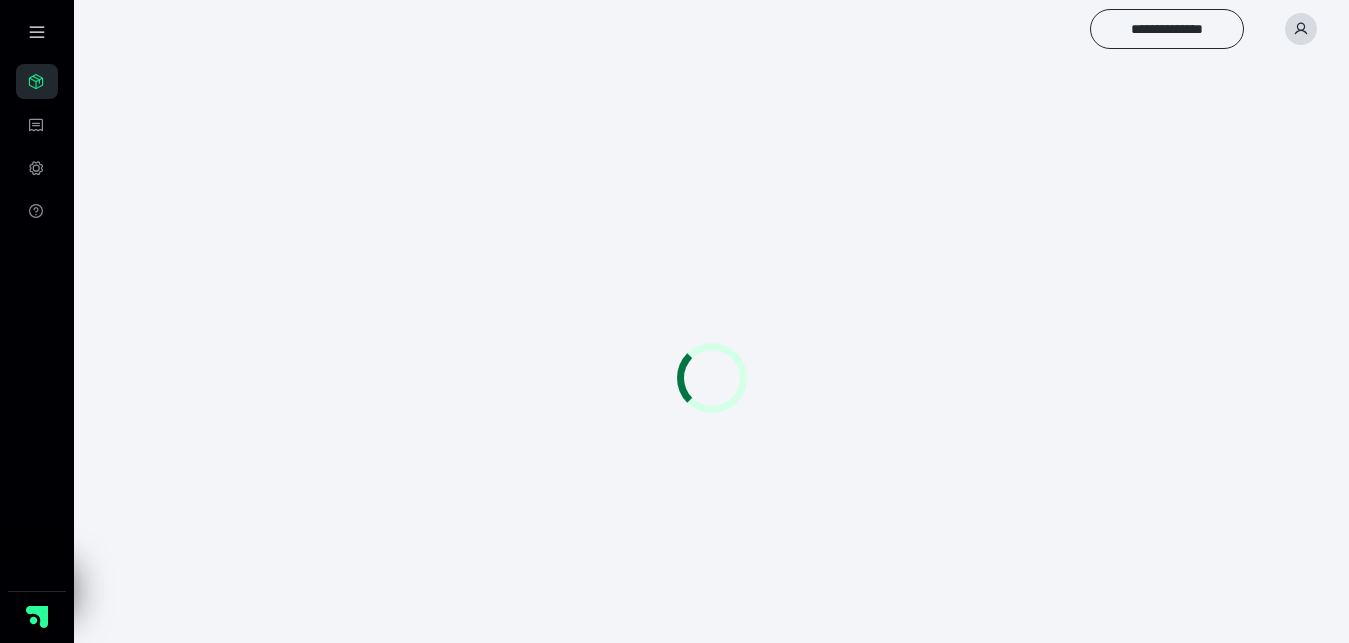 scroll, scrollTop: 0, scrollLeft: 0, axis: both 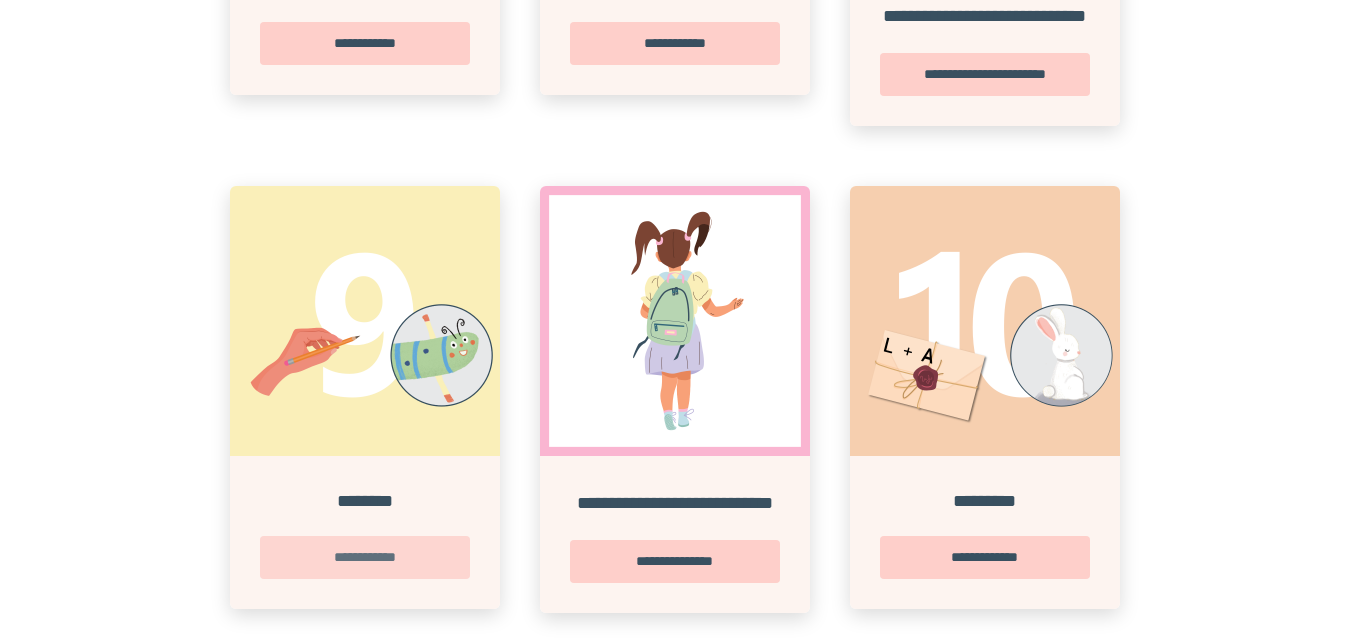 click on "**********" at bounding box center (365, 557) 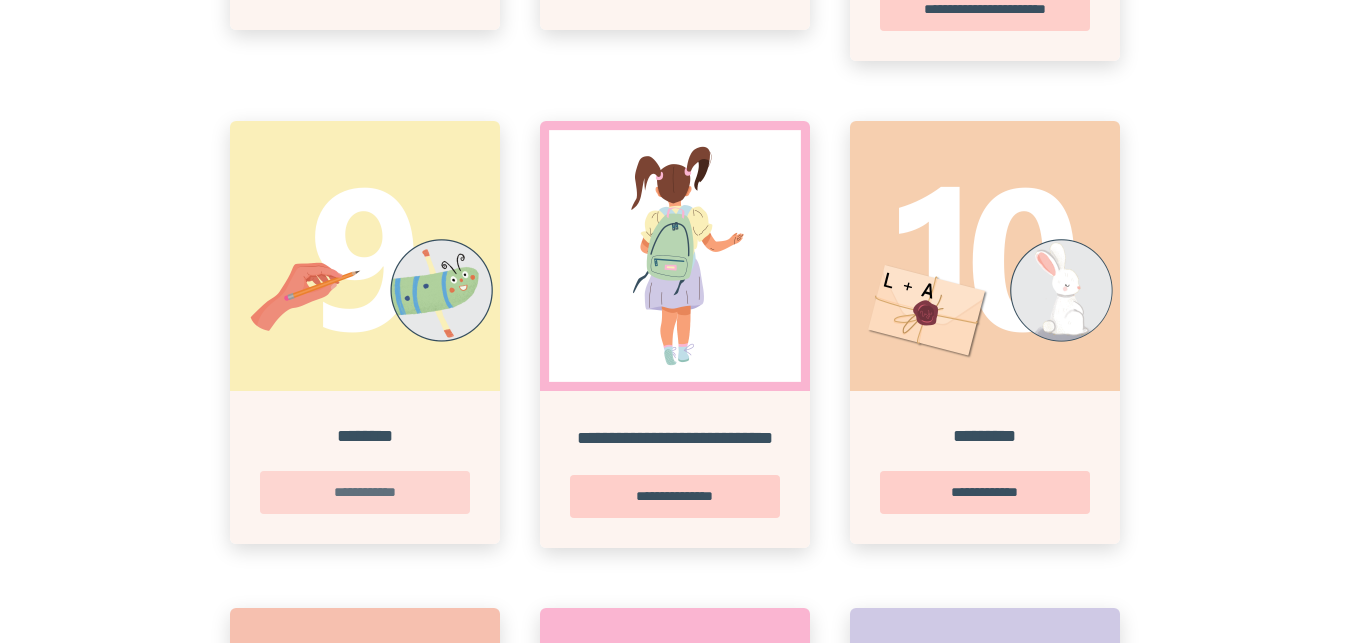 scroll, scrollTop: 0, scrollLeft: 0, axis: both 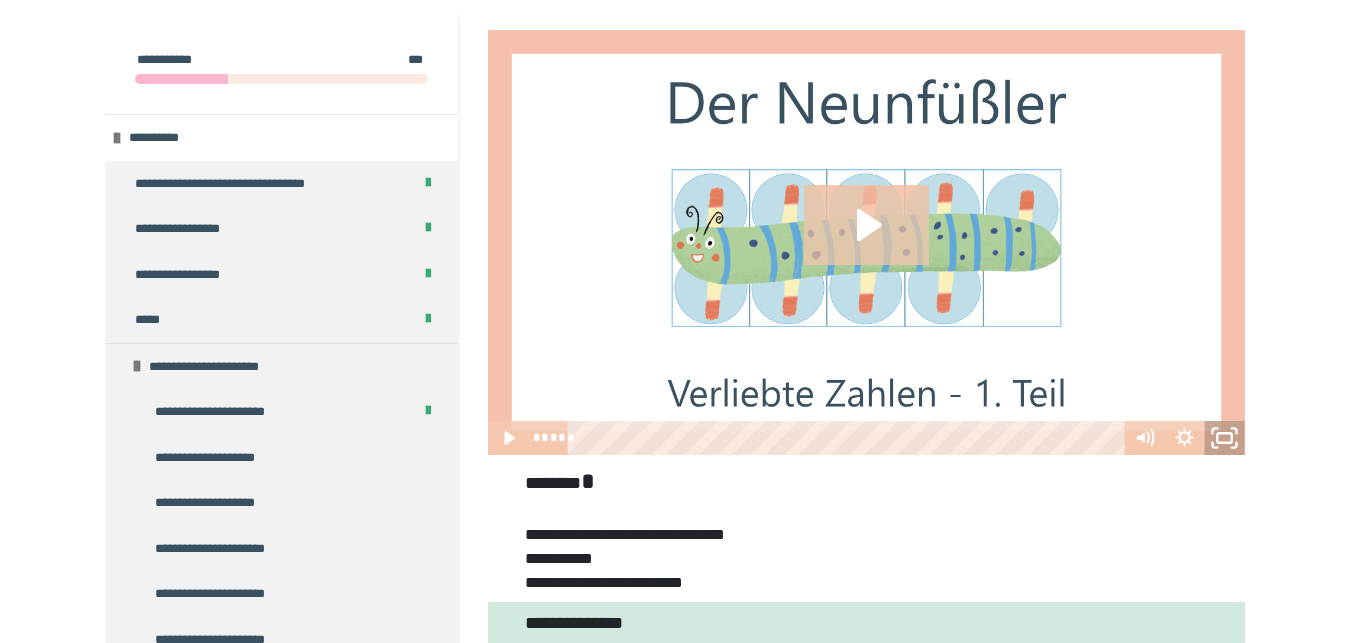 click 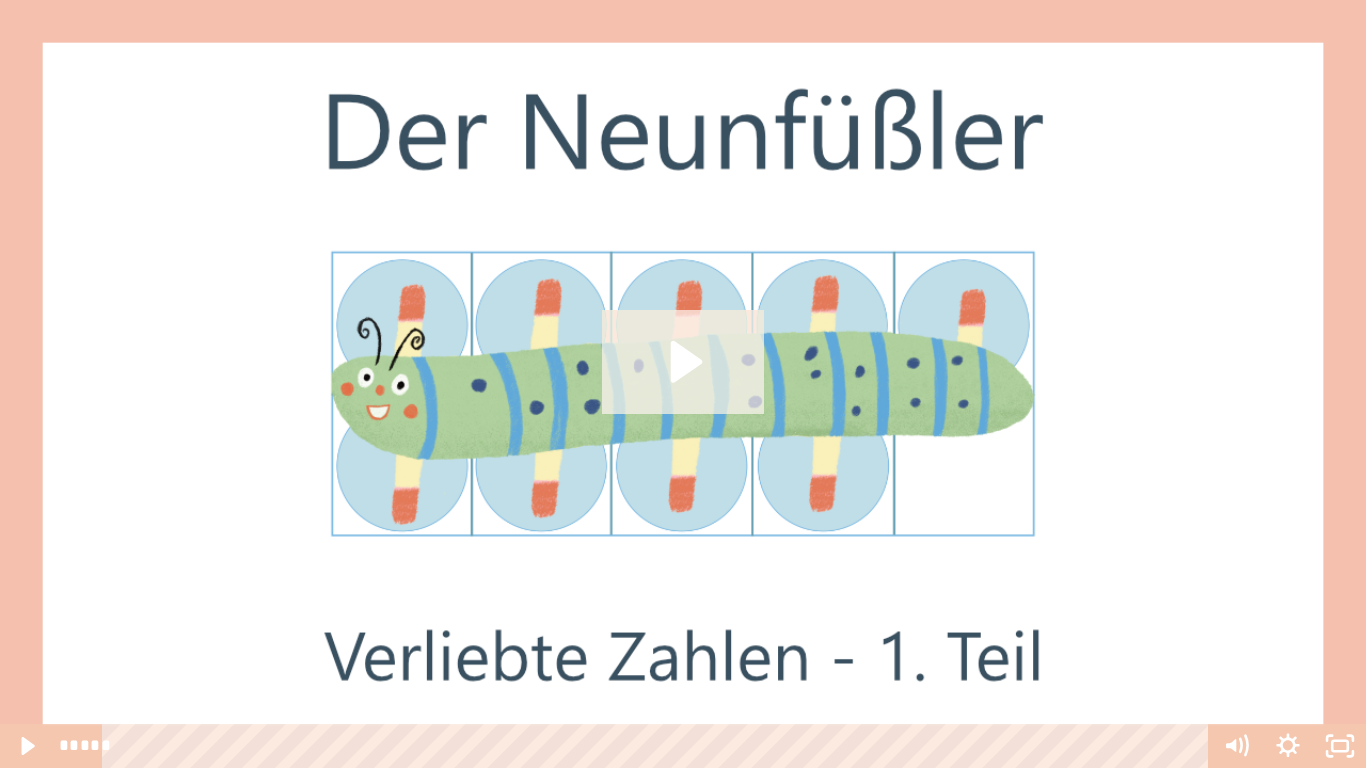click 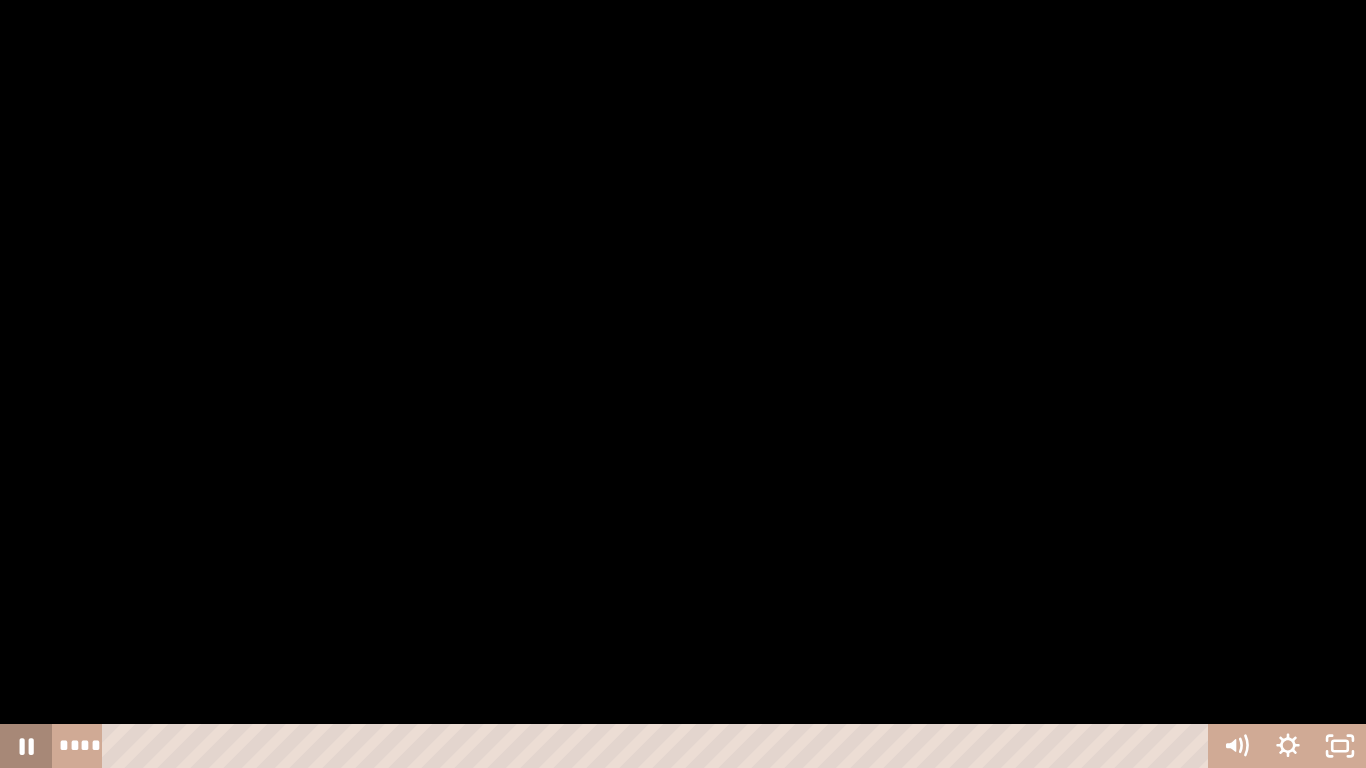 click 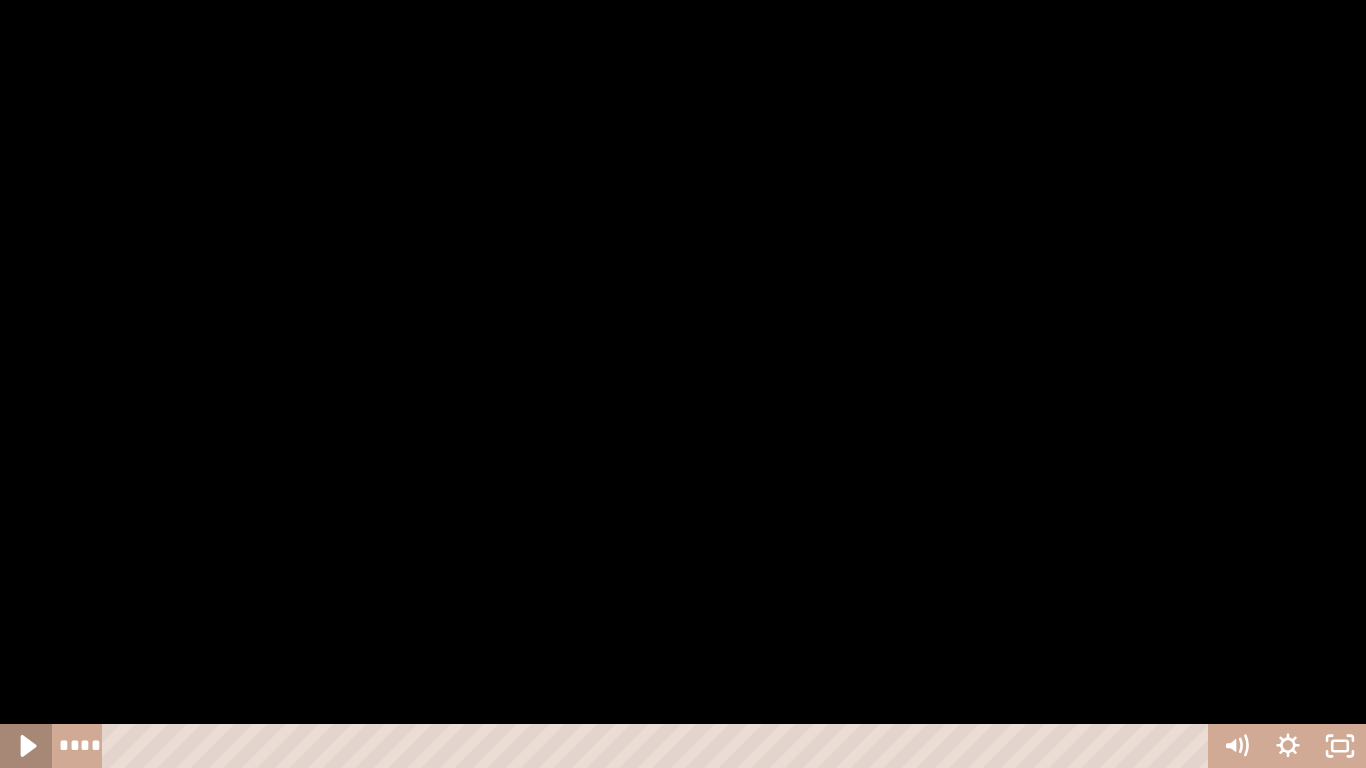 click 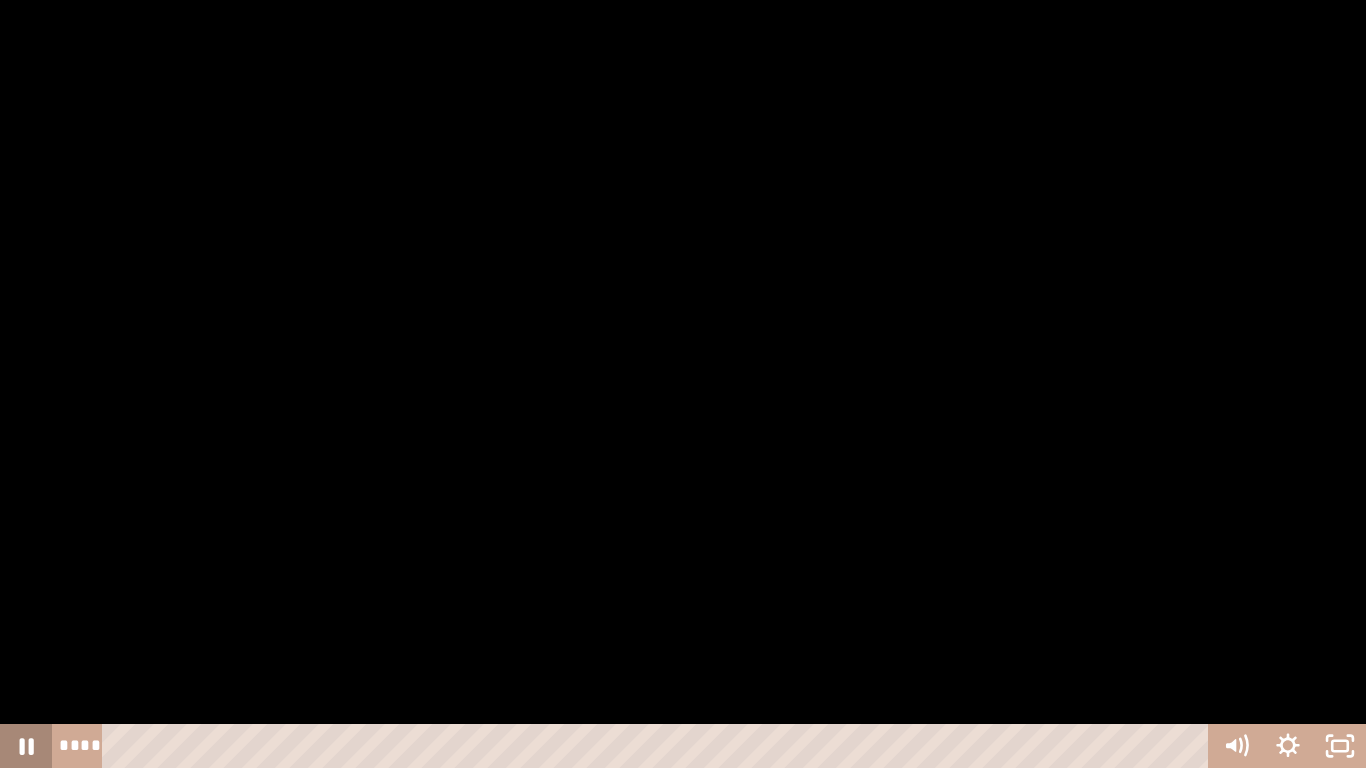 click 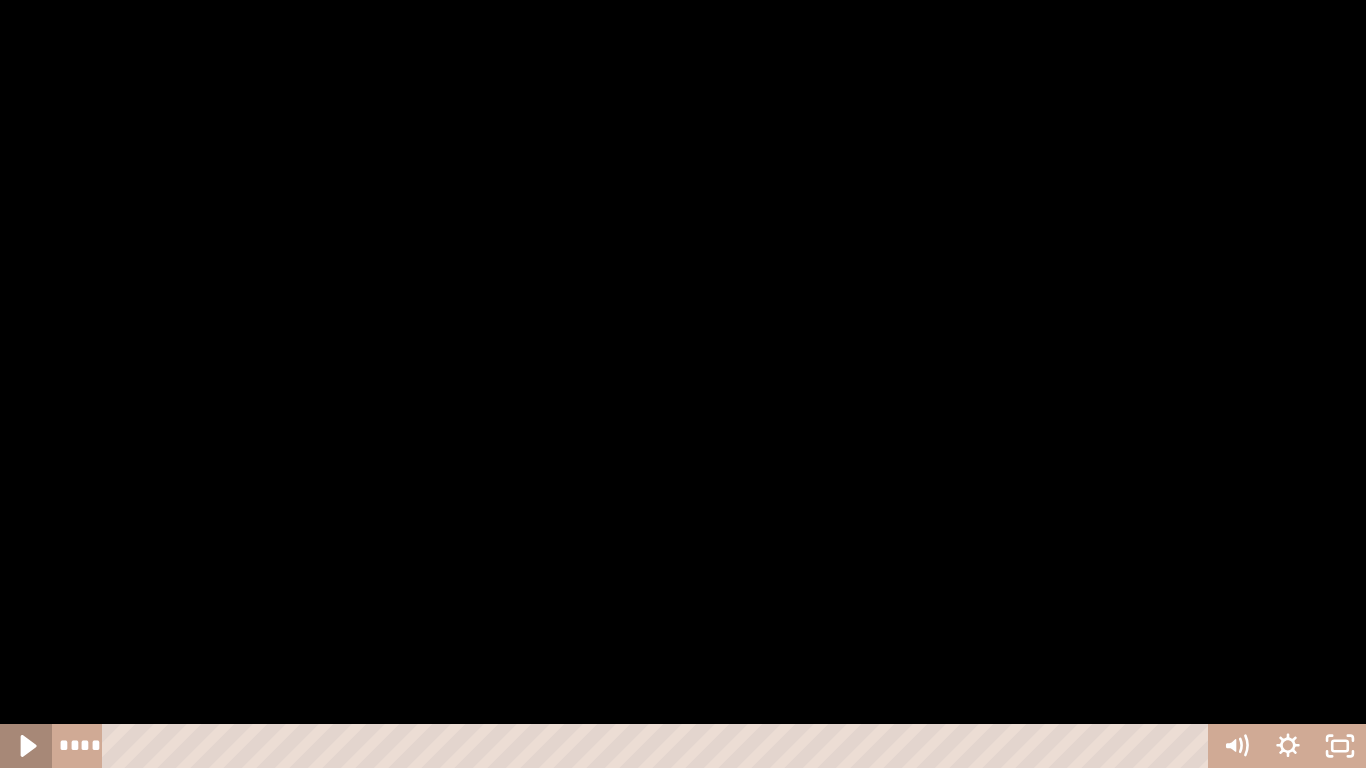 click 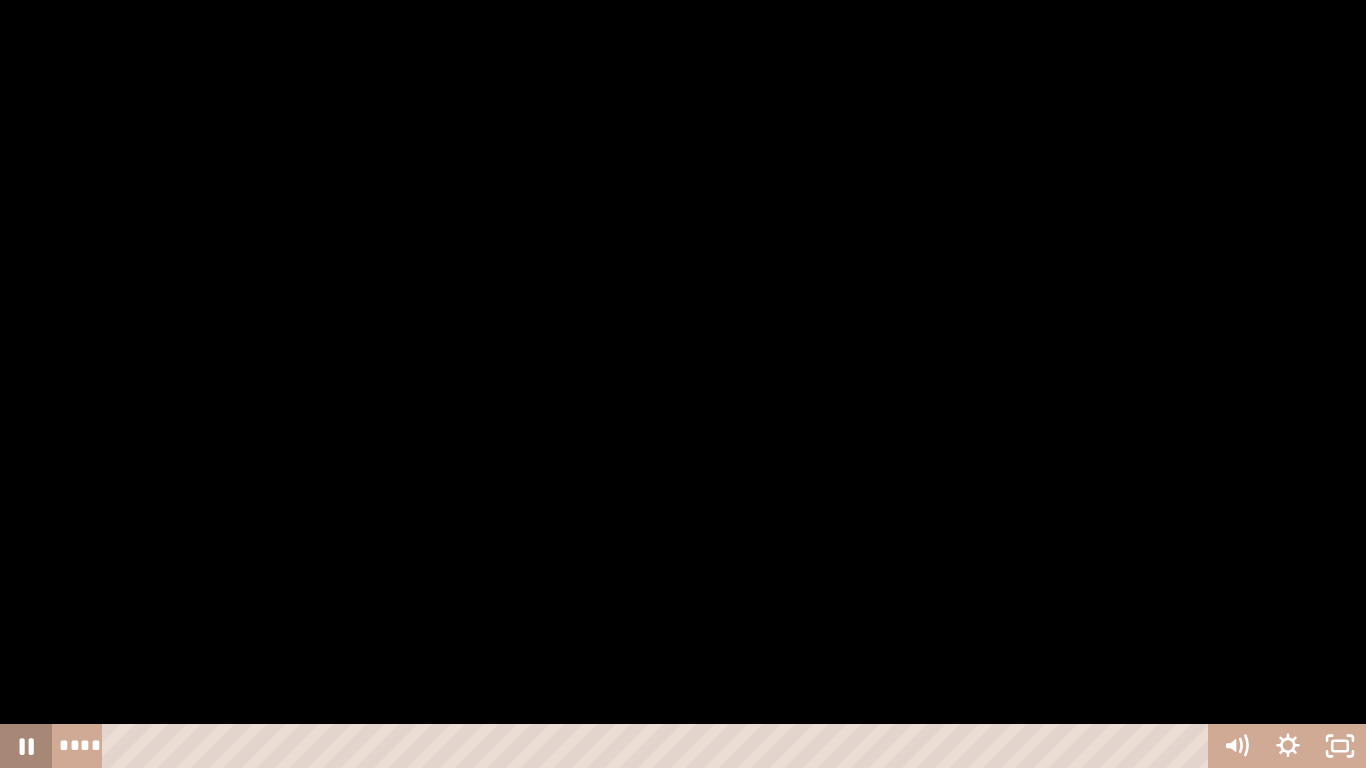 click 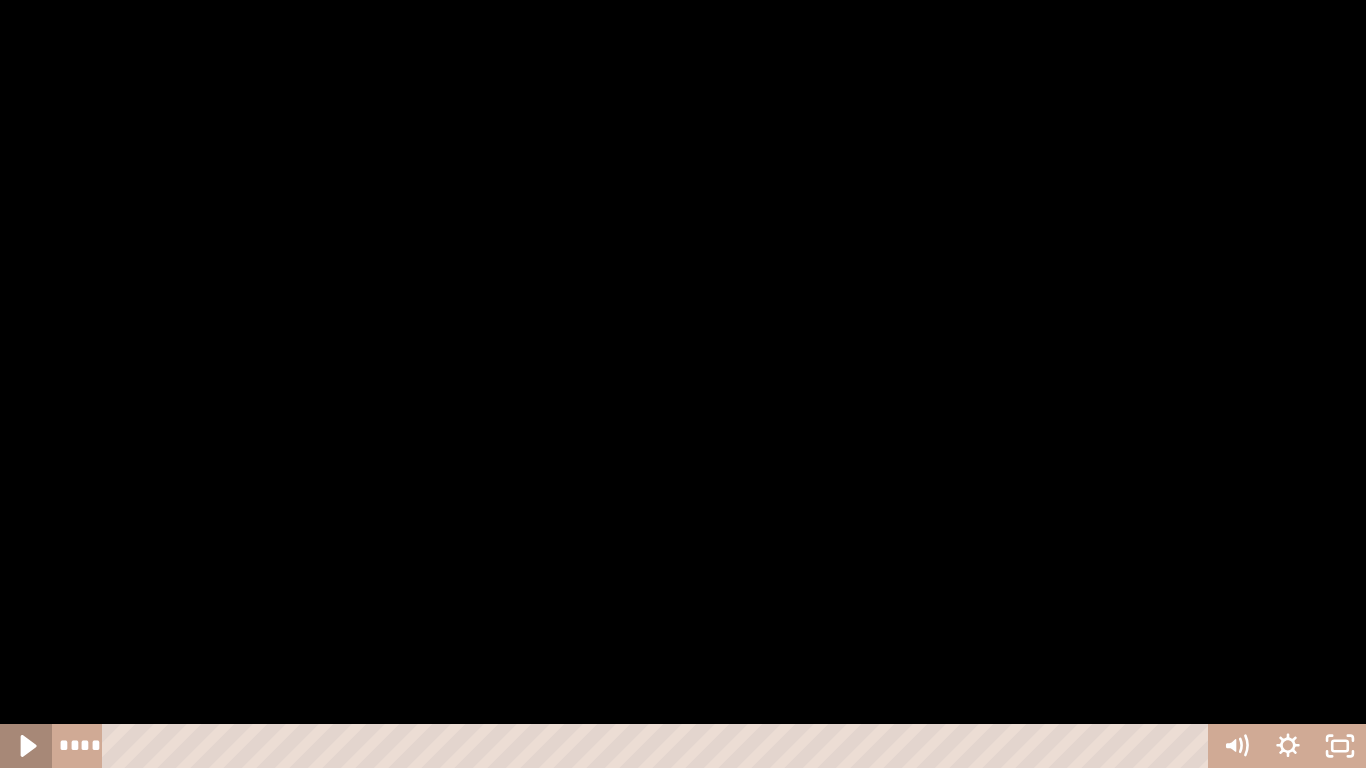 click 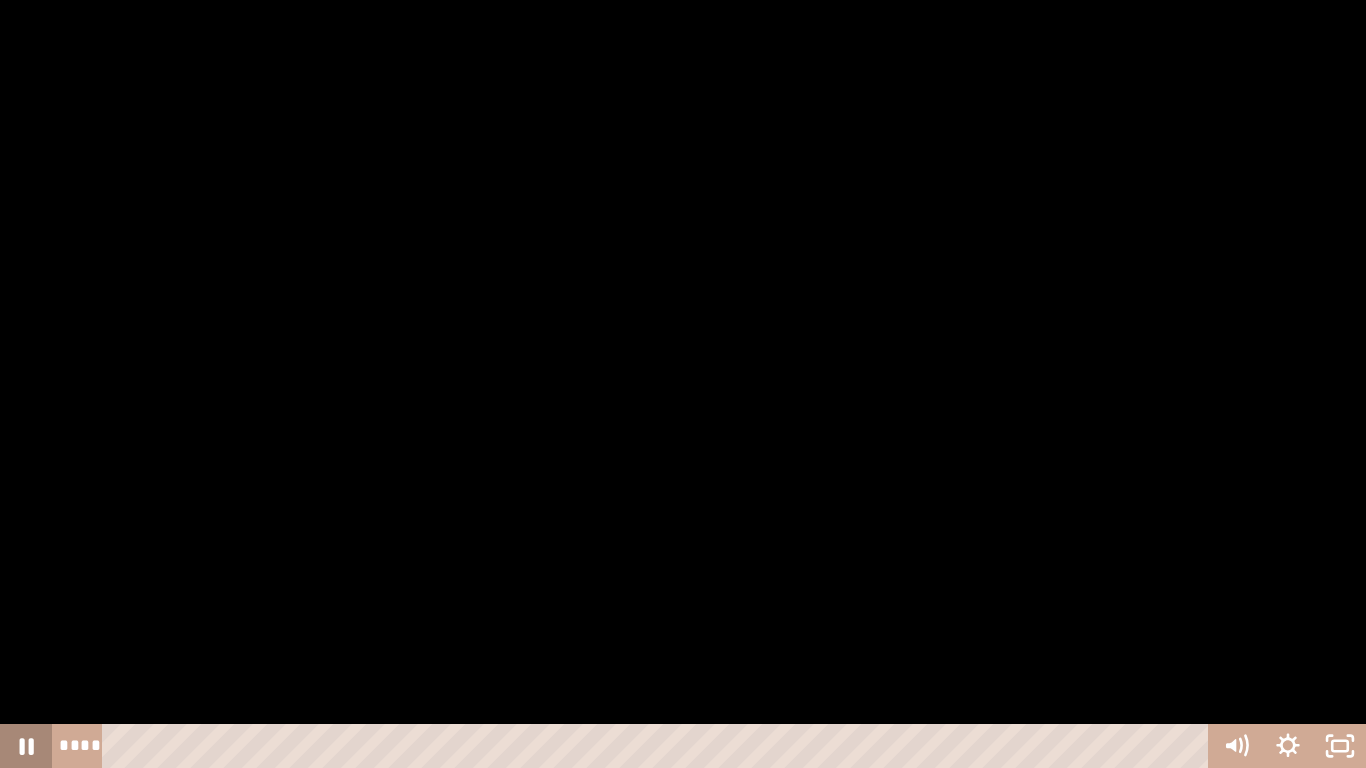 click 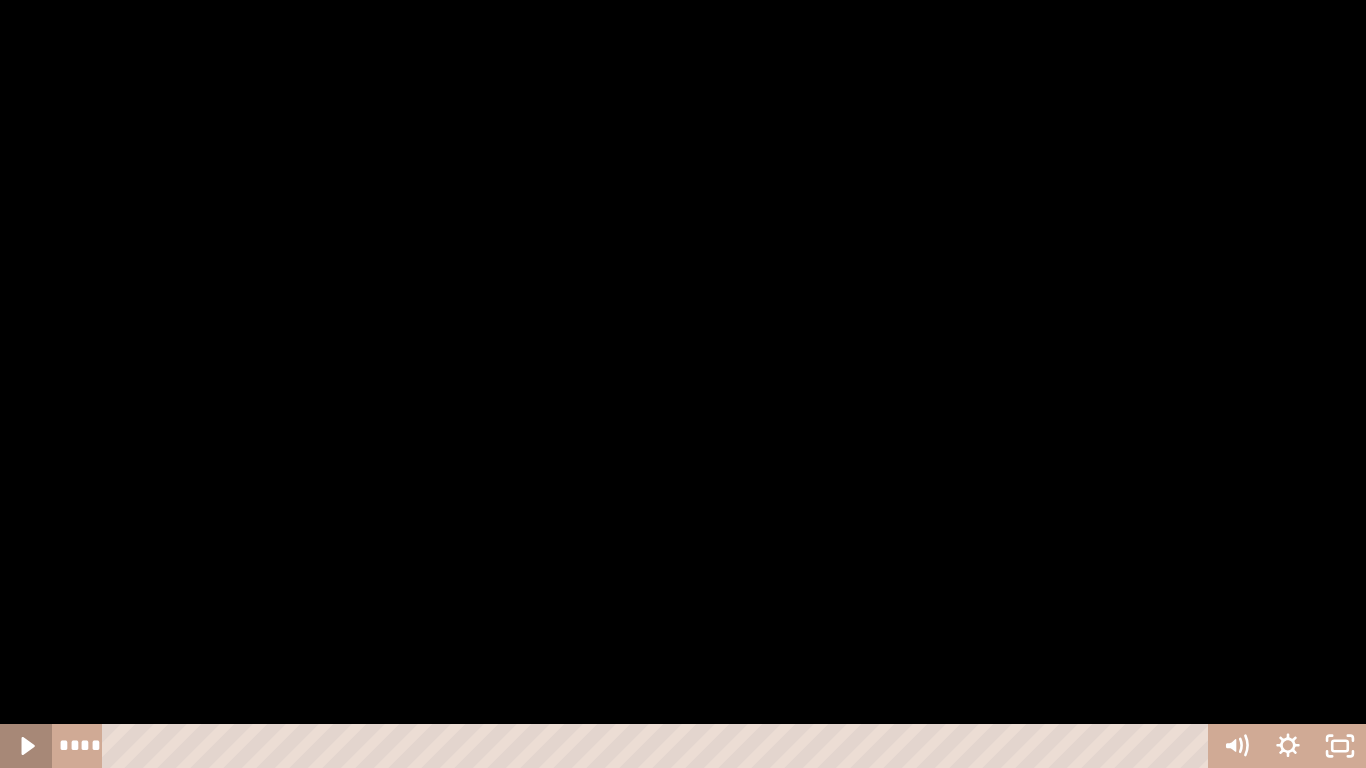 click 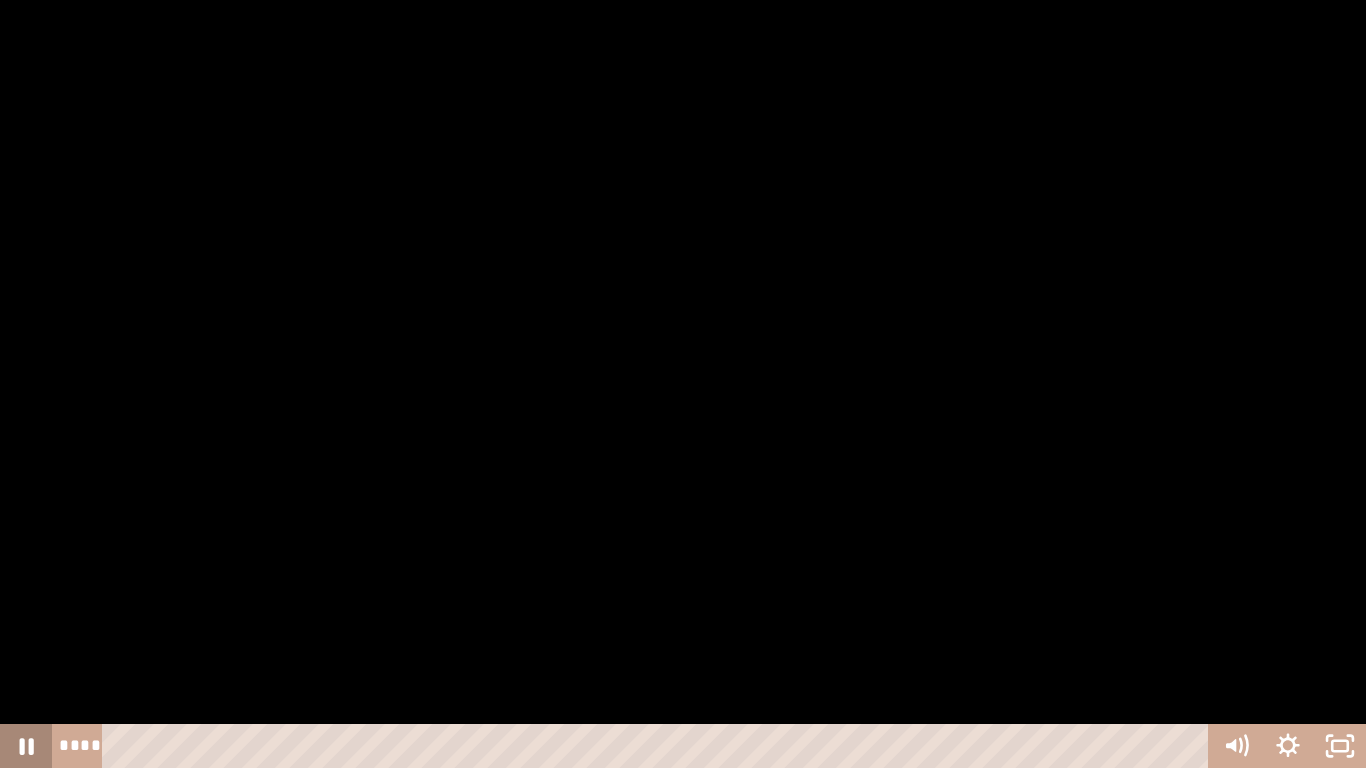 click 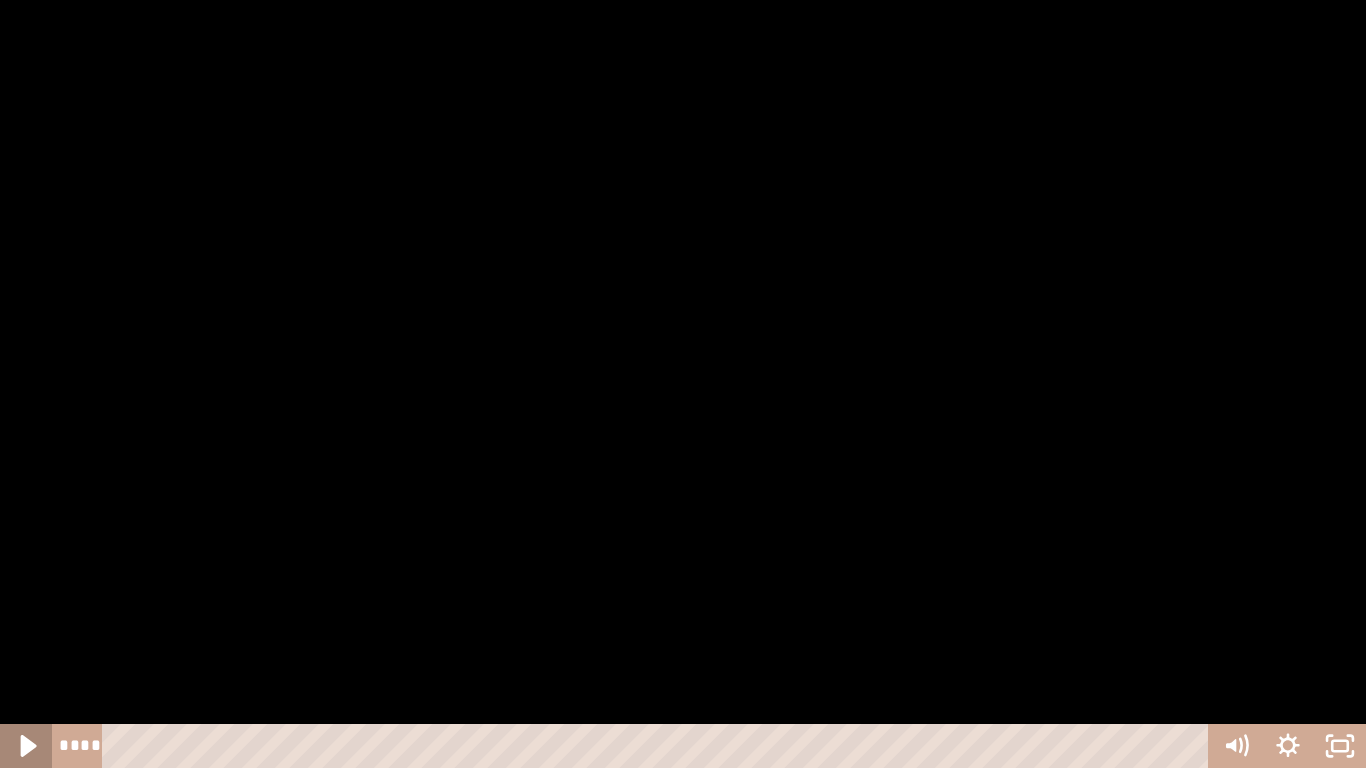 click 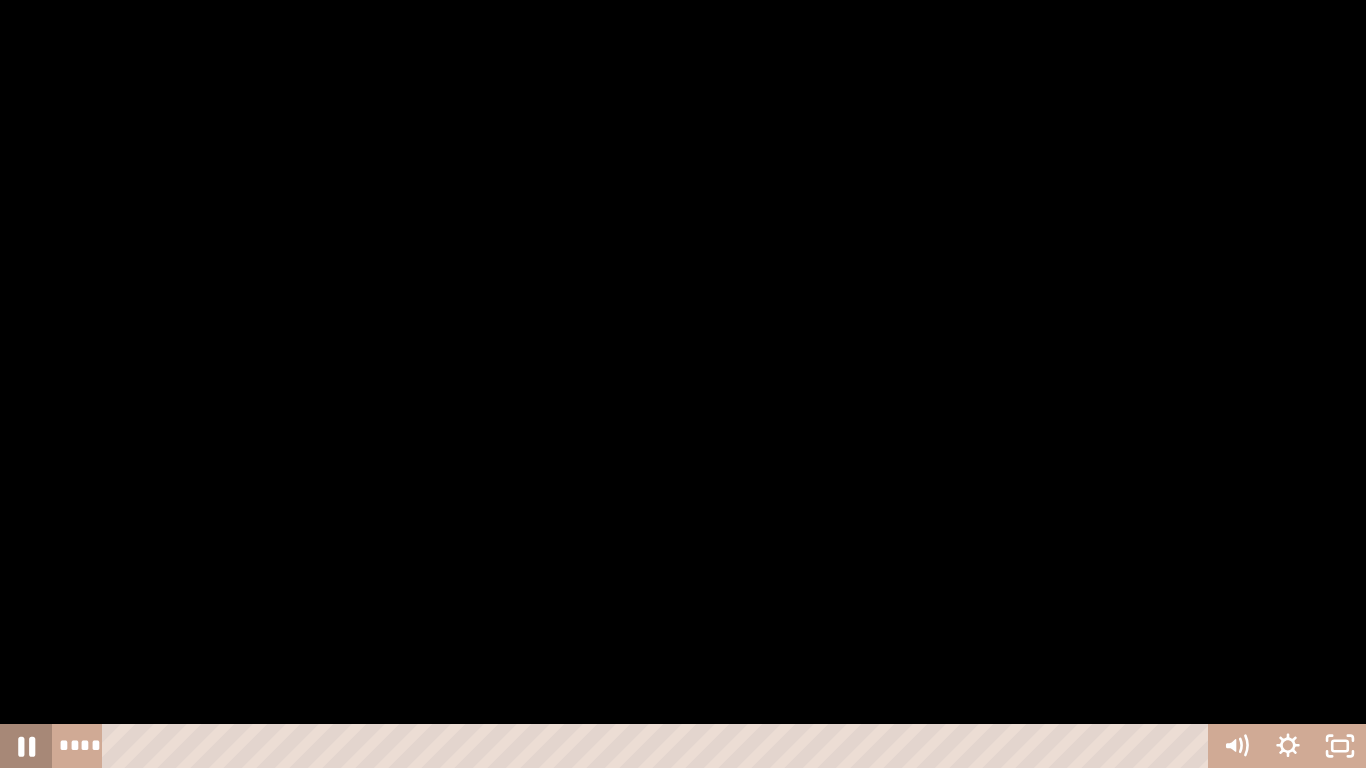 click 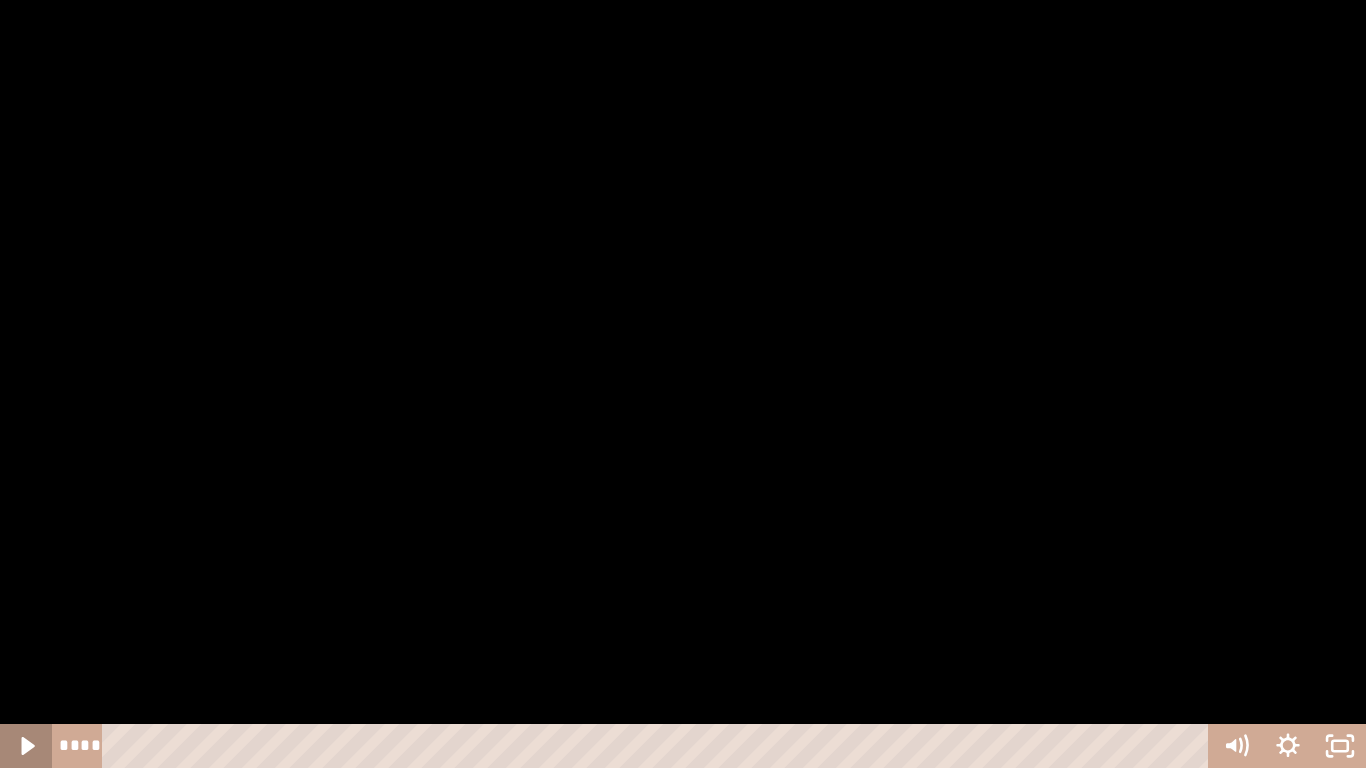 click 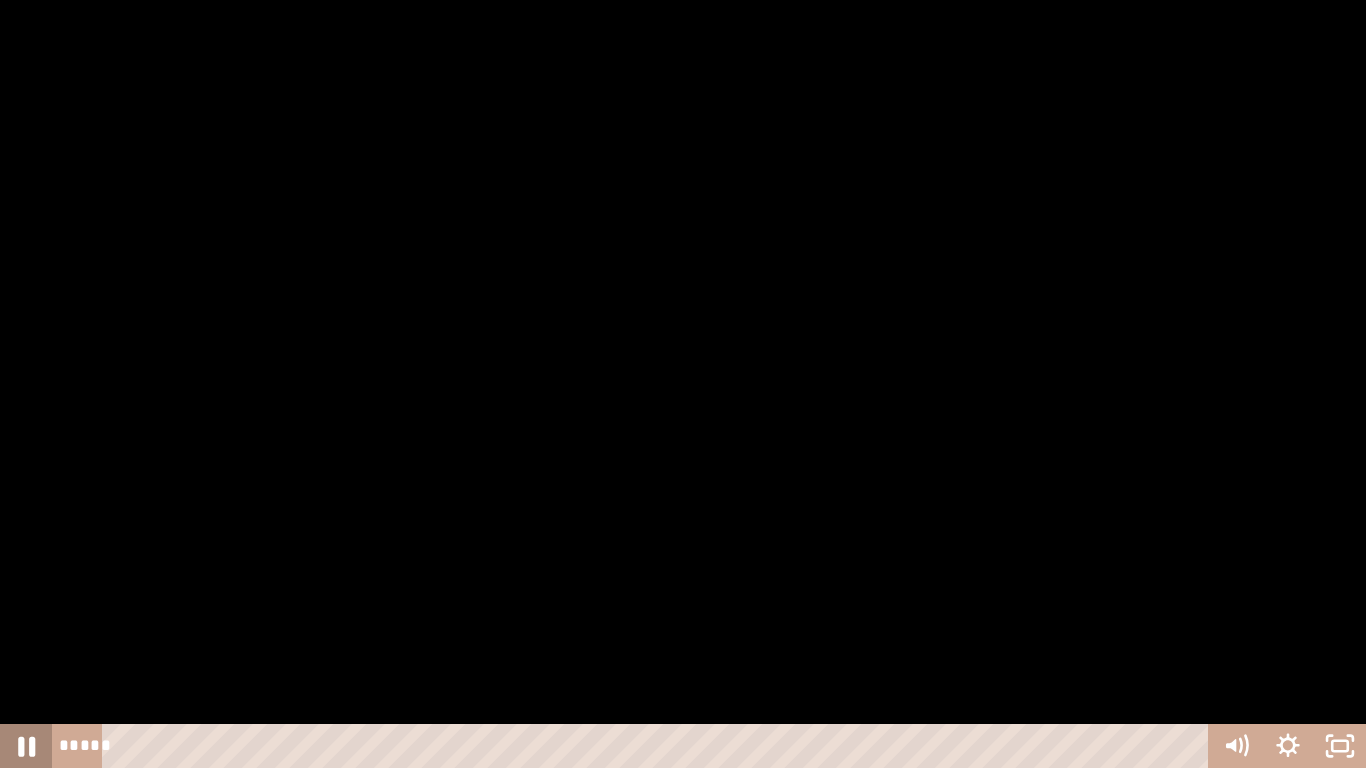 click 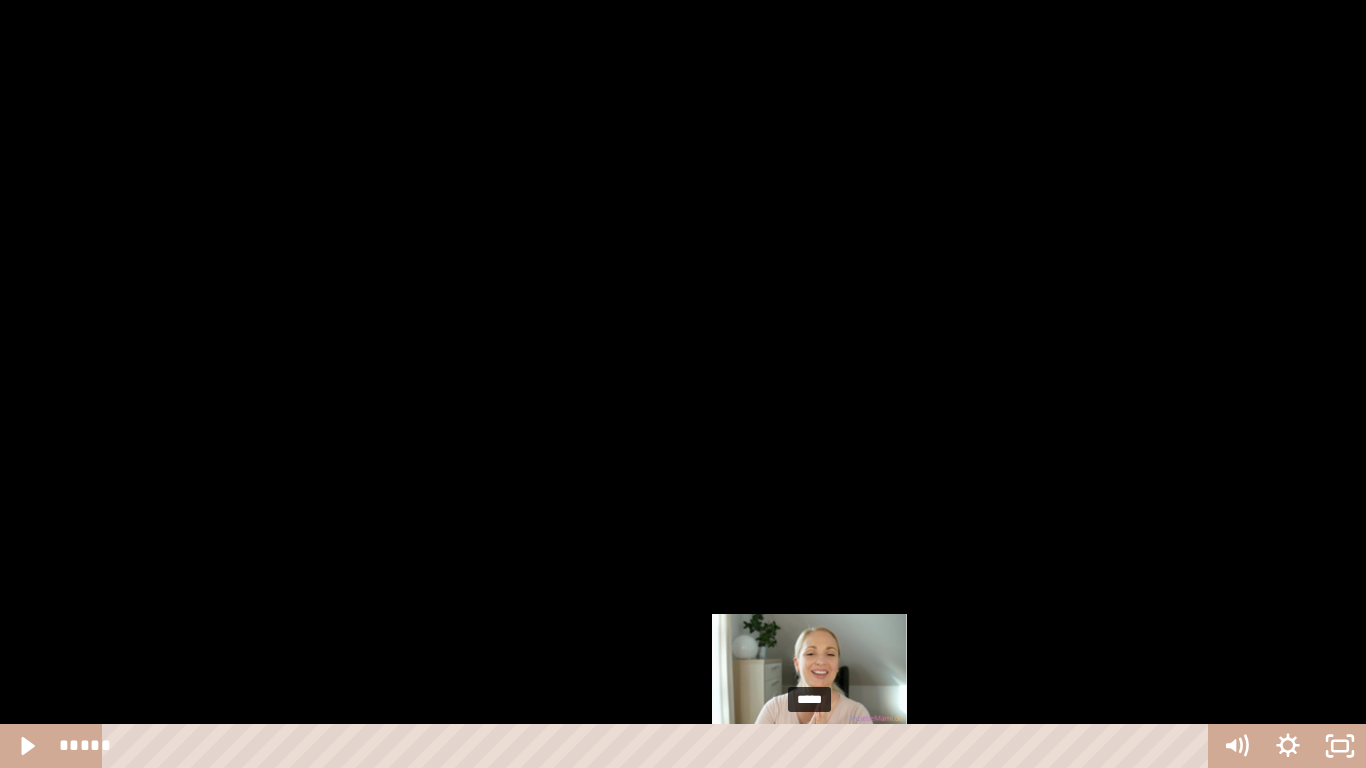 click on "*****" at bounding box center (659, 746) 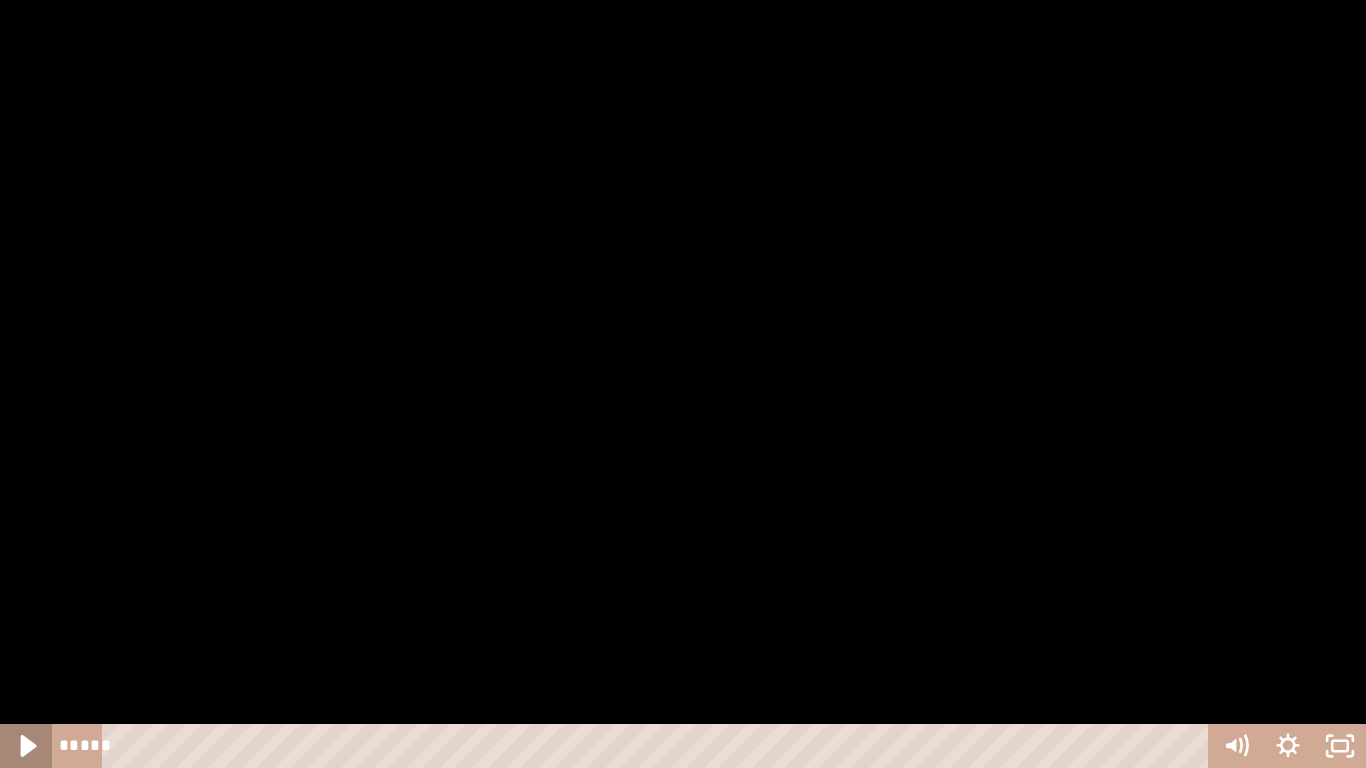 click 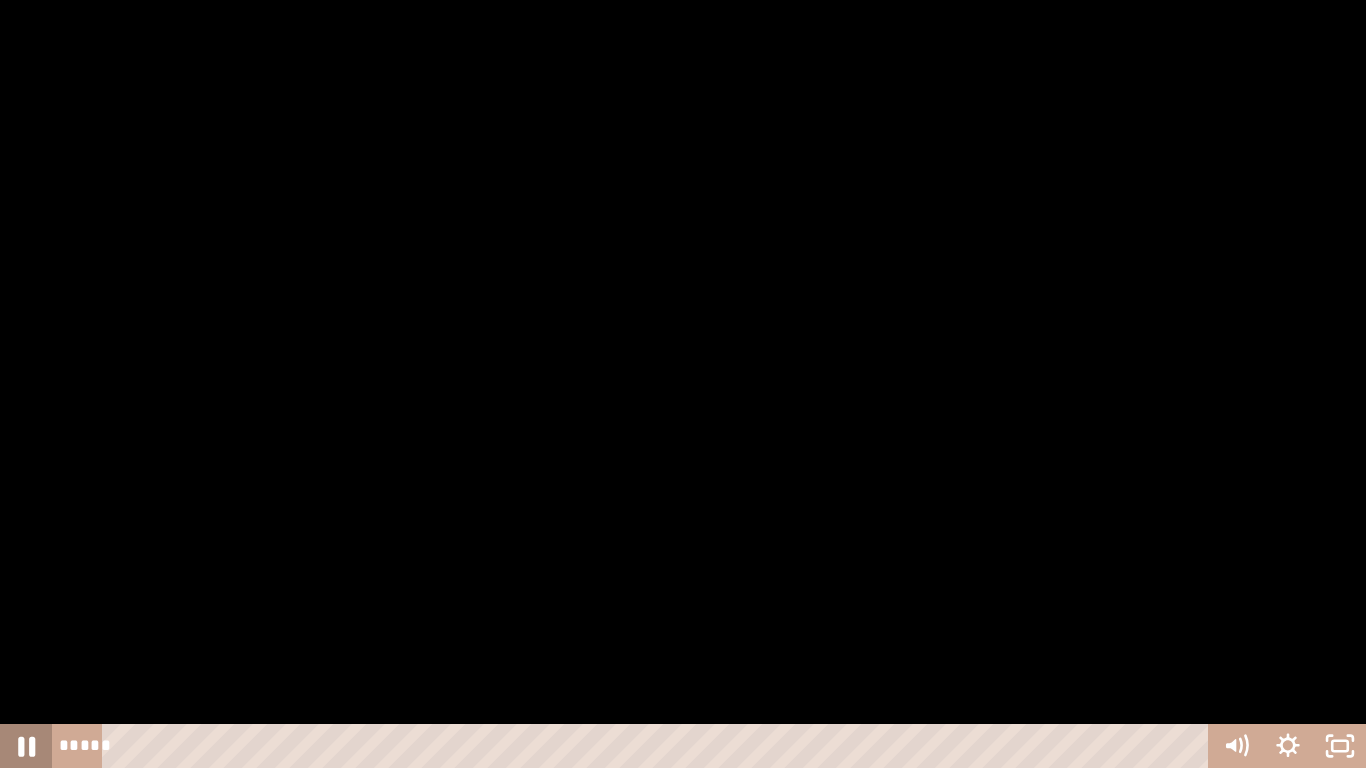 click 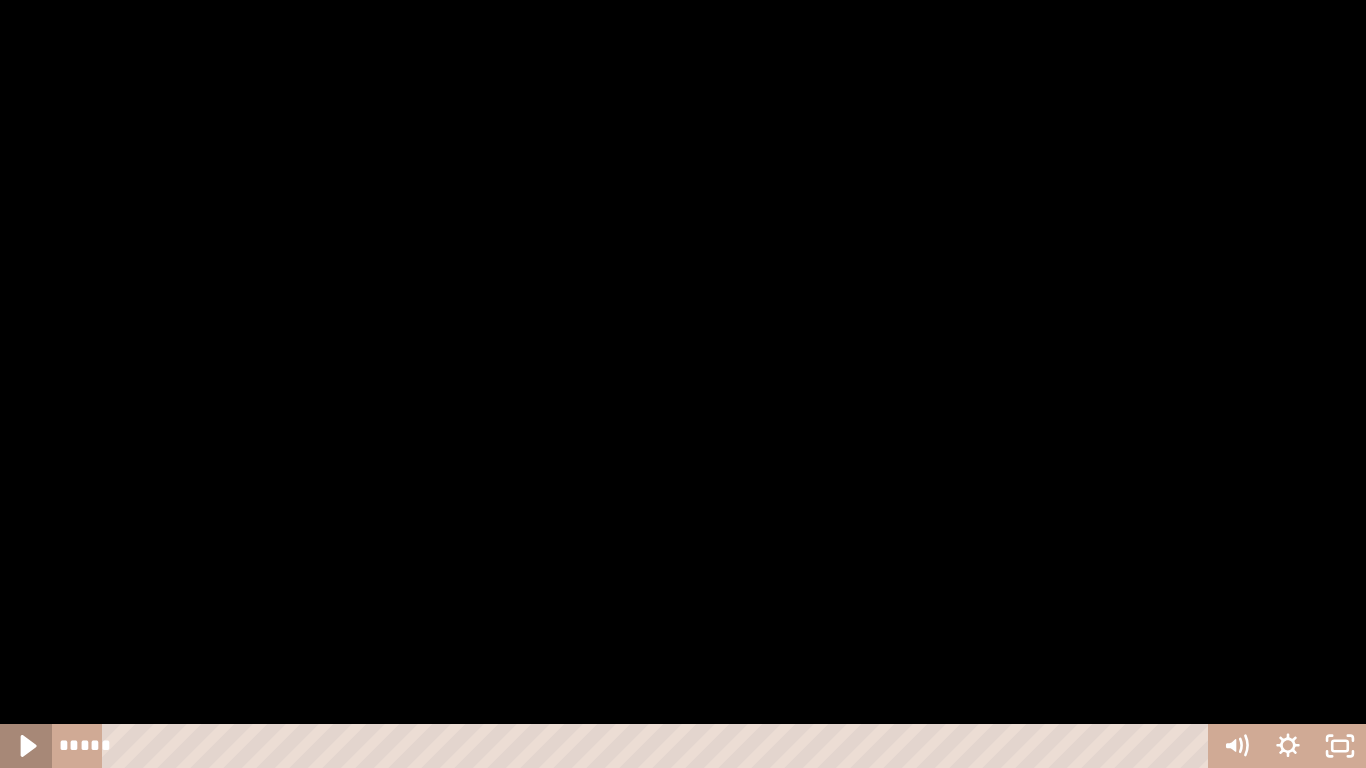 click 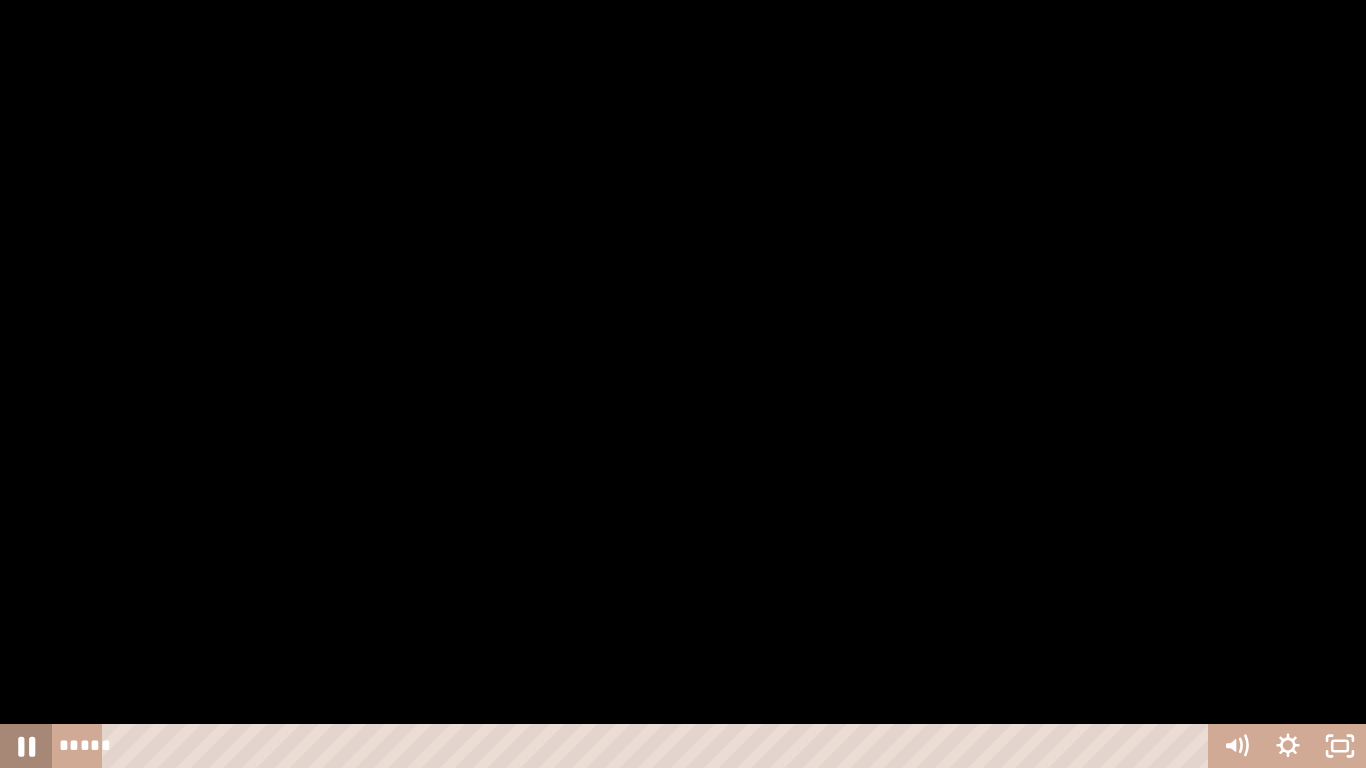 click 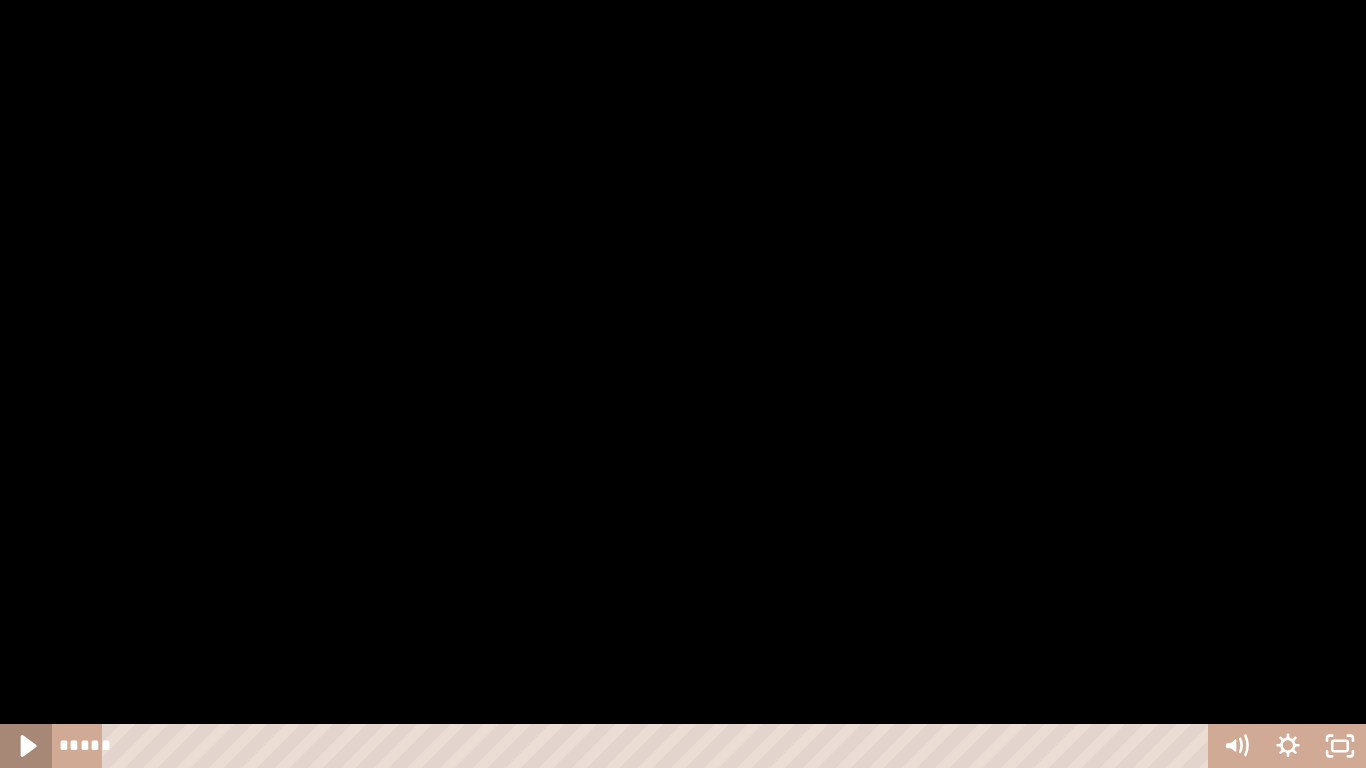 click 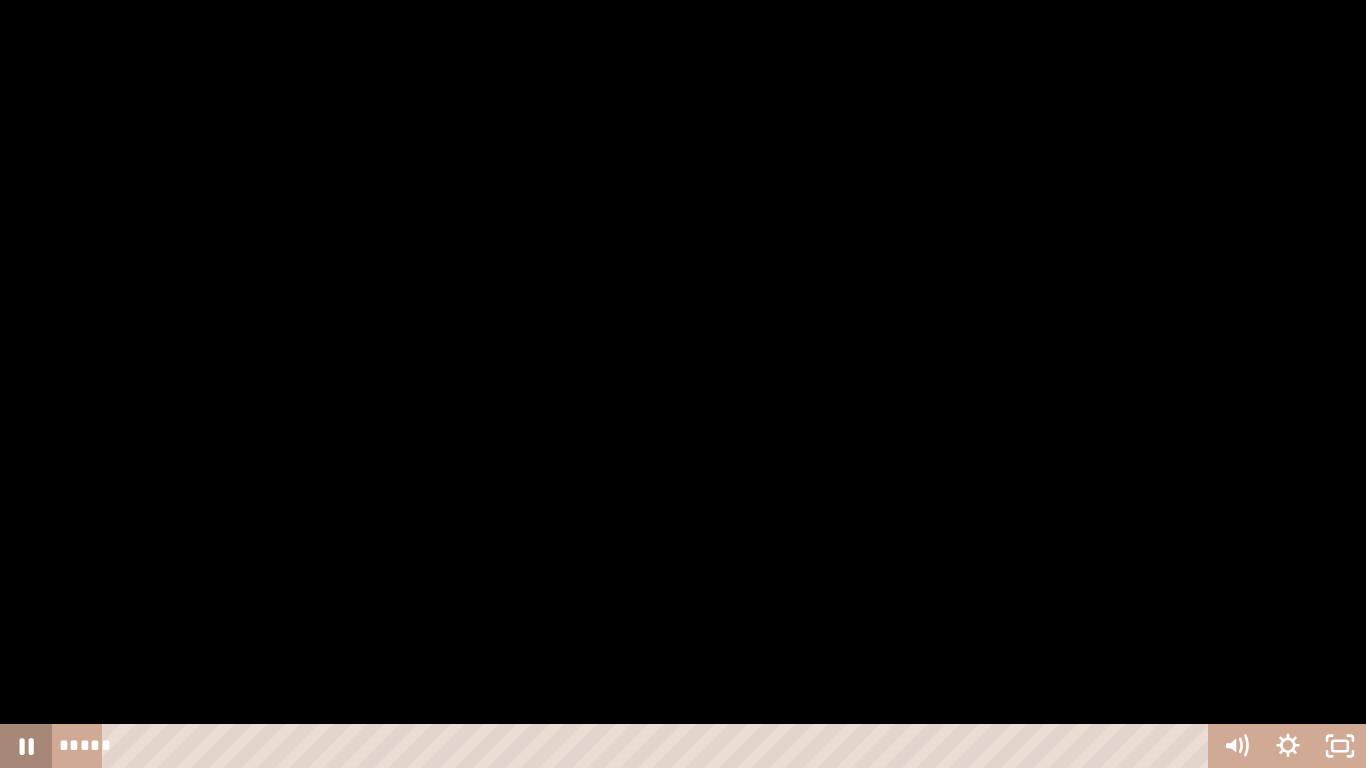 click 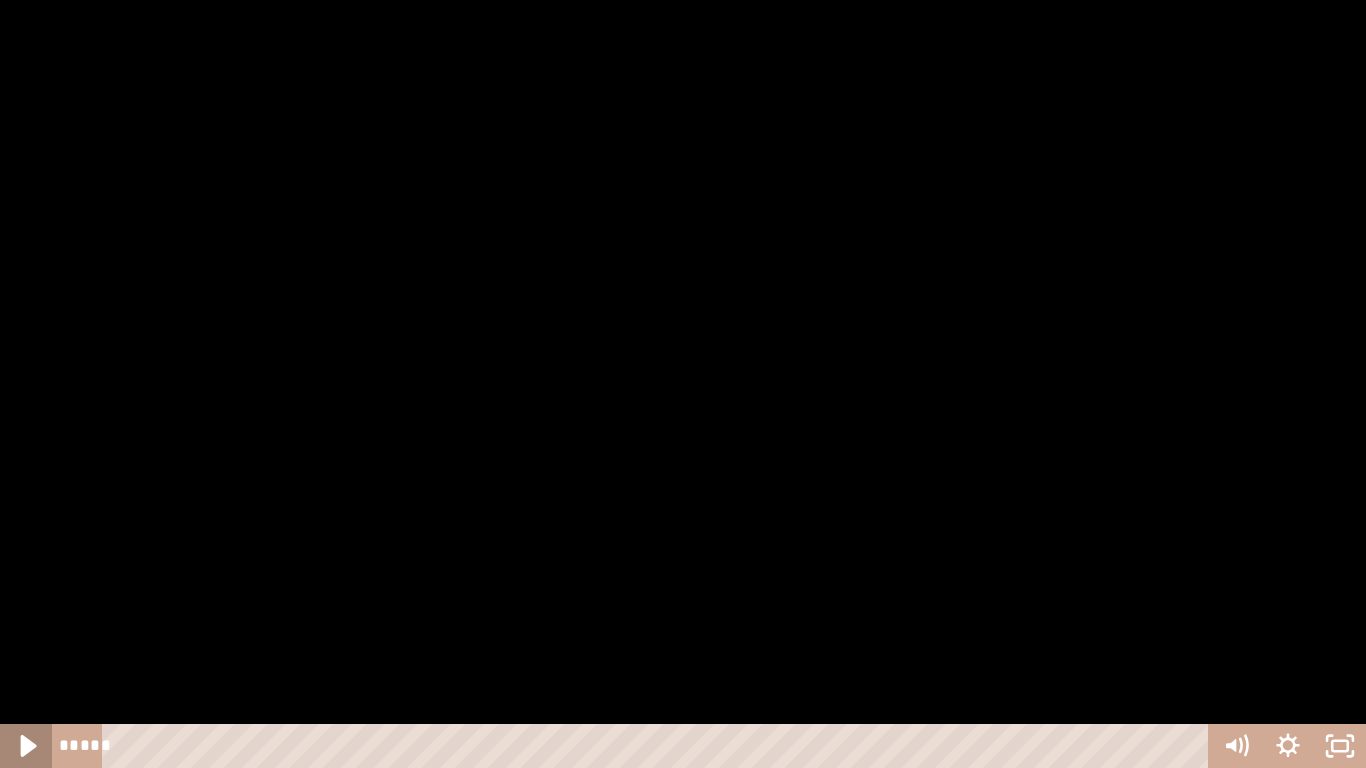 click 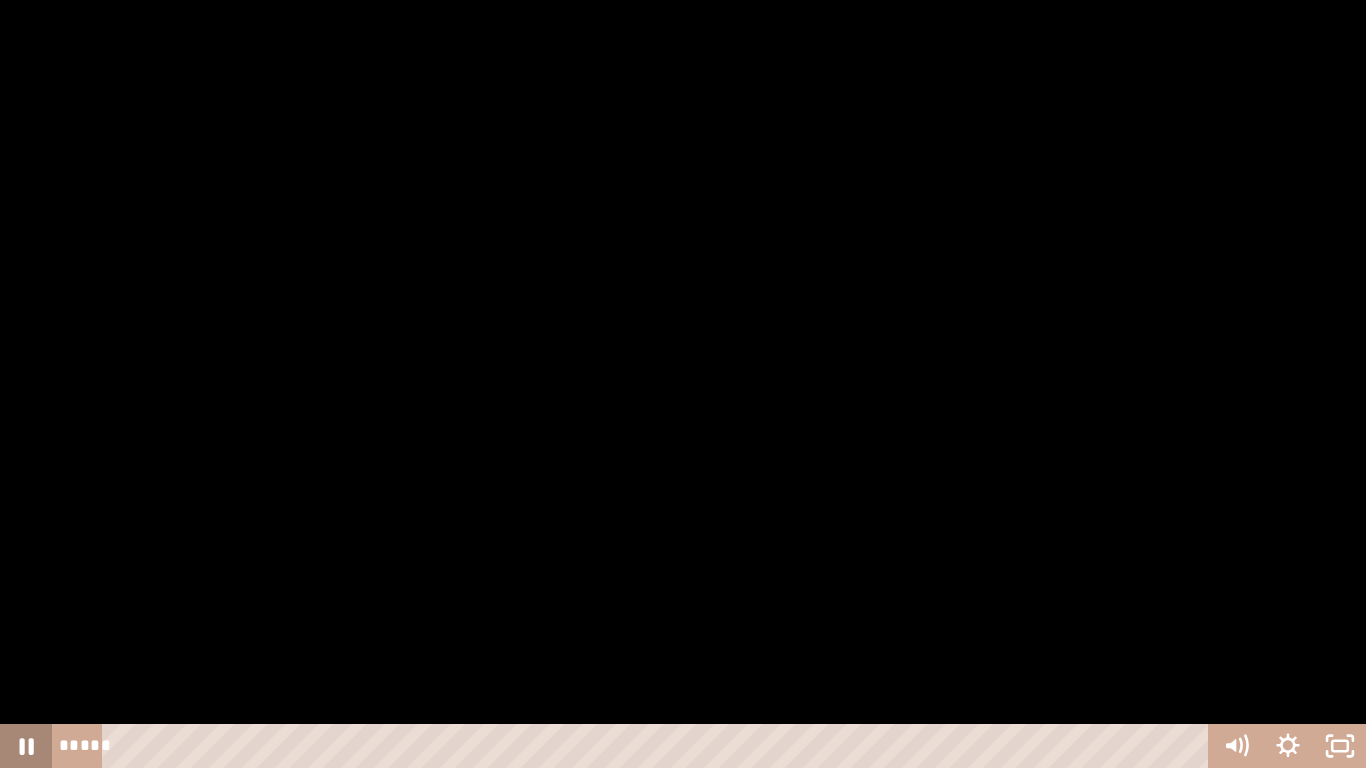 click 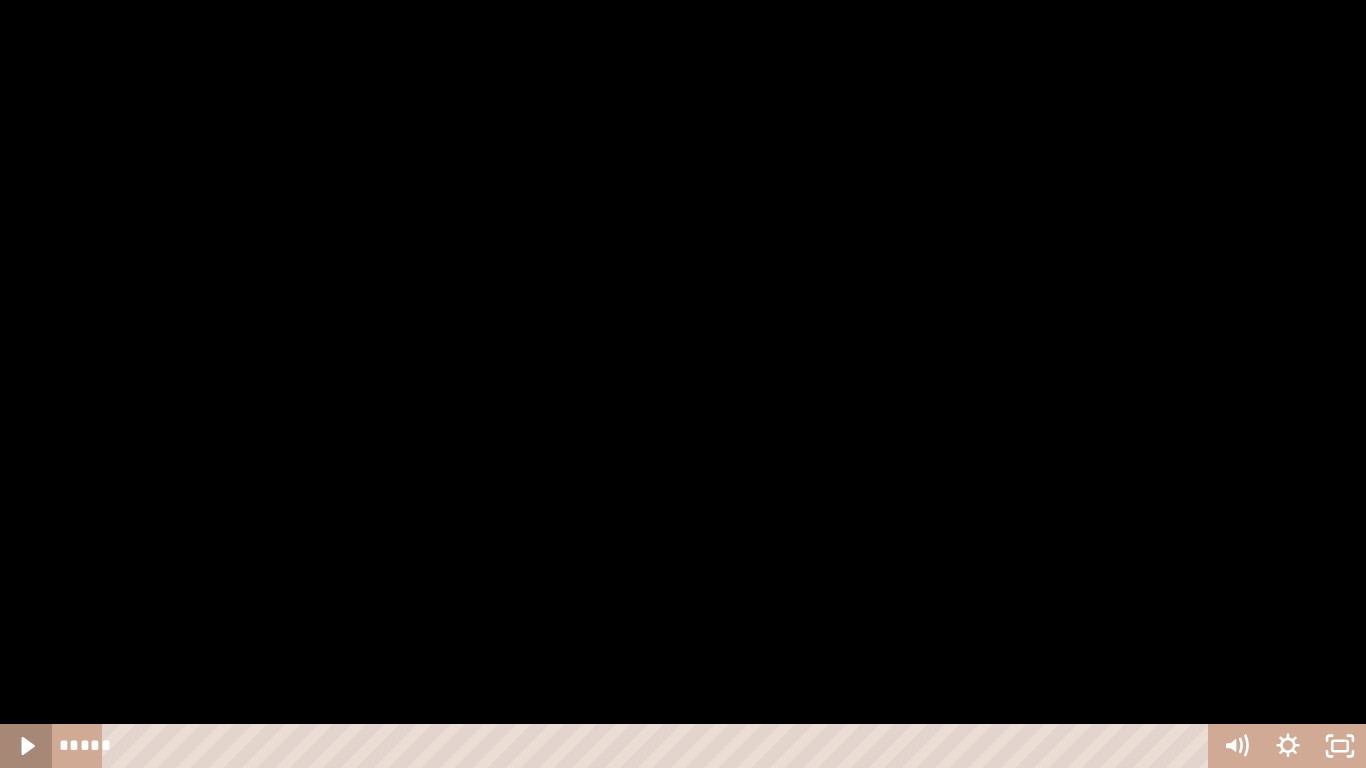 click 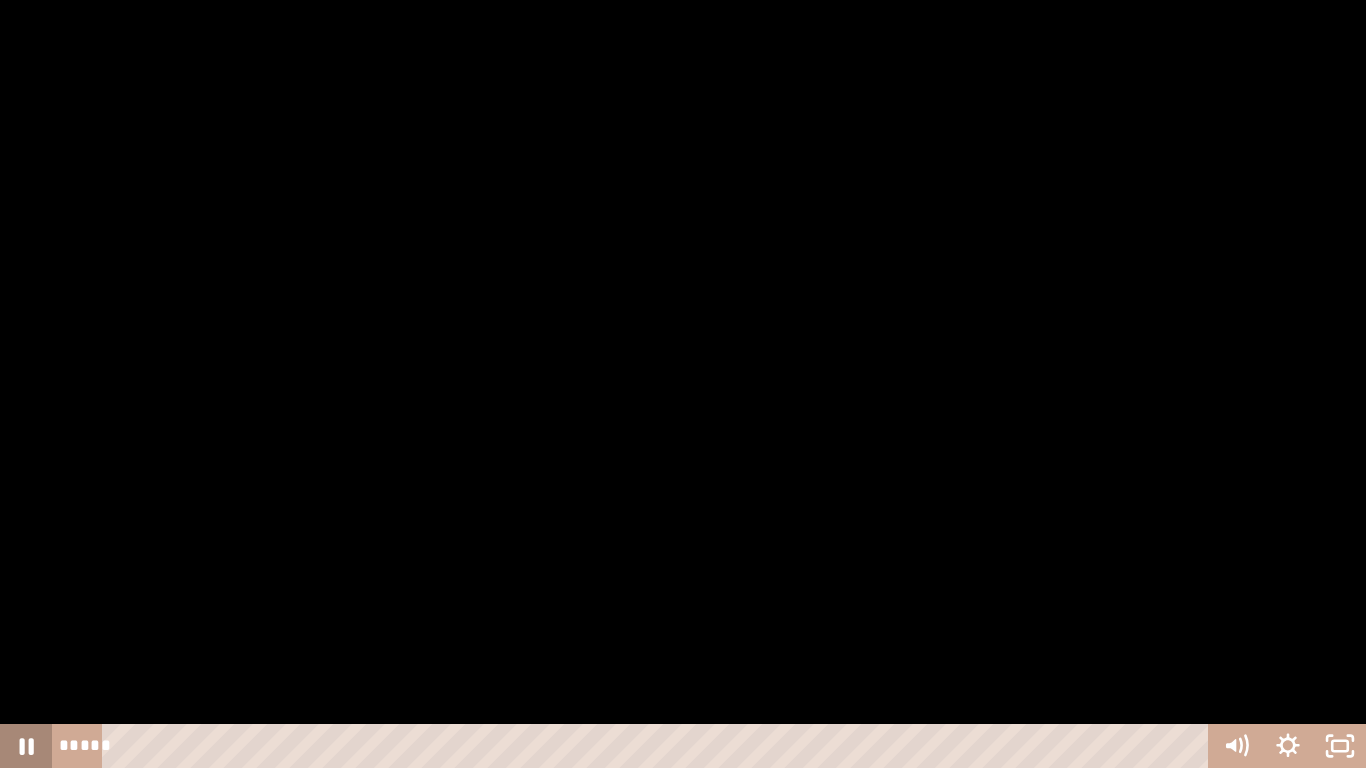 click 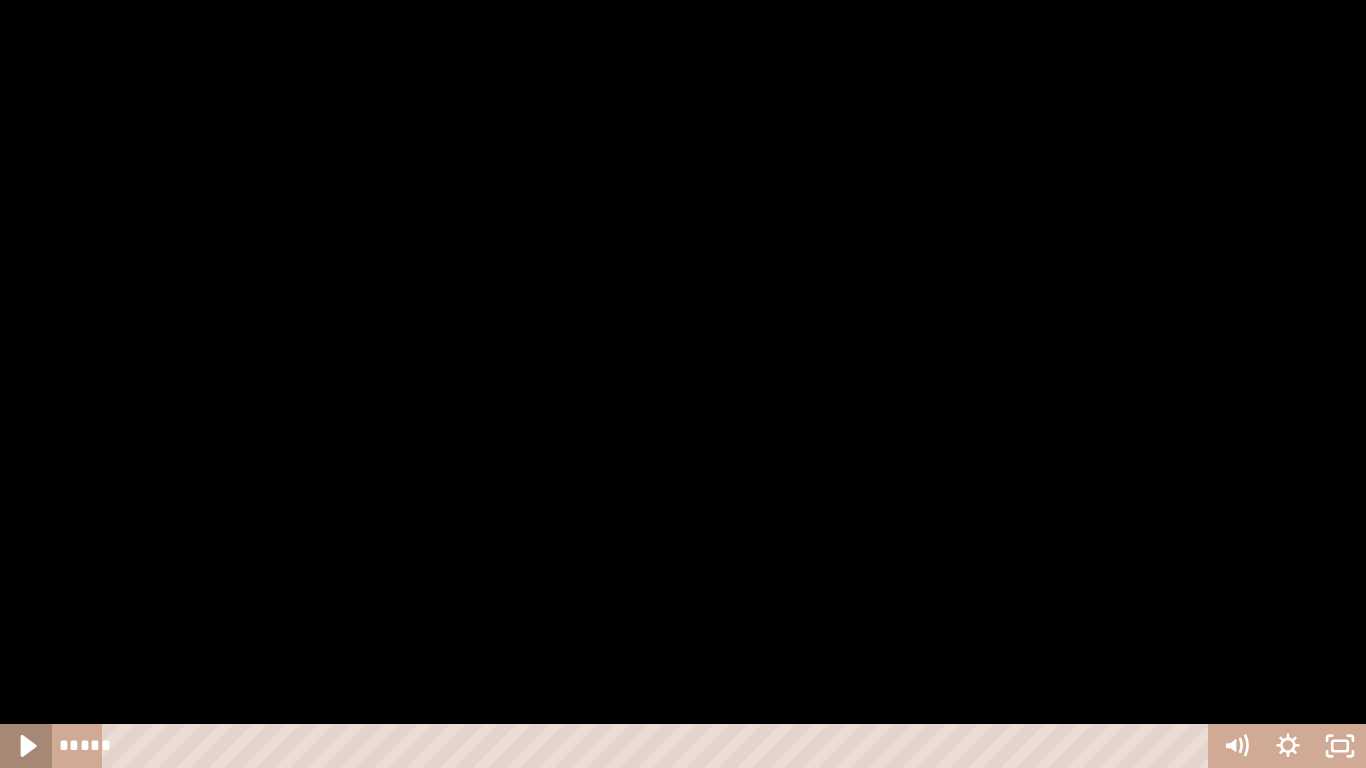click 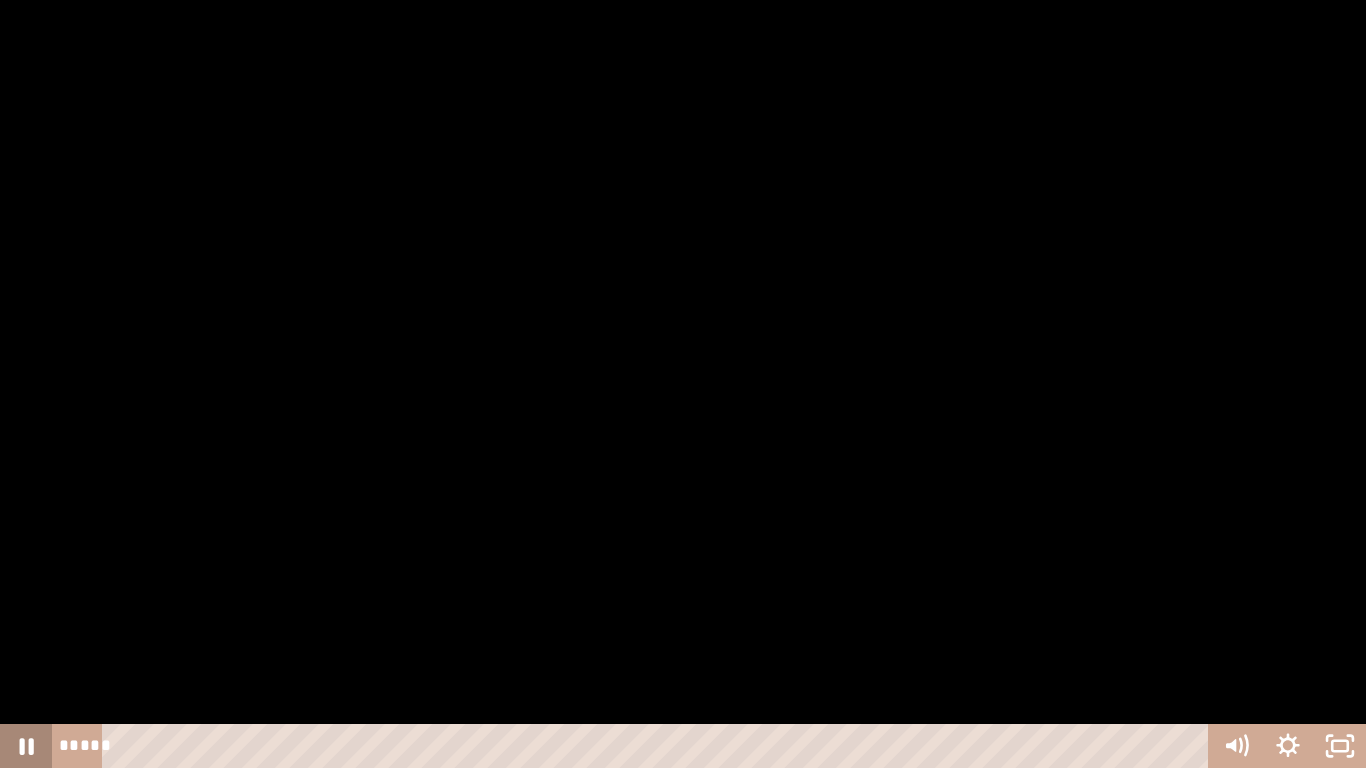 click 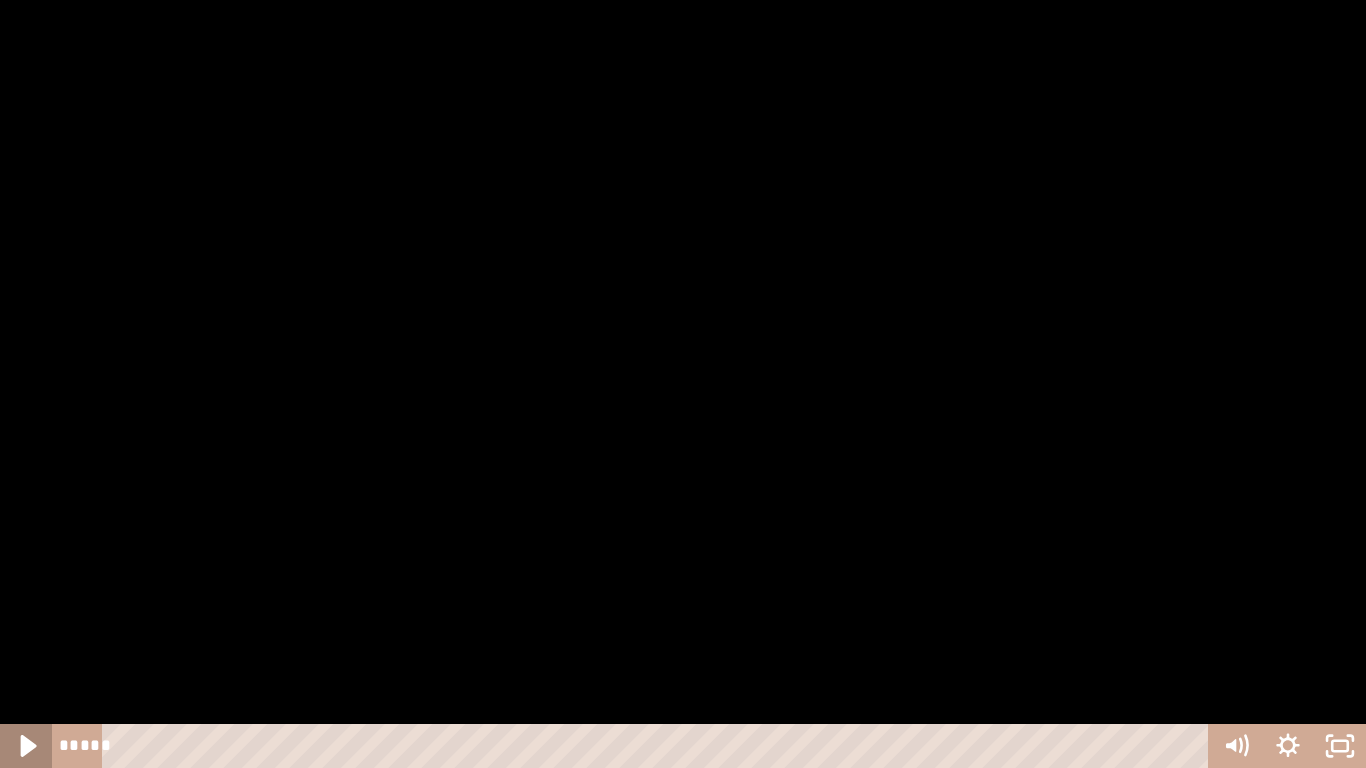 click 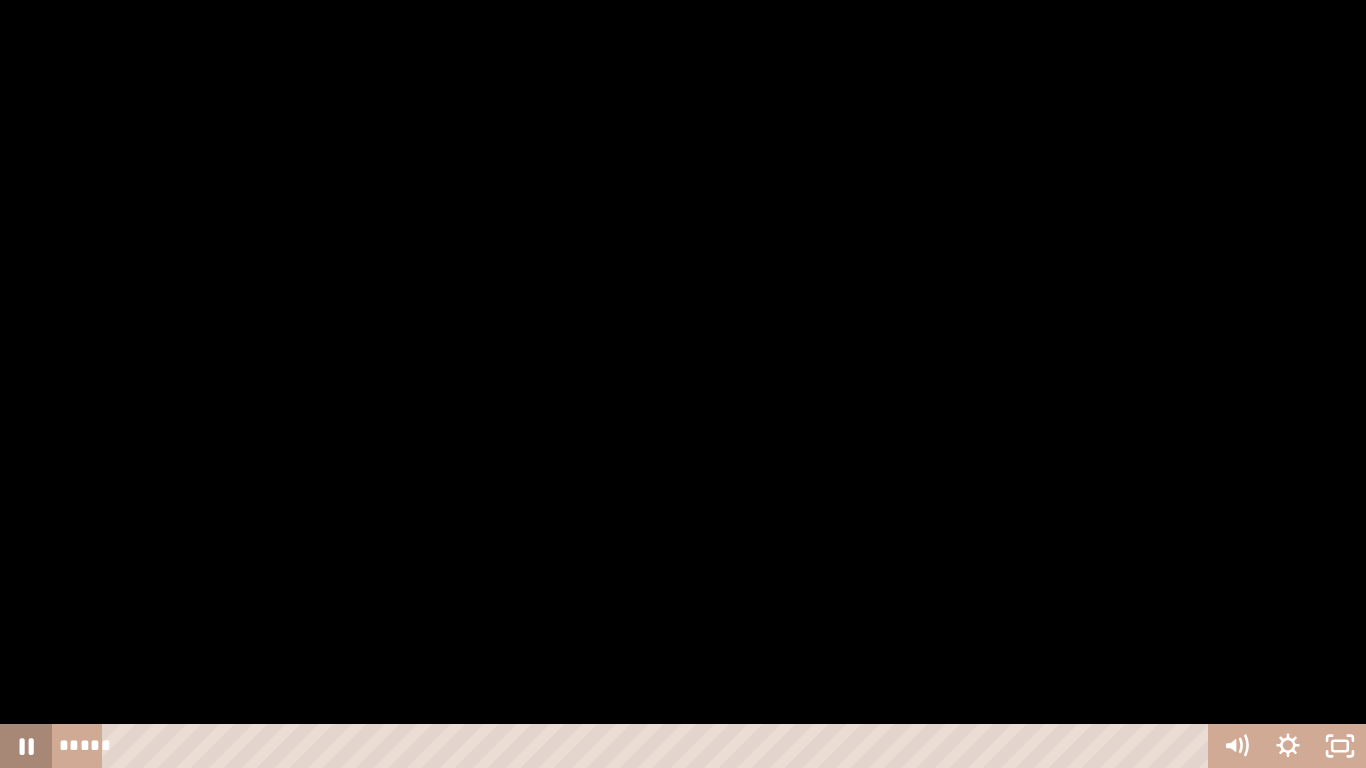 click 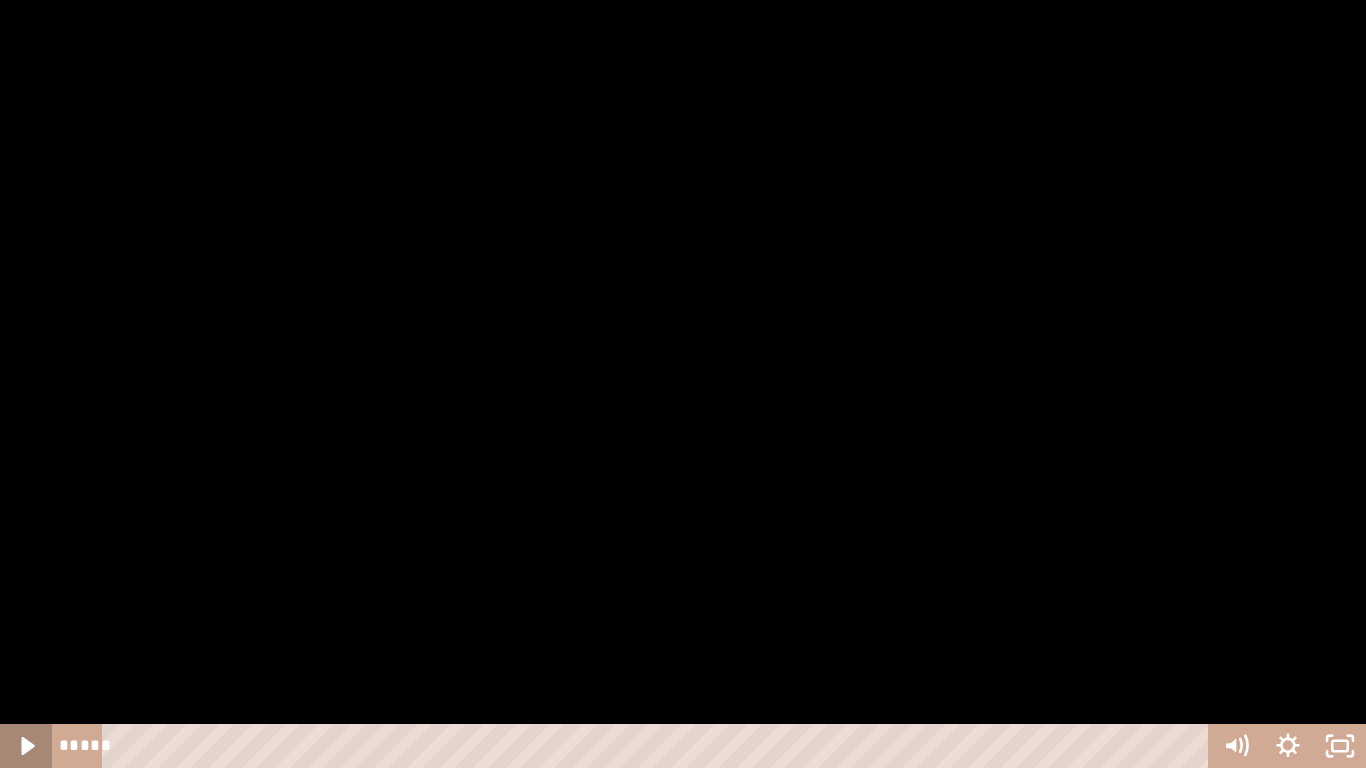 click 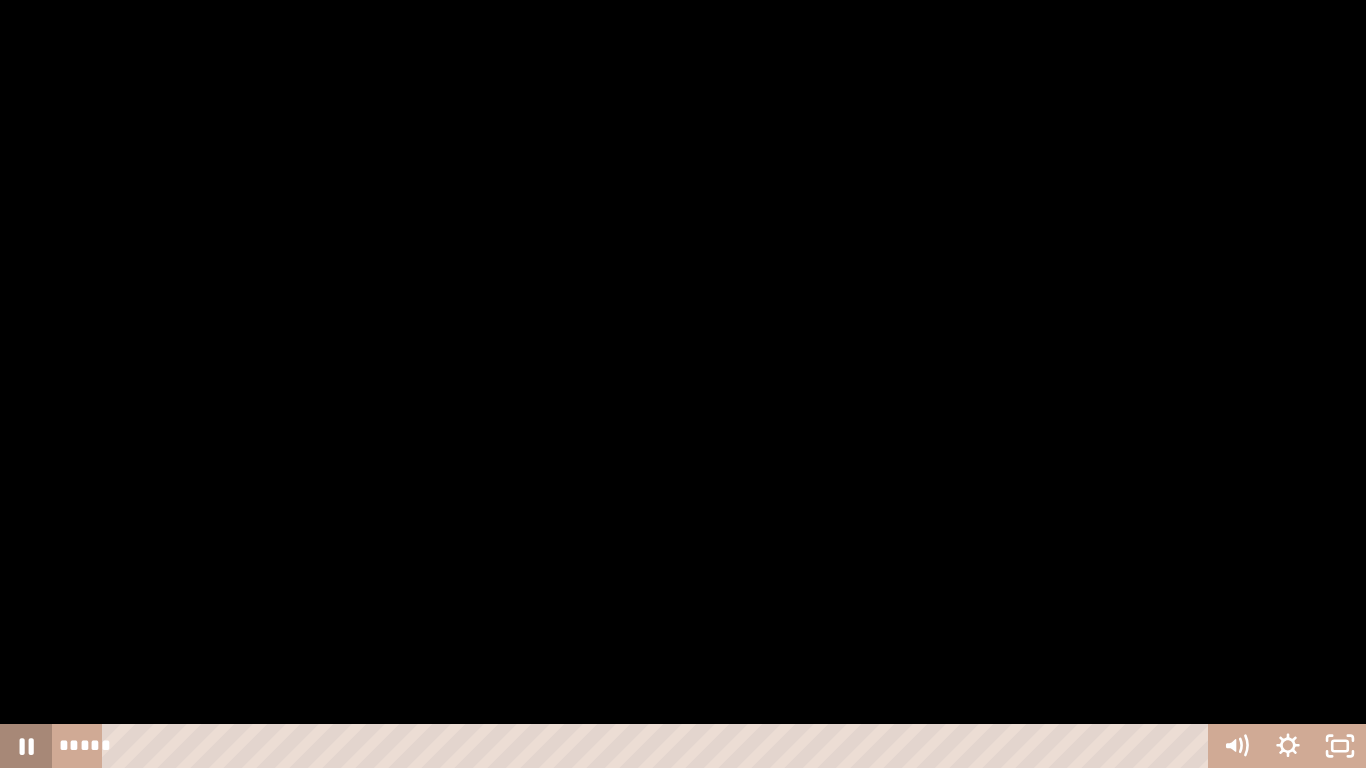 click 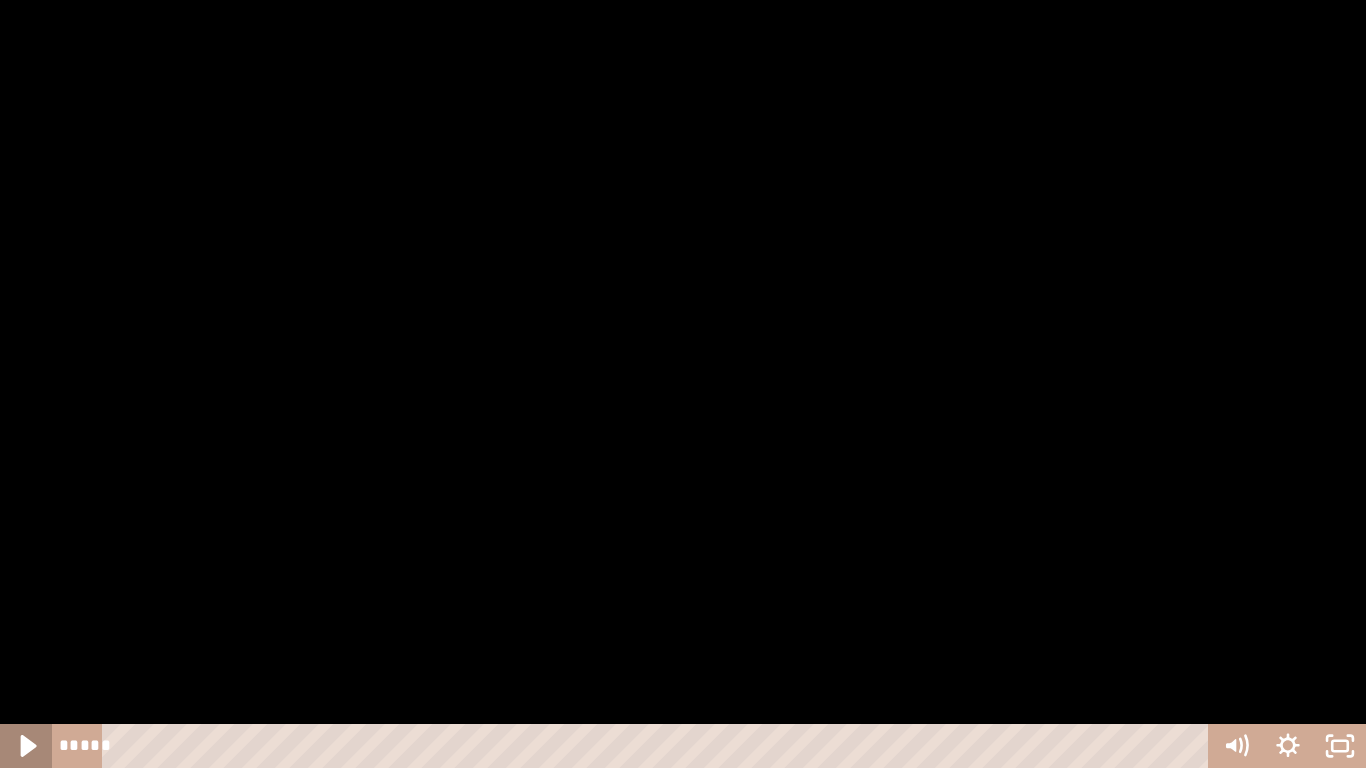 click 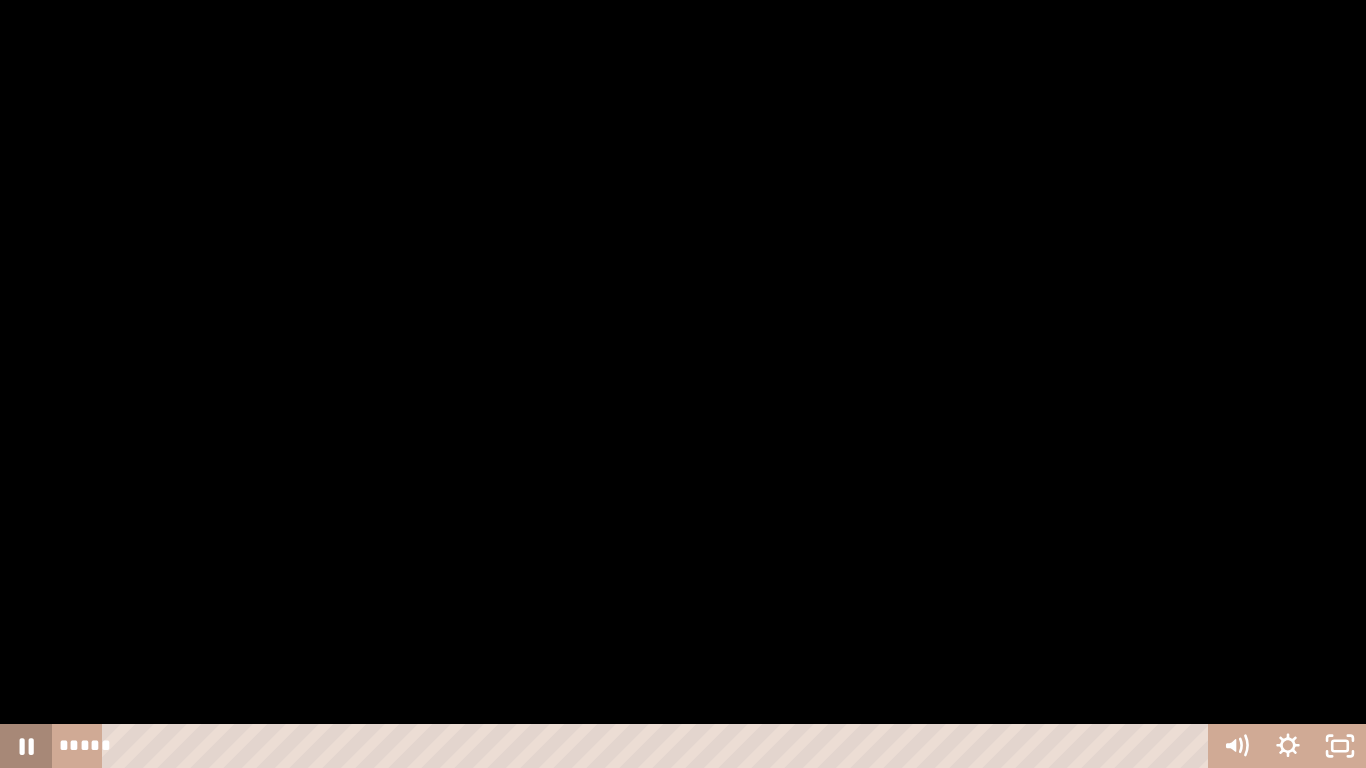 click 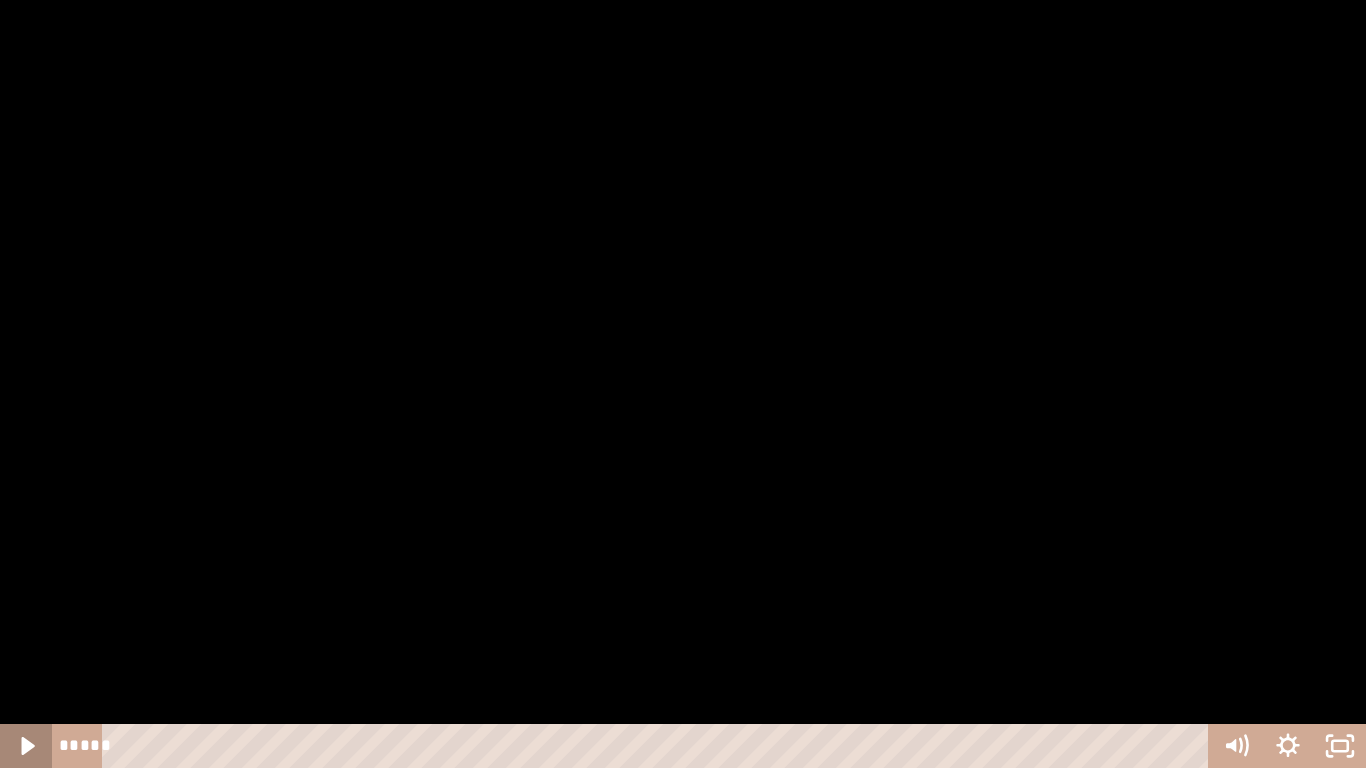 click 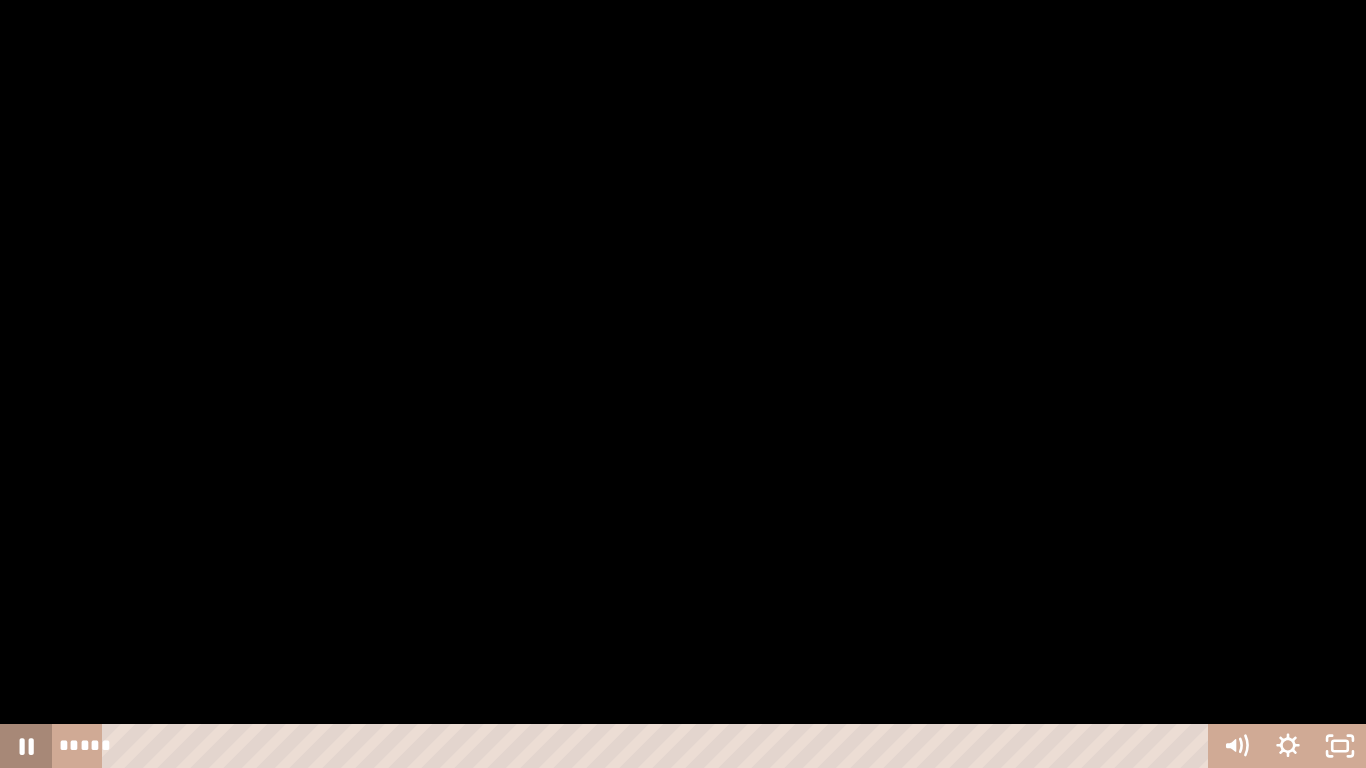 click 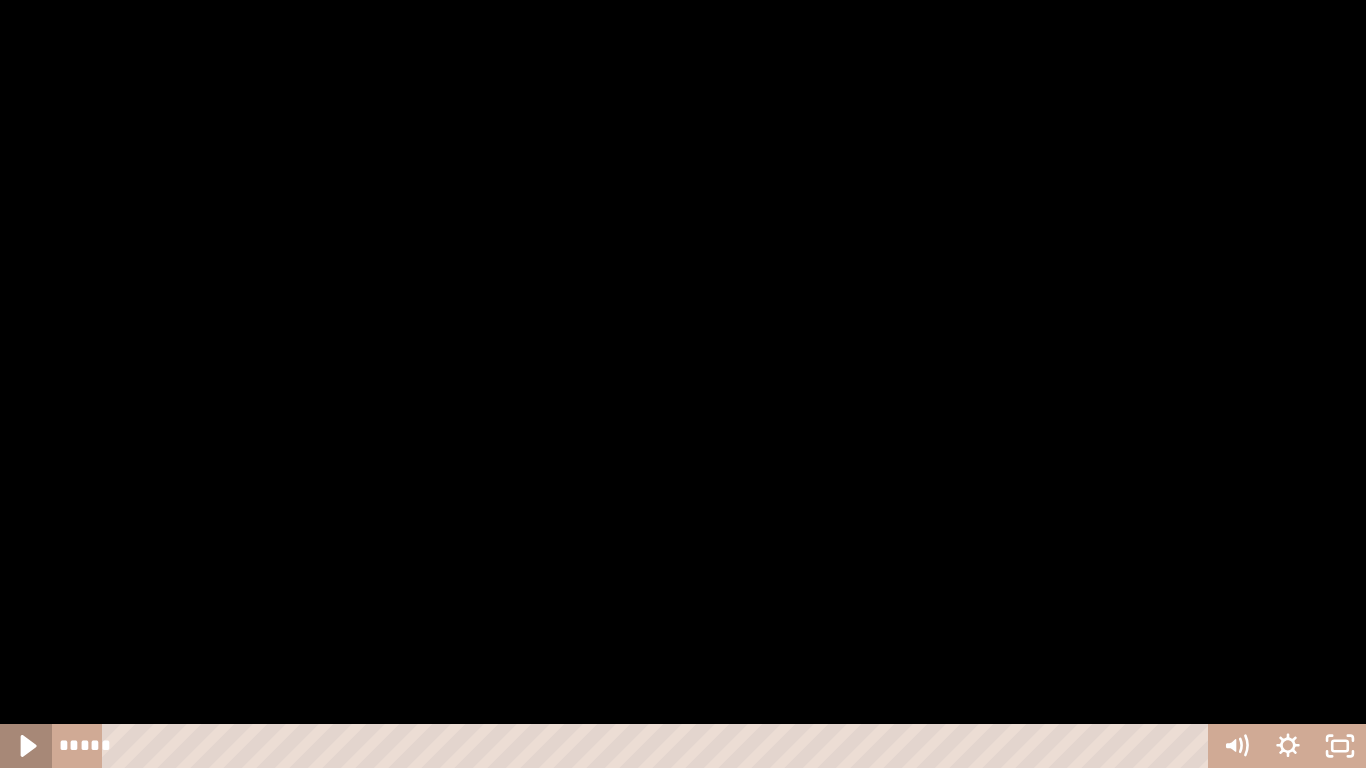 click 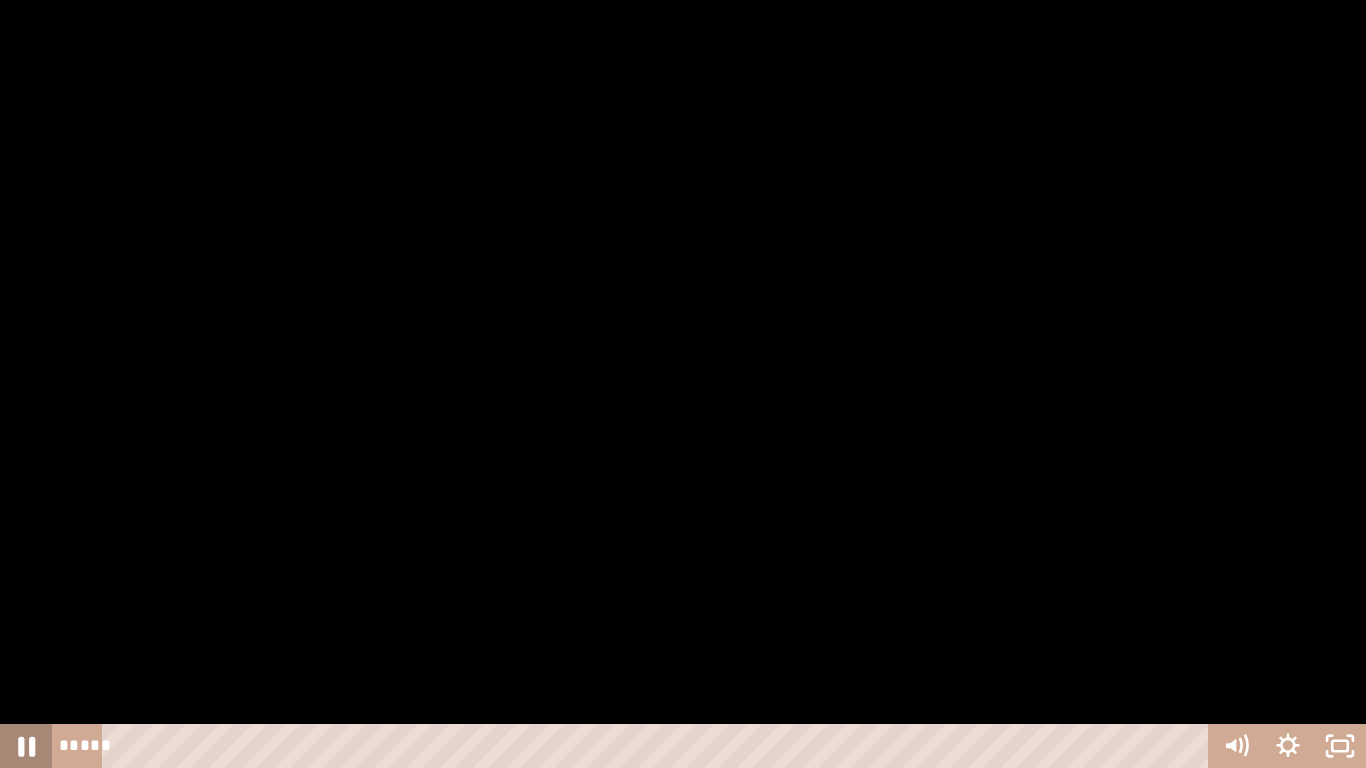 click 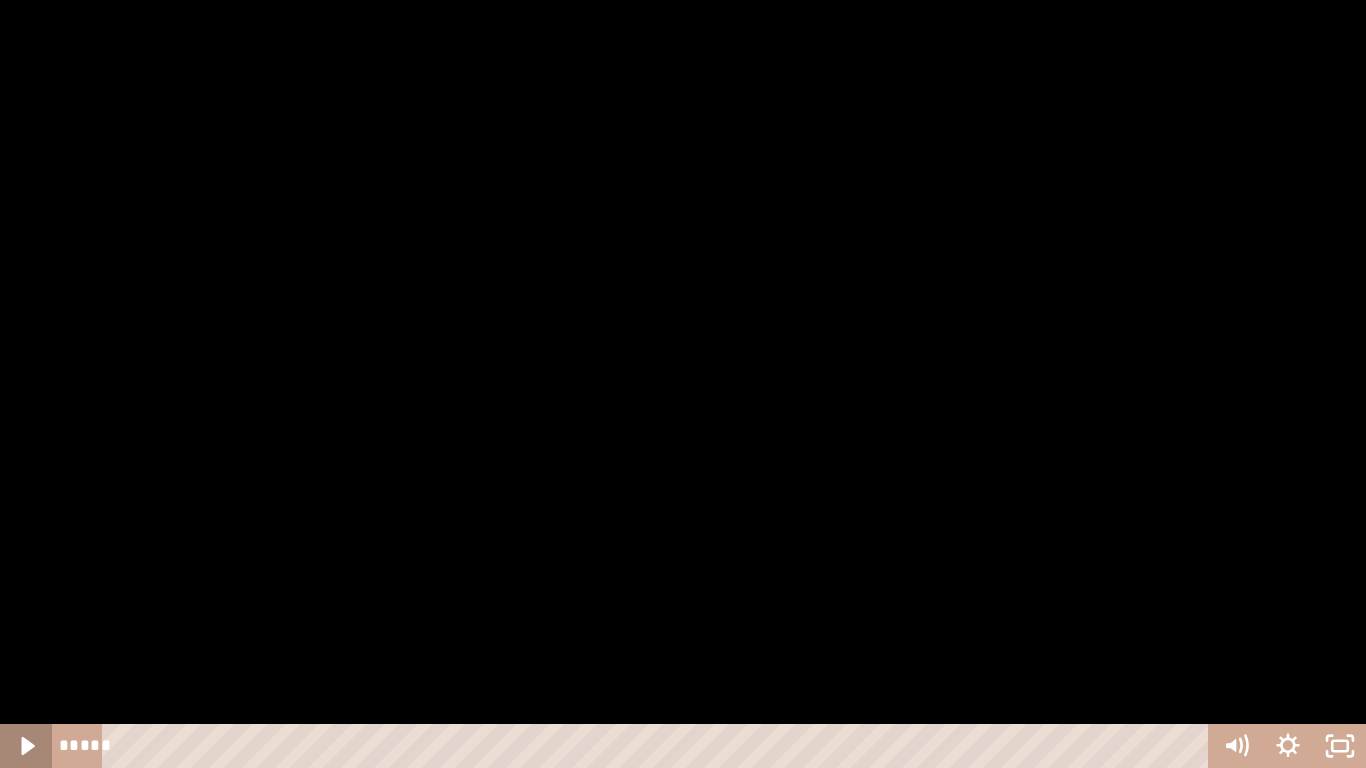 click 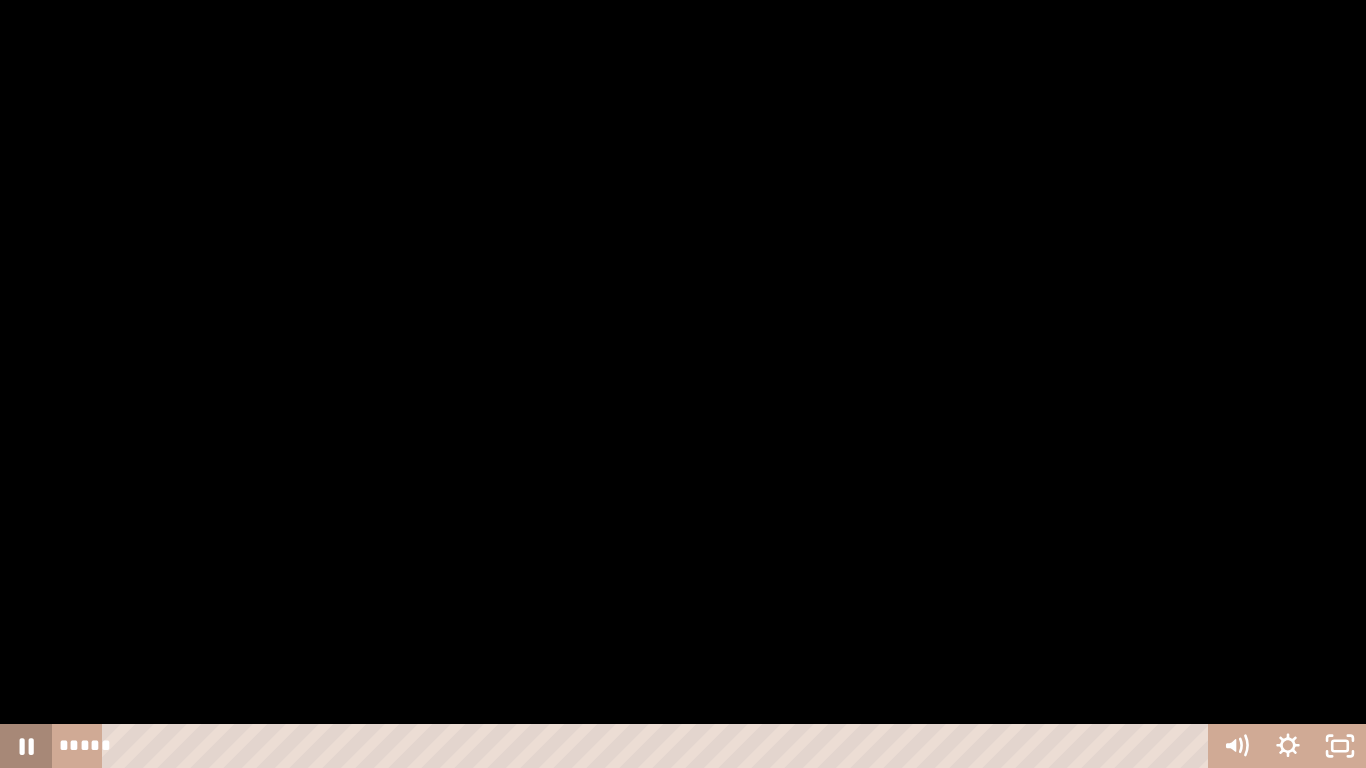 click 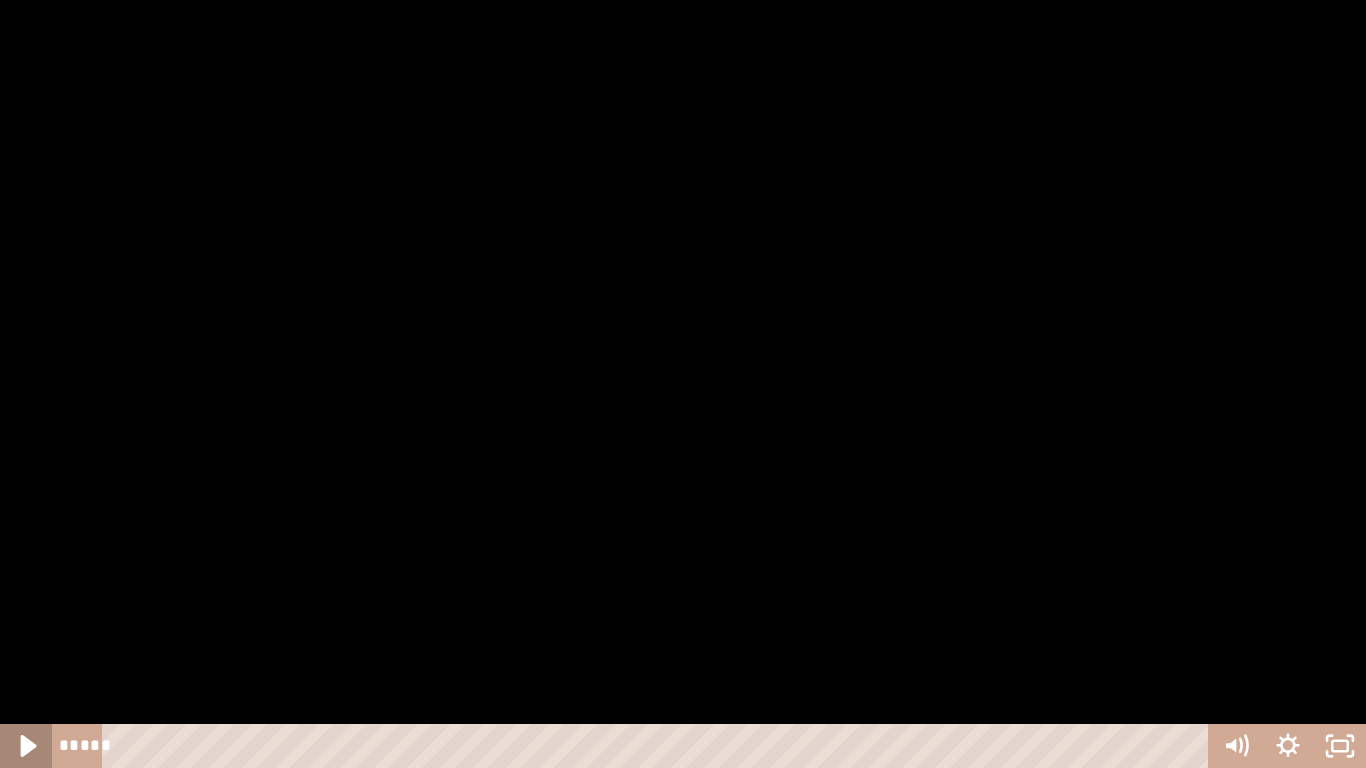 click 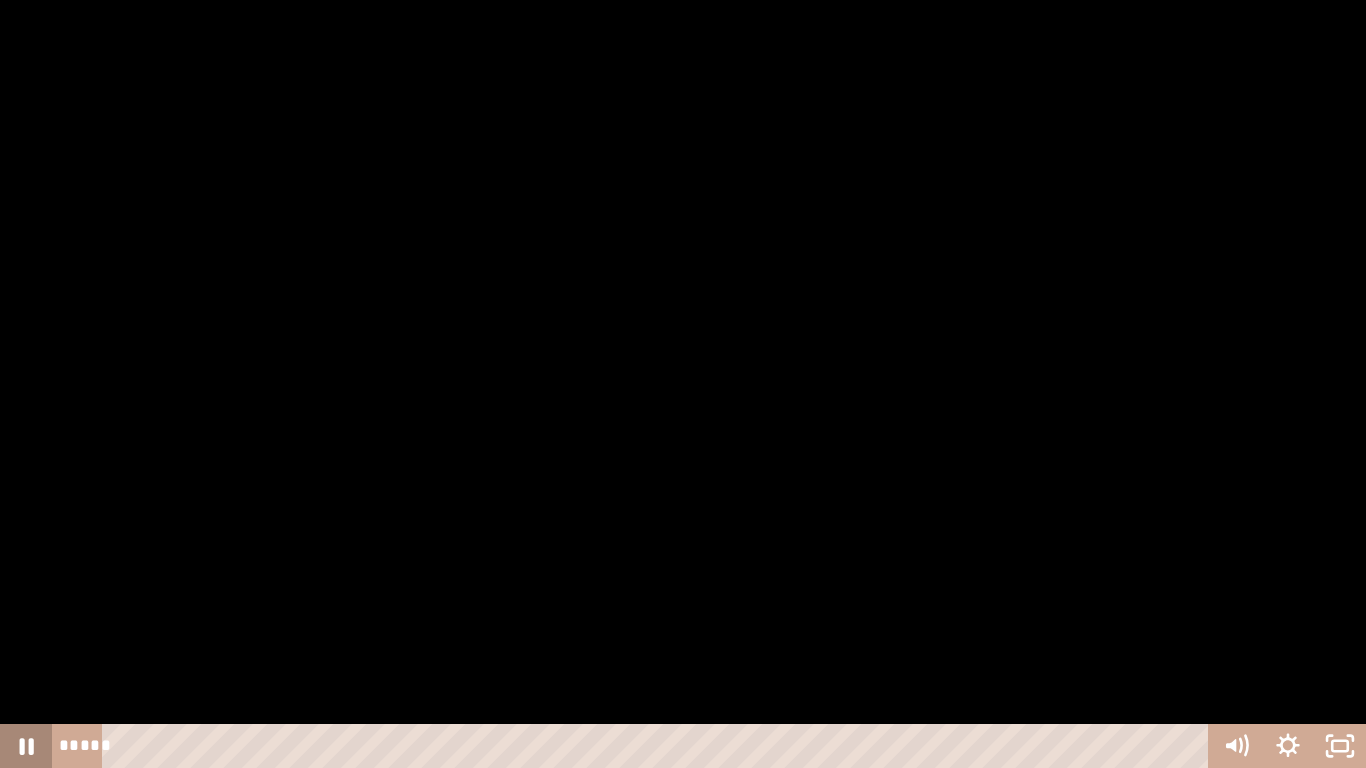 click 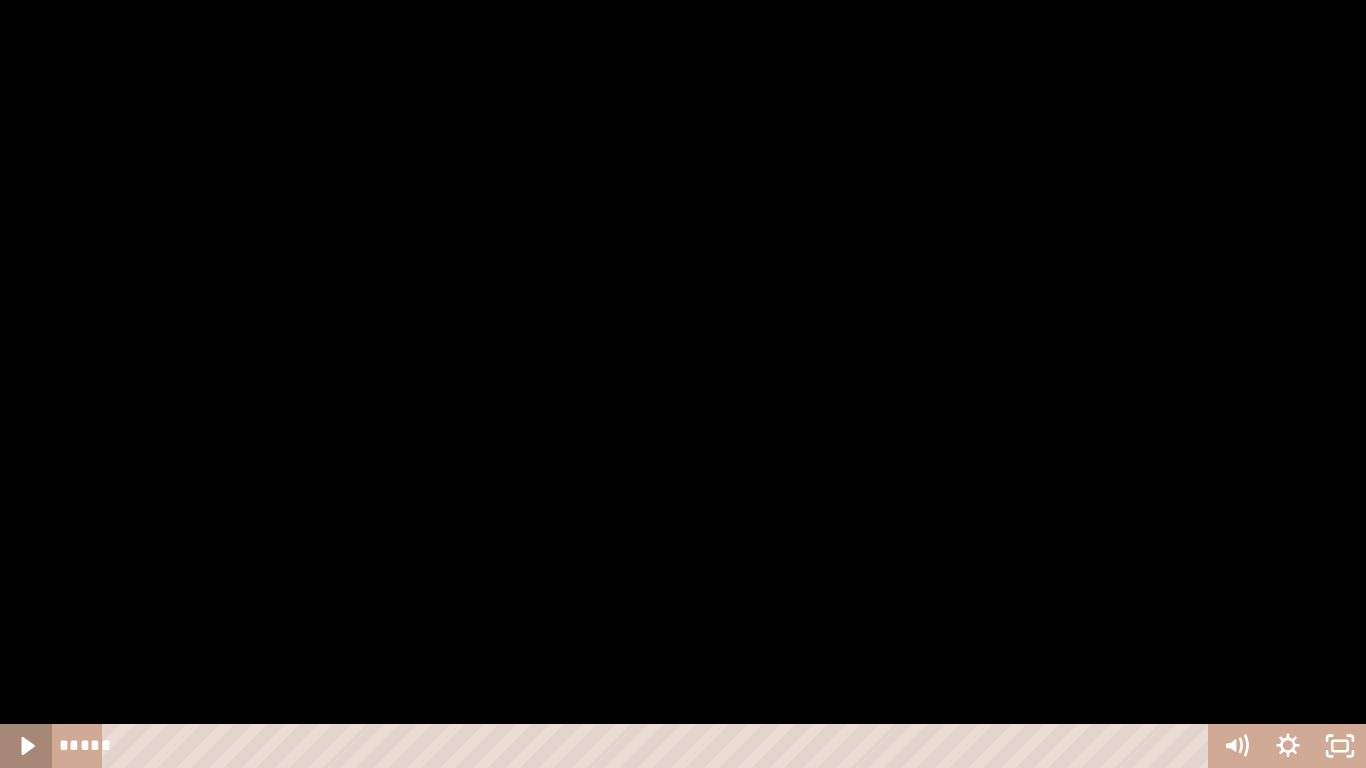 click 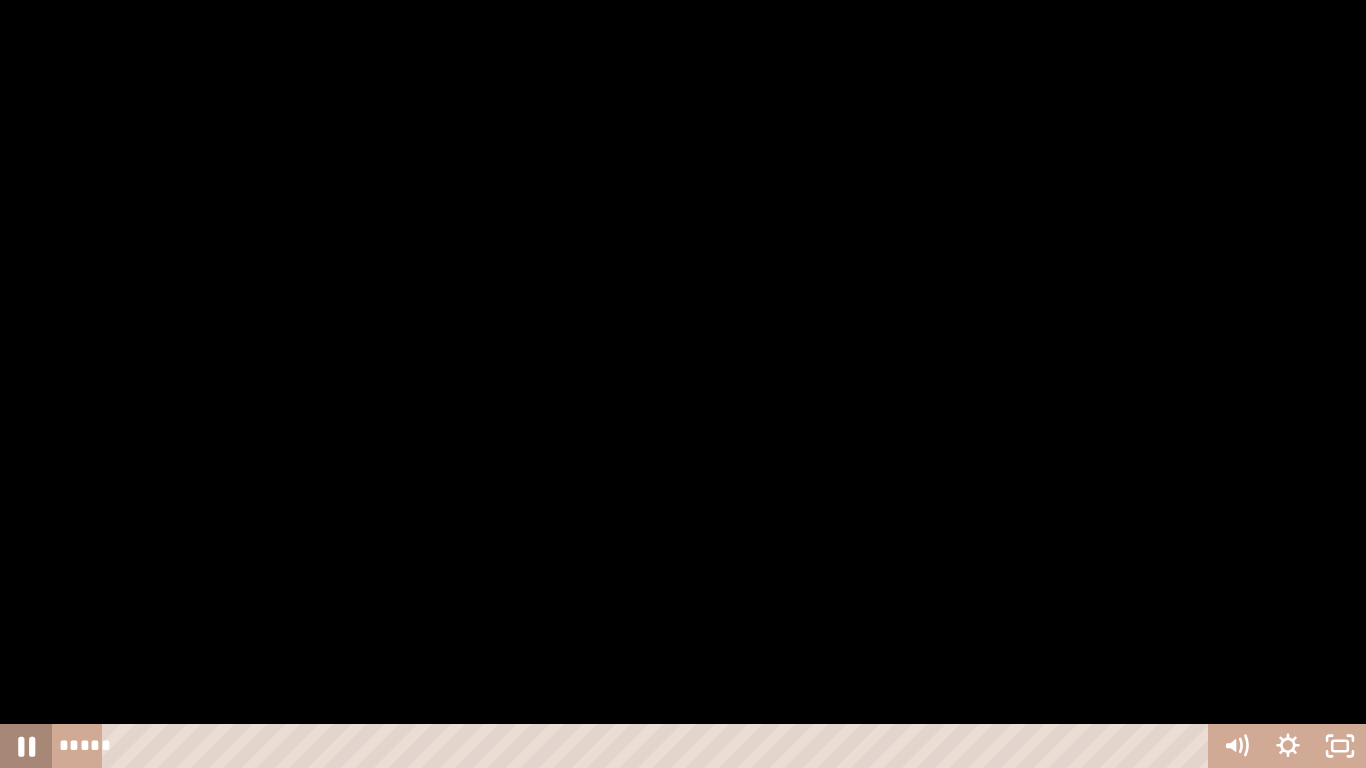 click 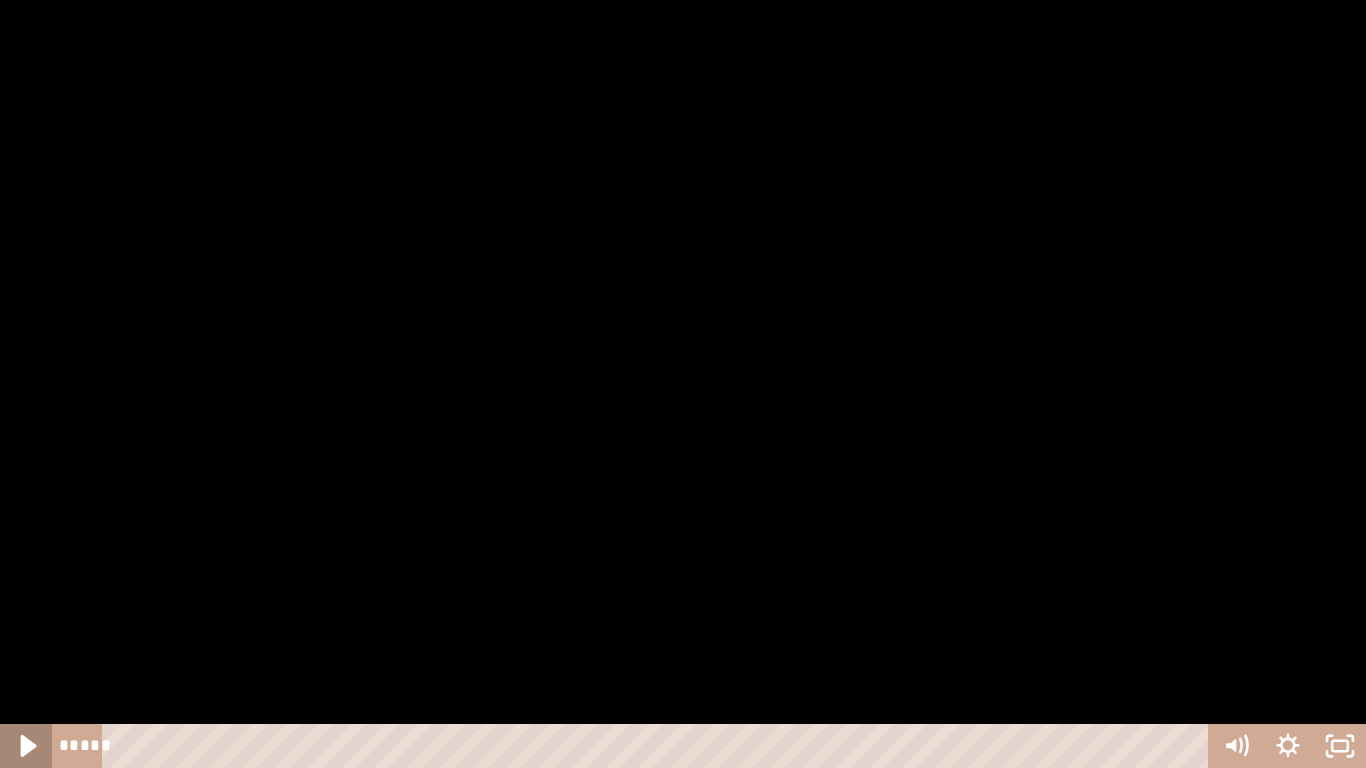 click 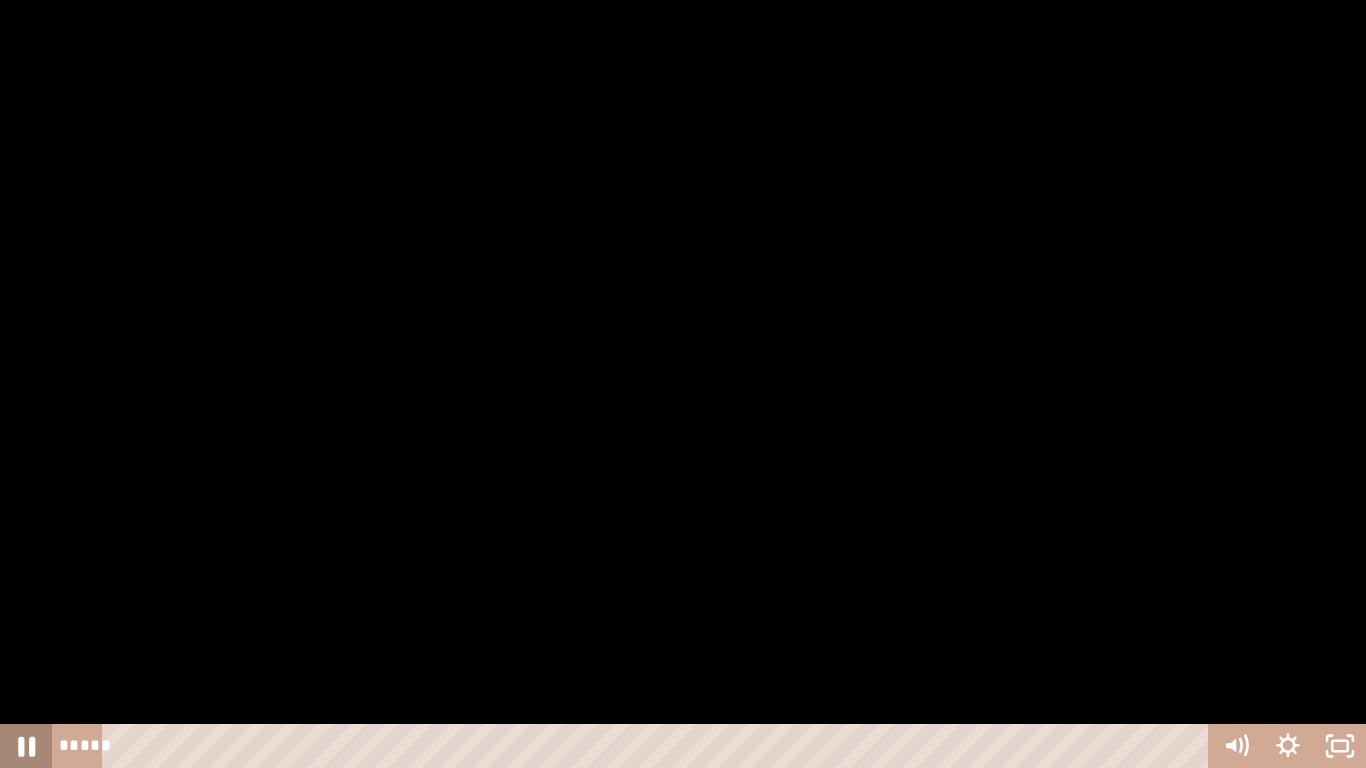 click 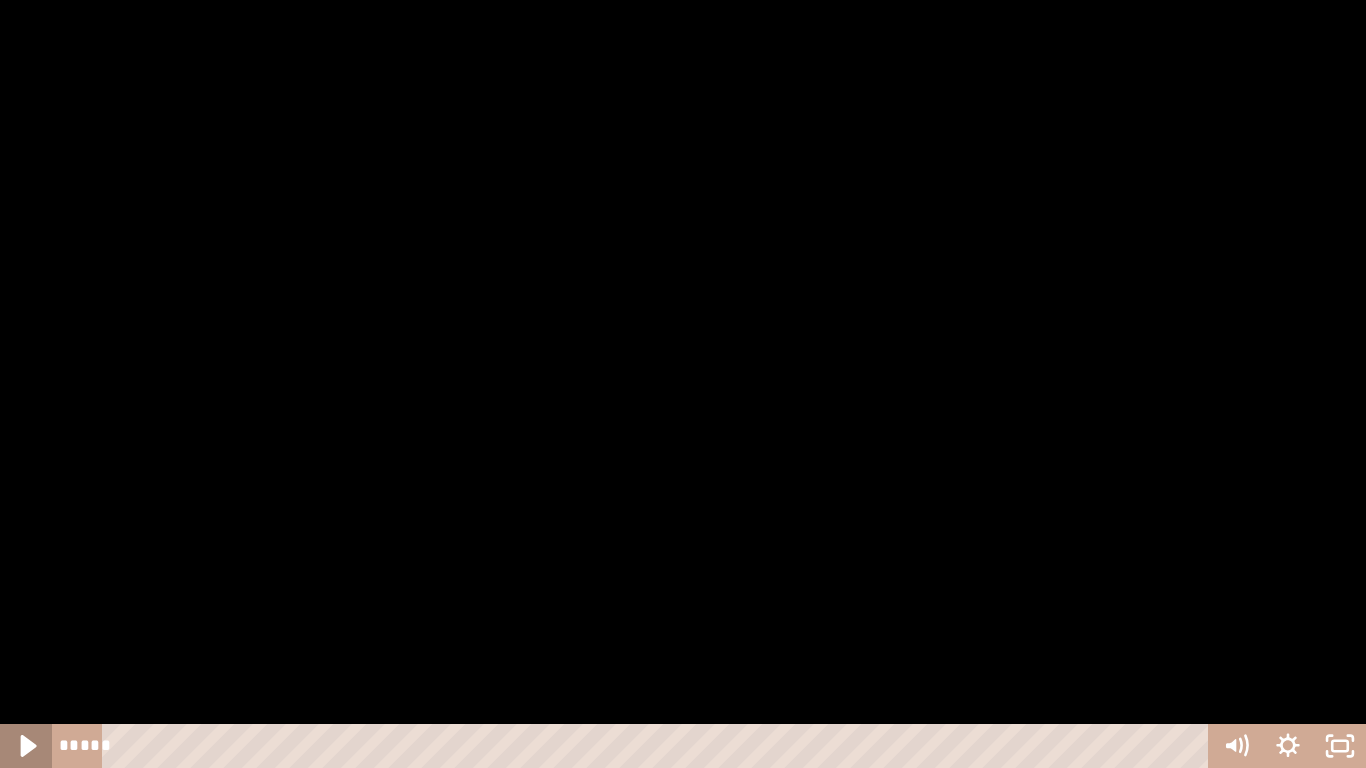 click 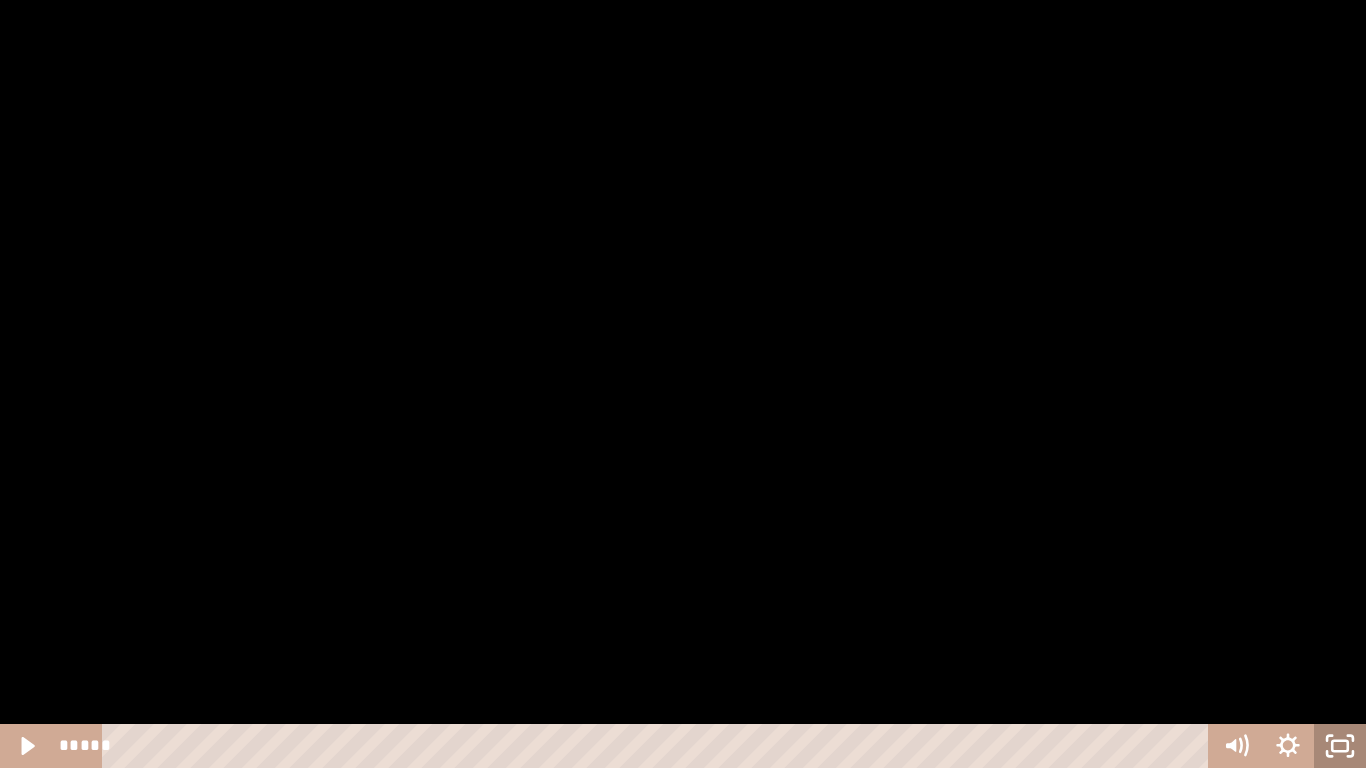 click 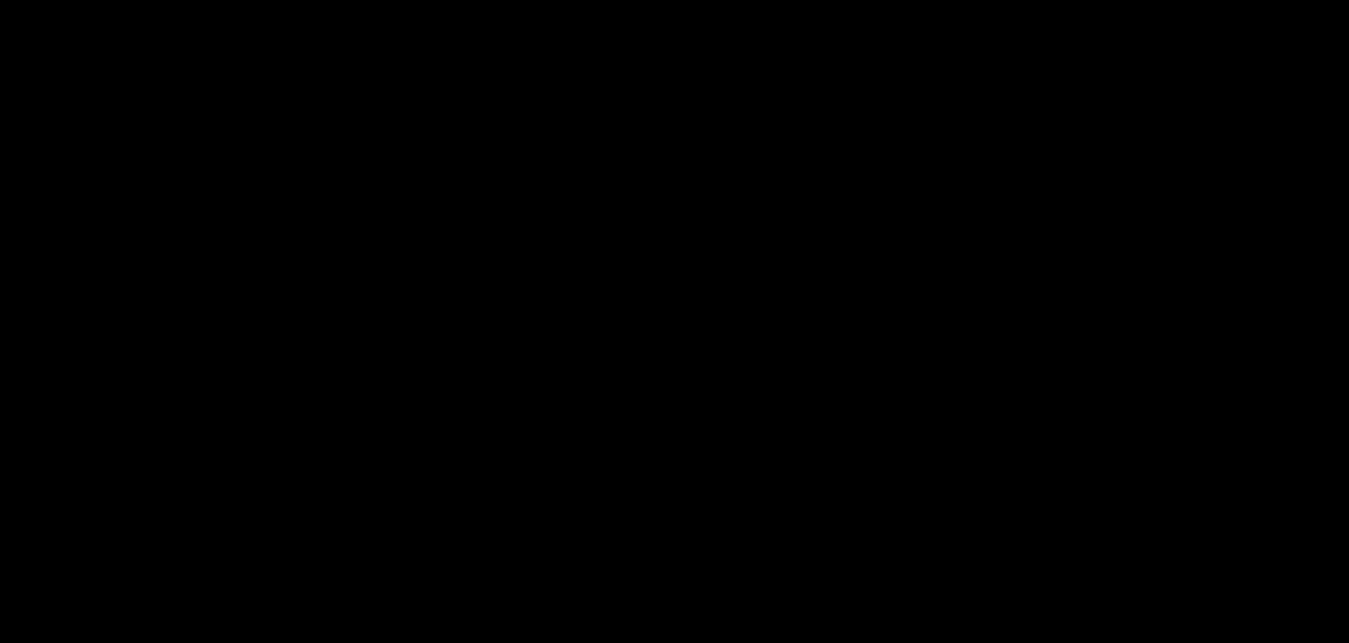 type 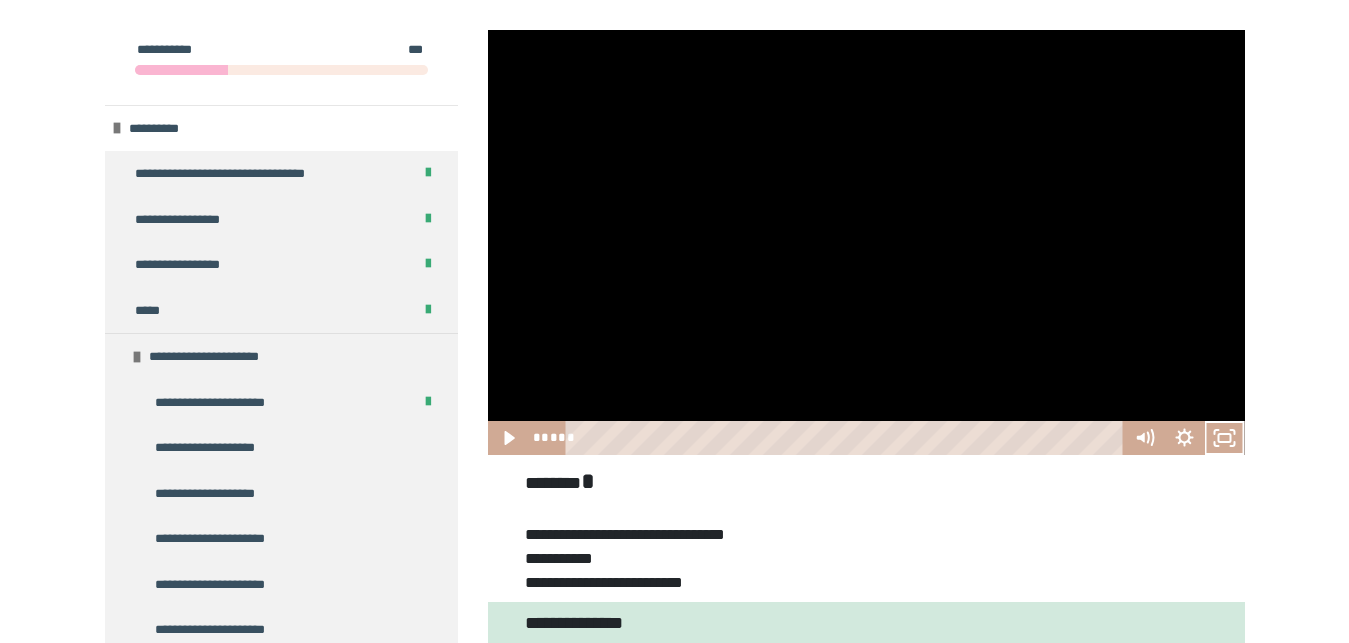scroll, scrollTop: 756, scrollLeft: 0, axis: vertical 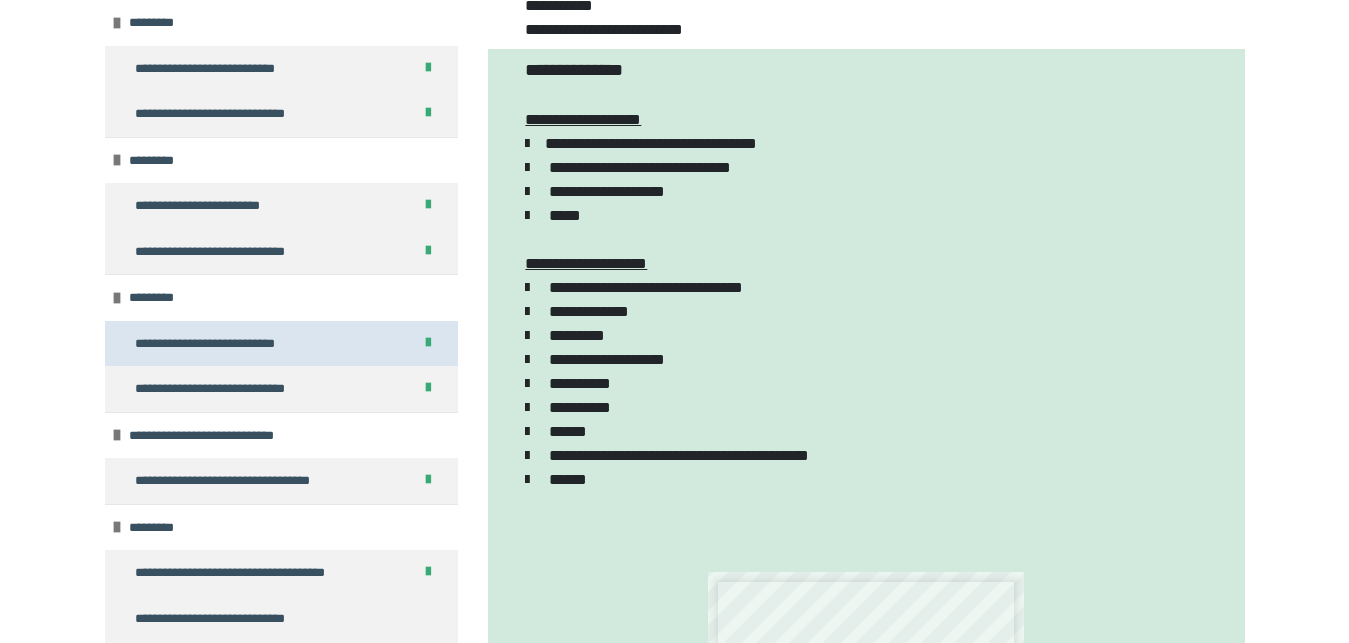 click on "**********" at bounding box center (281, 344) 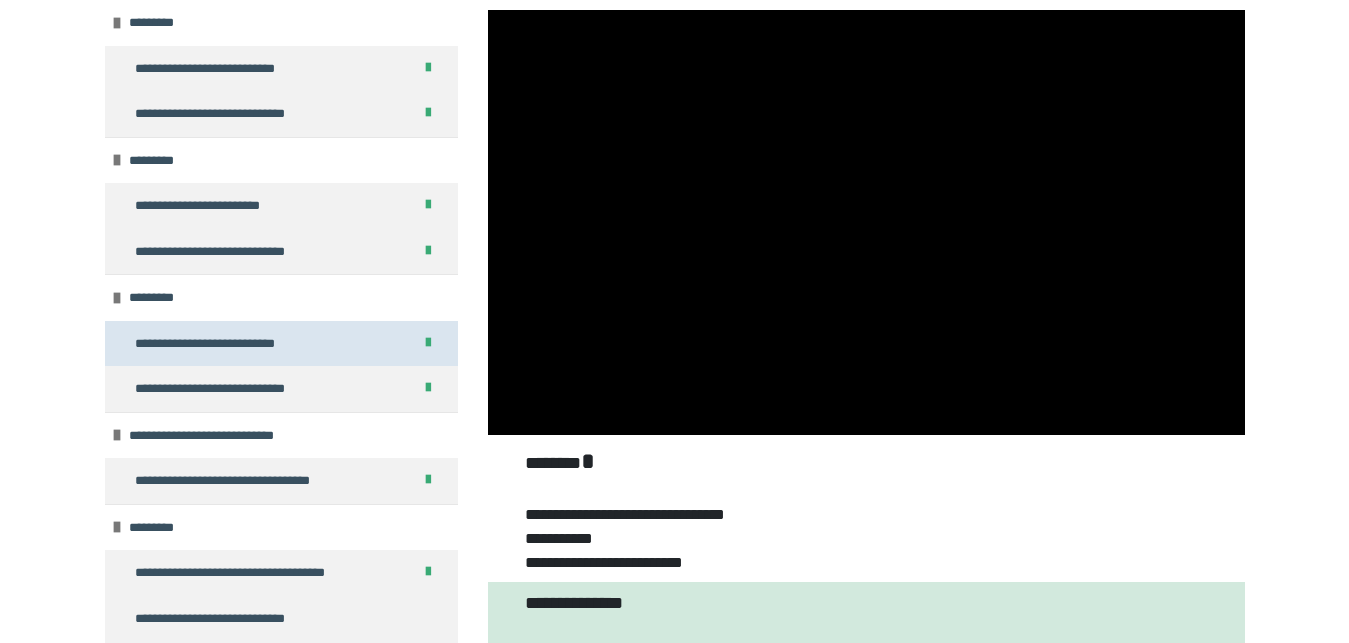 click on "**********" at bounding box center [281, 344] 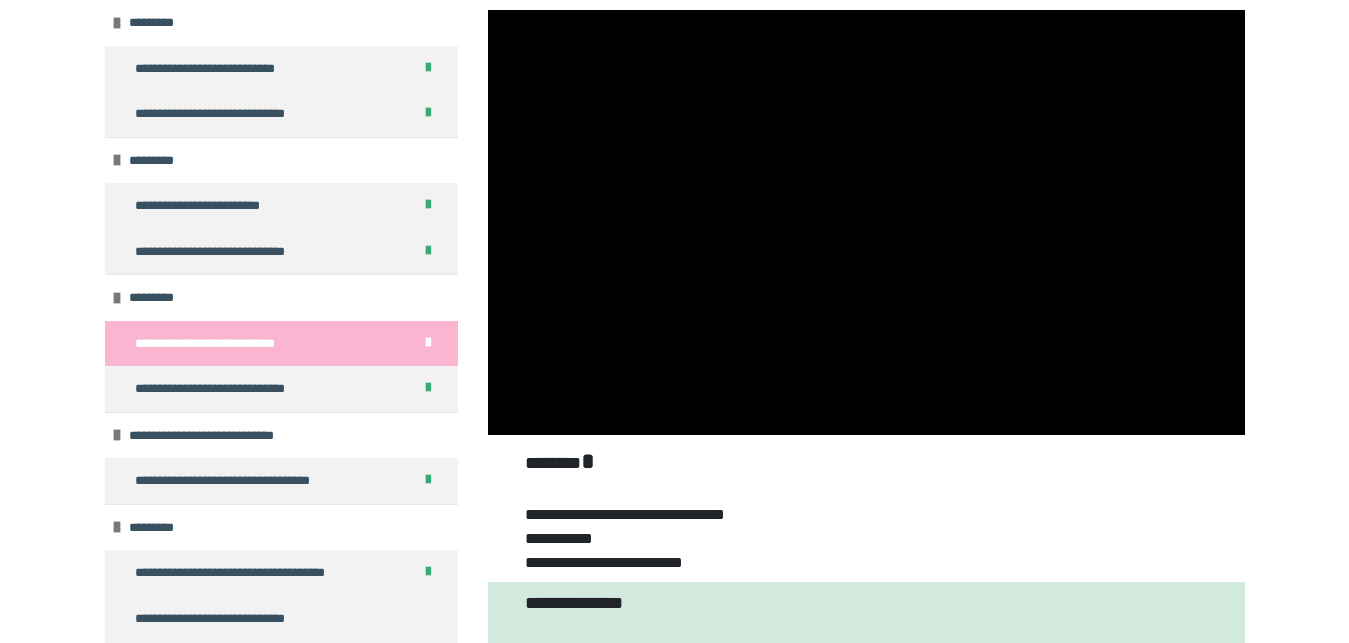 click on "**********" at bounding box center (281, 344) 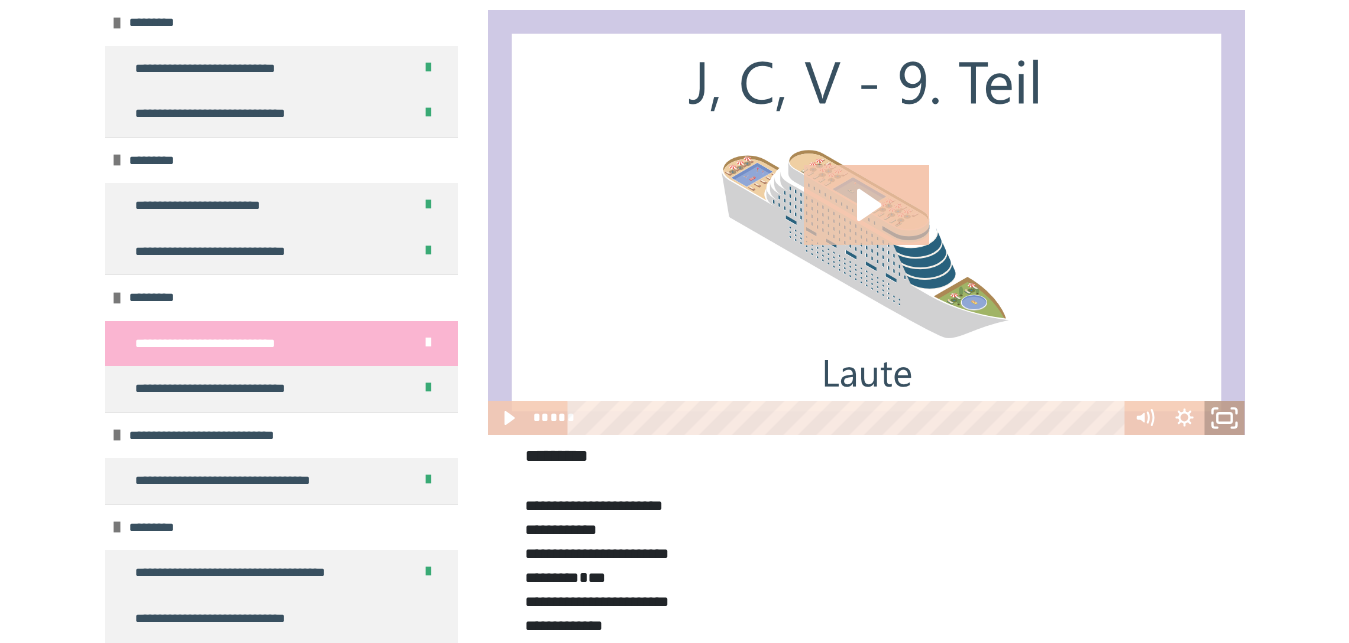 click 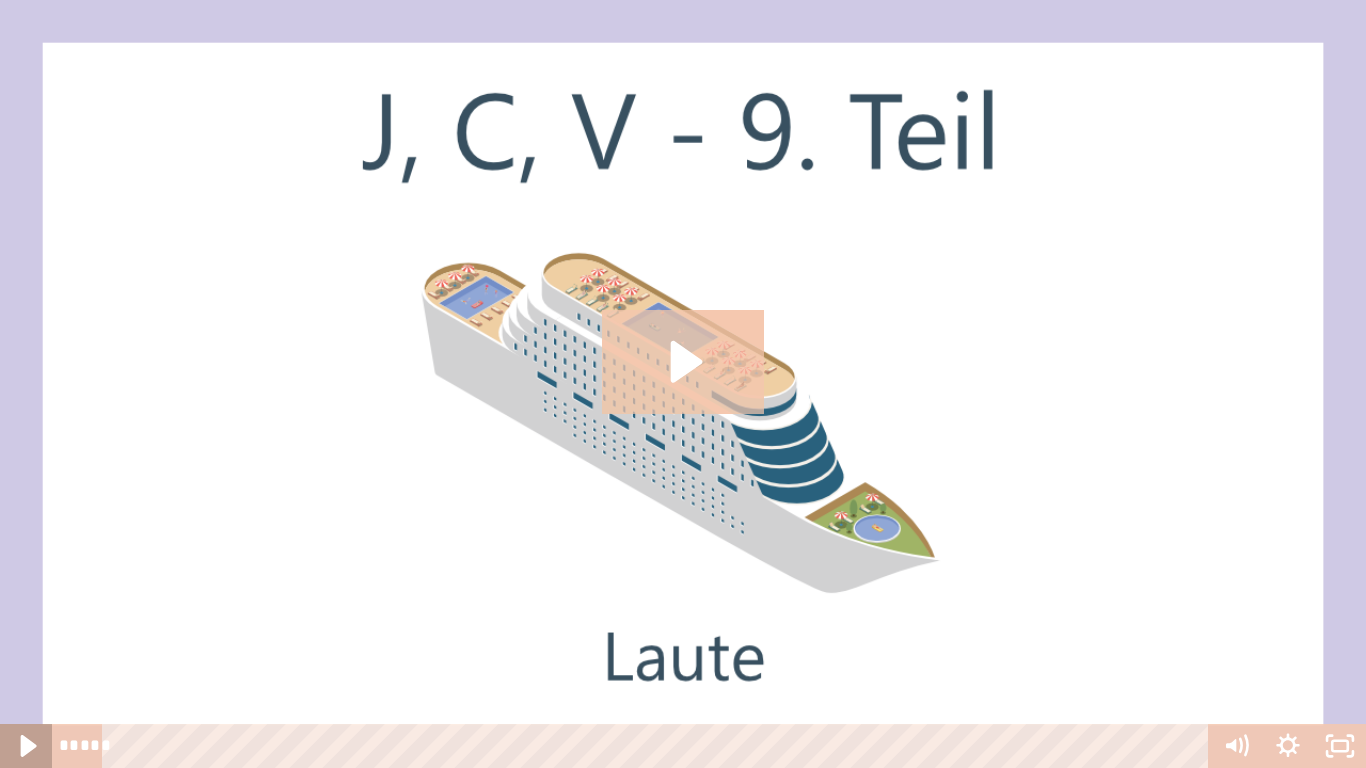 click 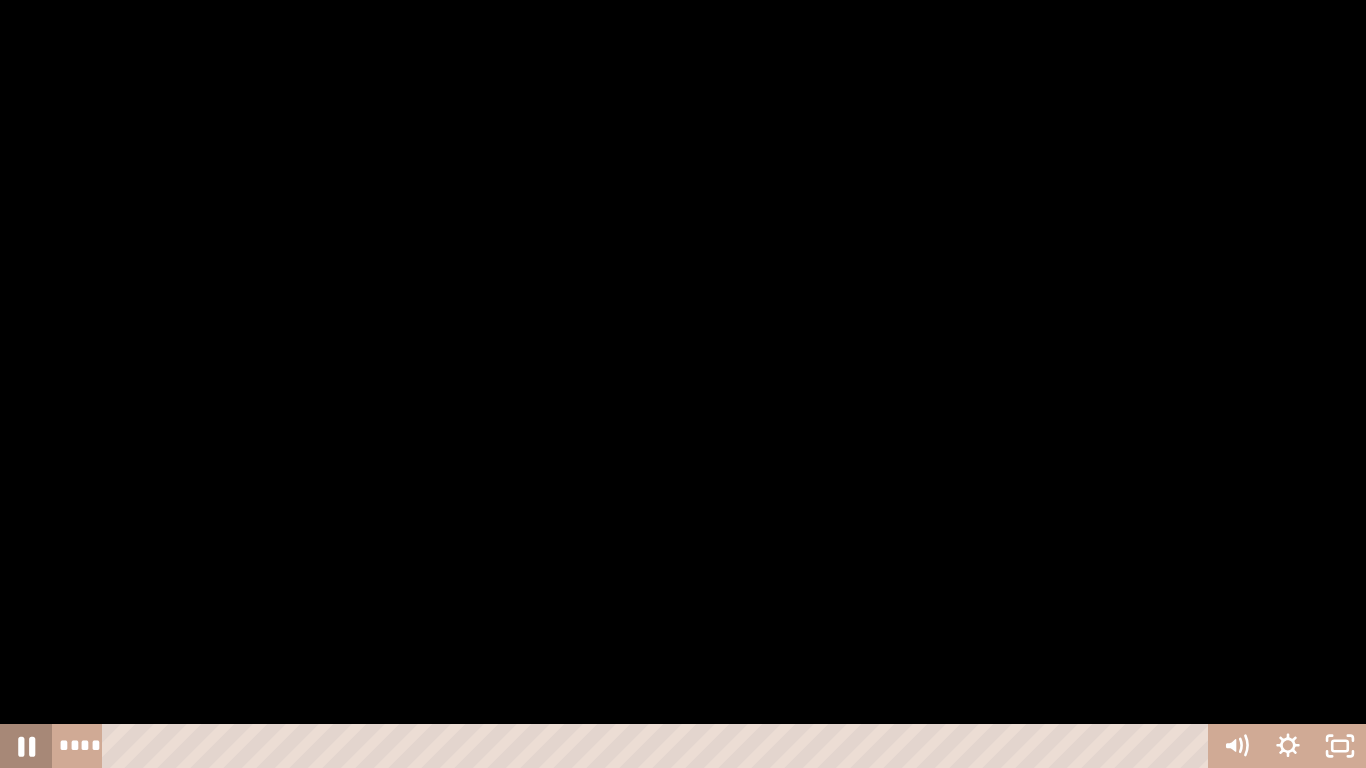 click 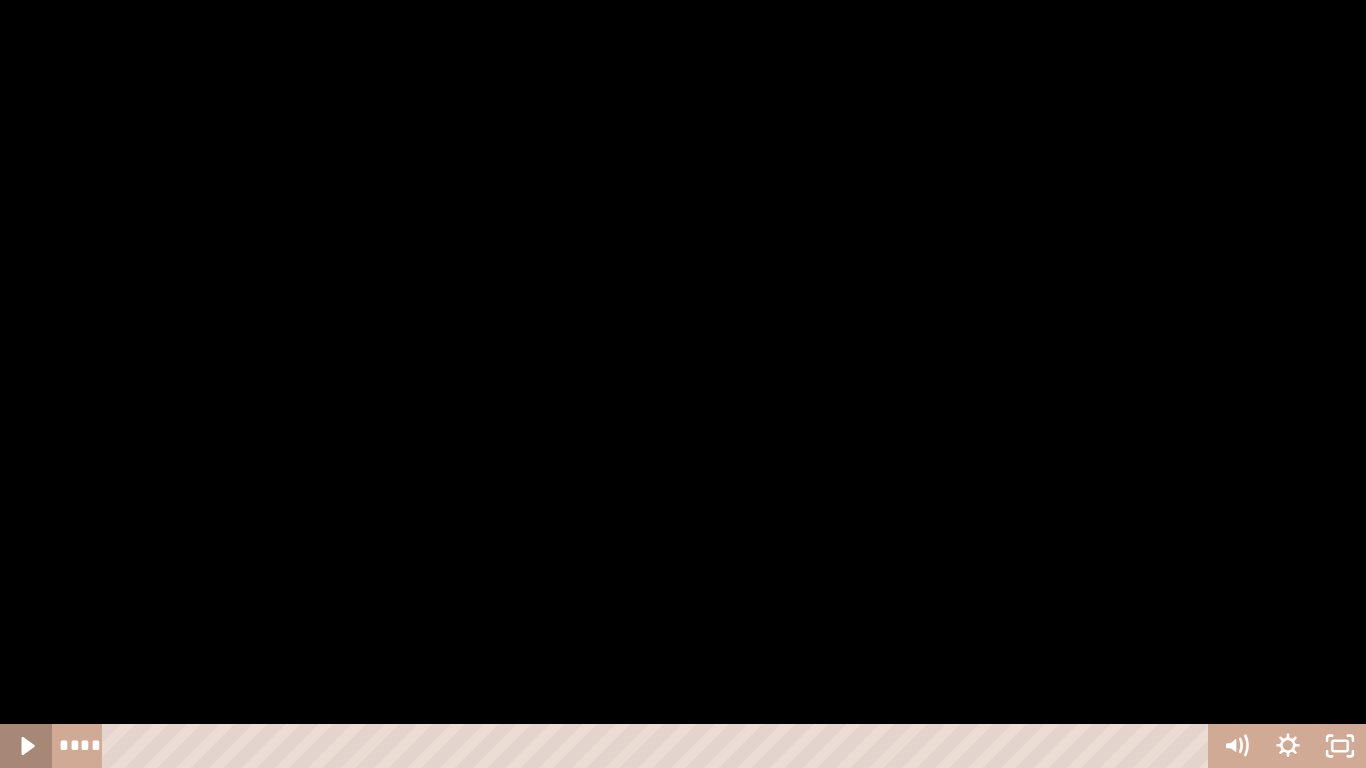 click 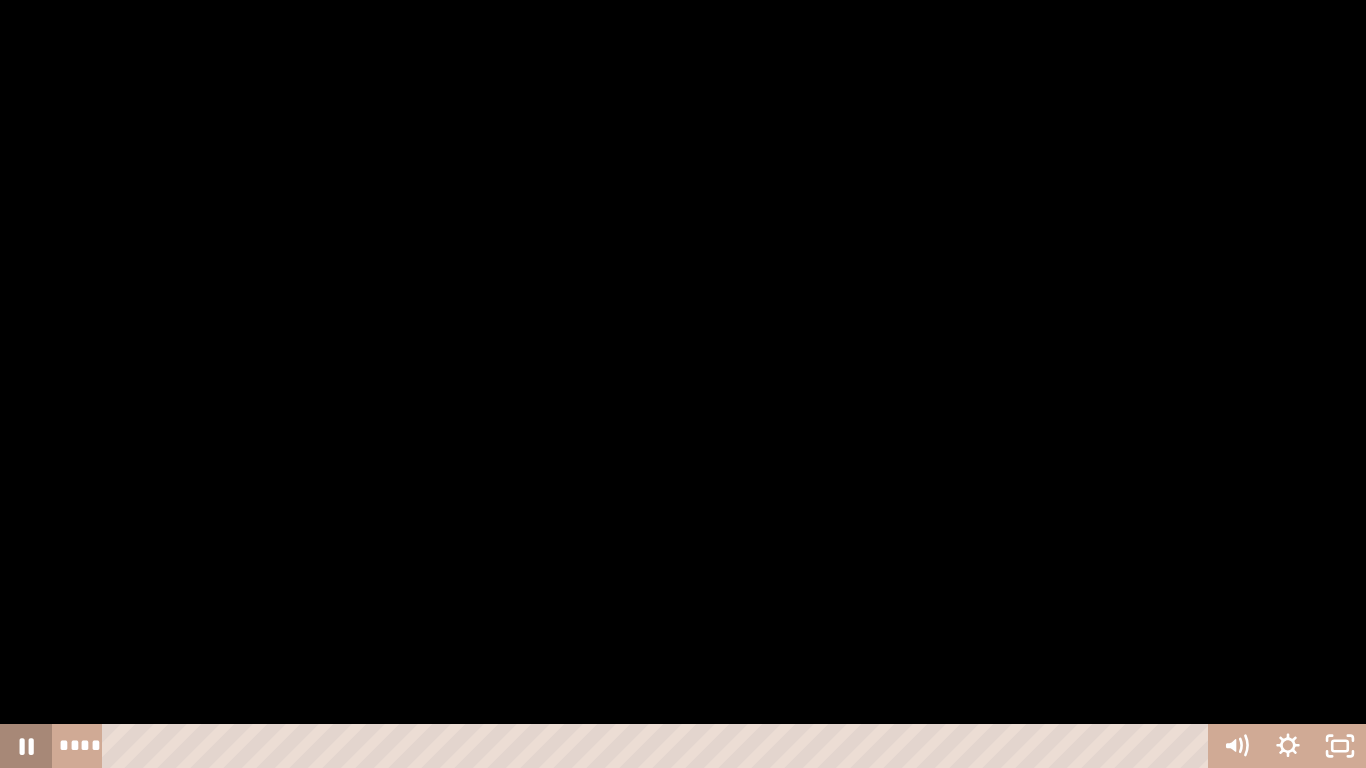 click 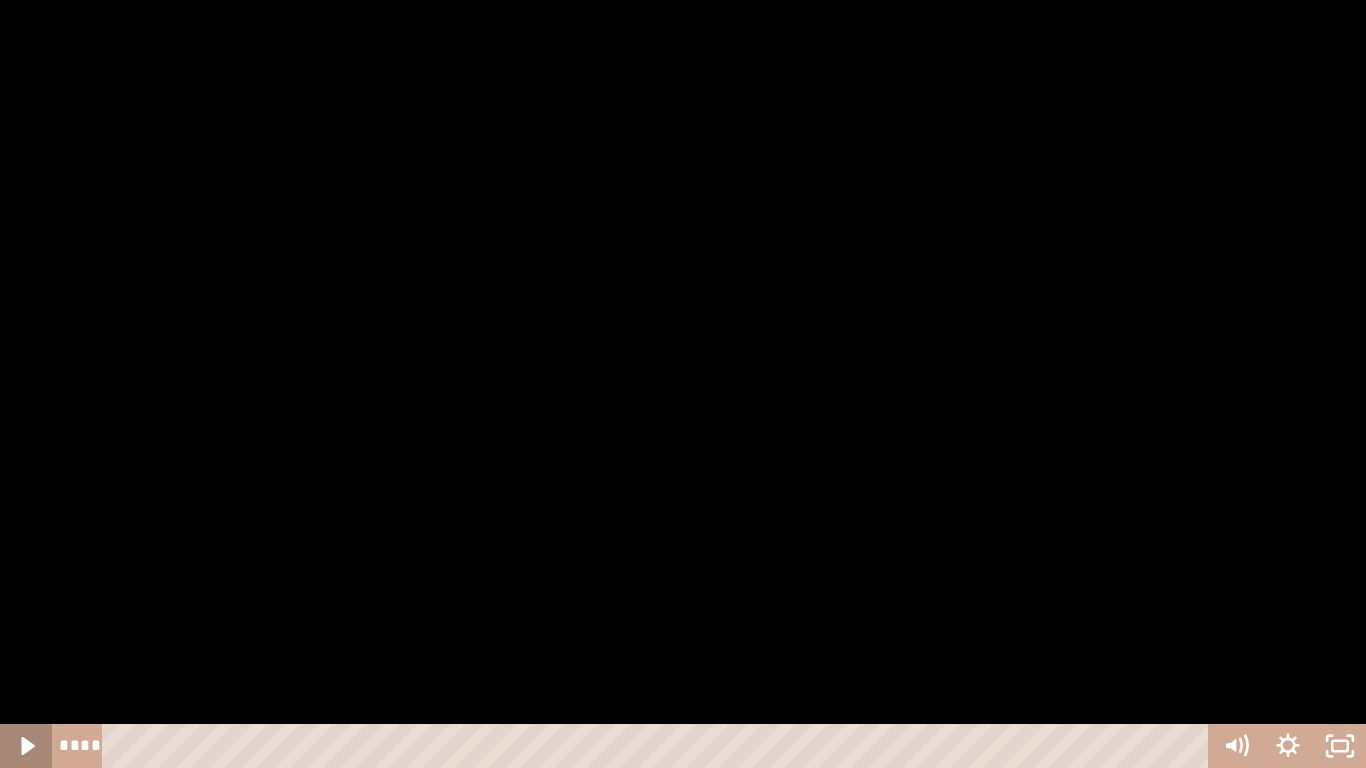 click 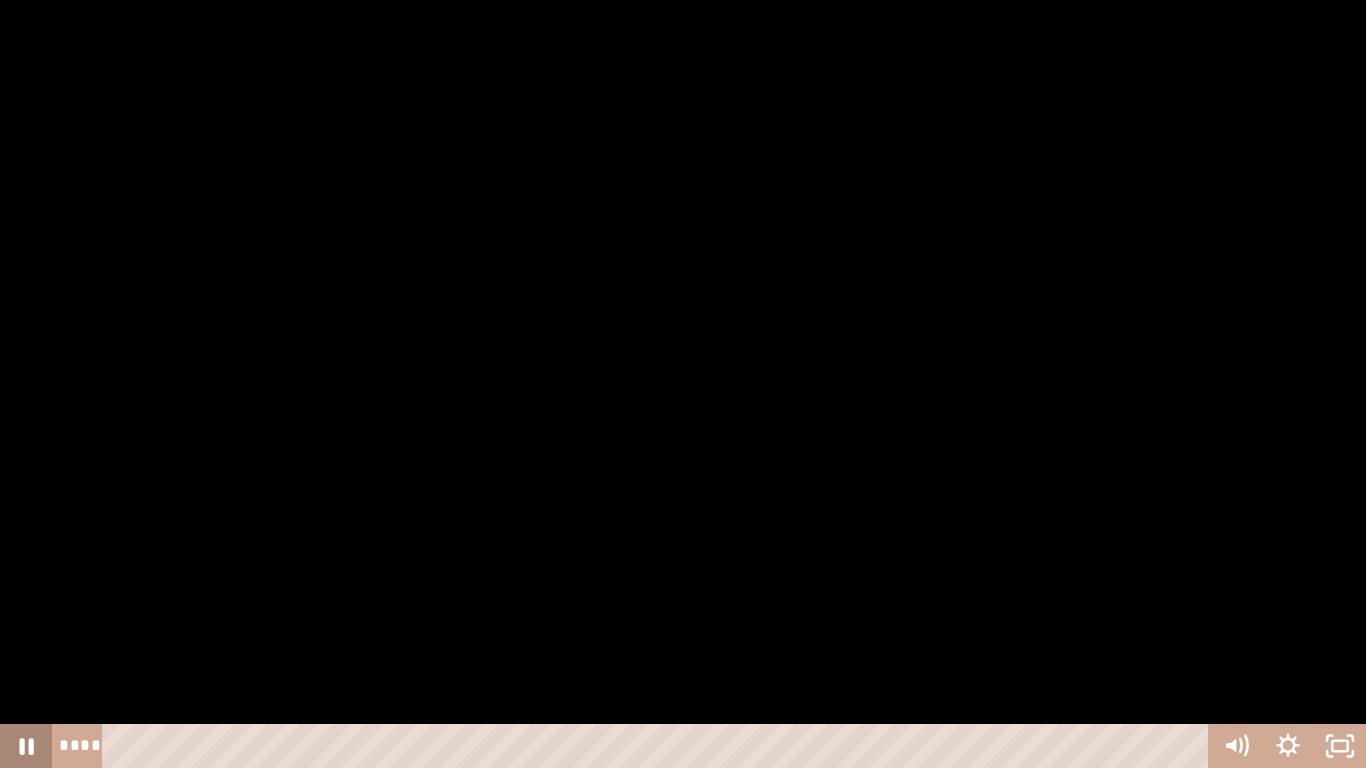 click 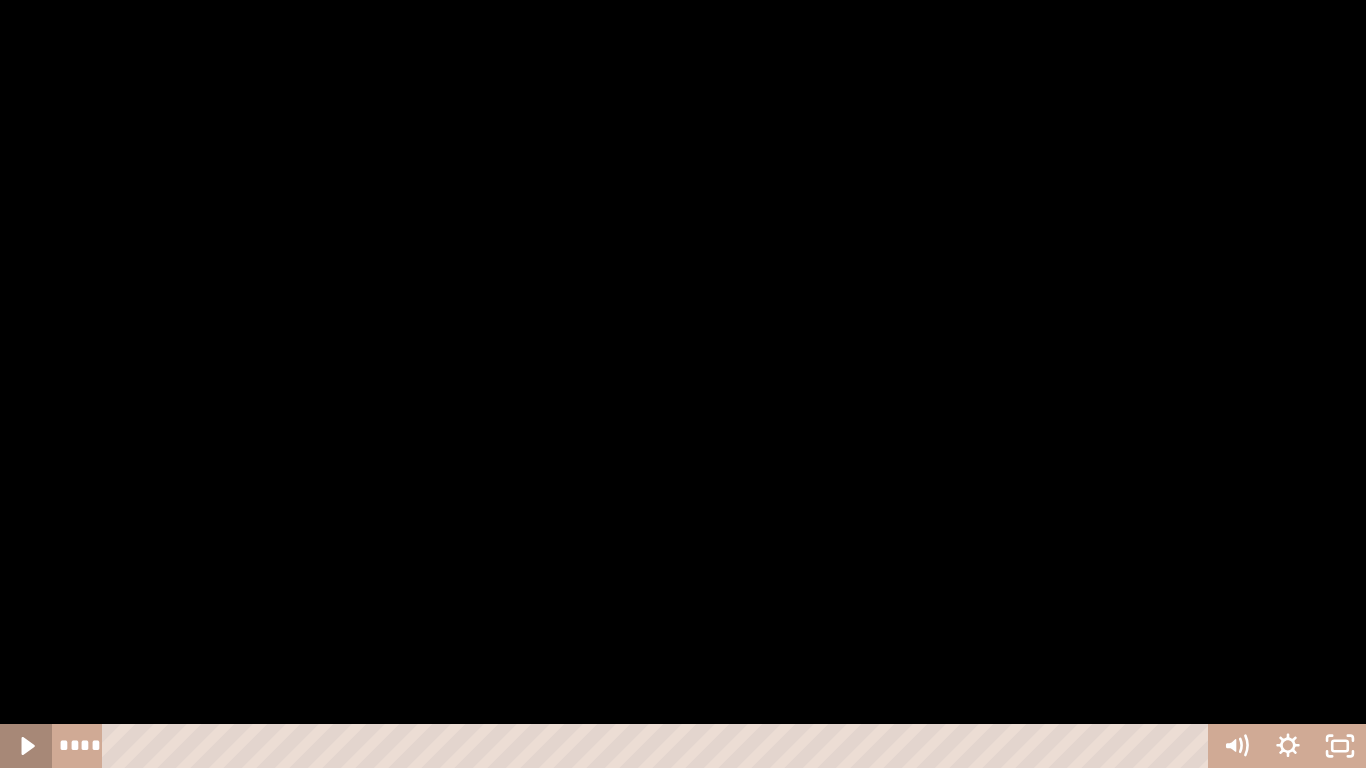 click 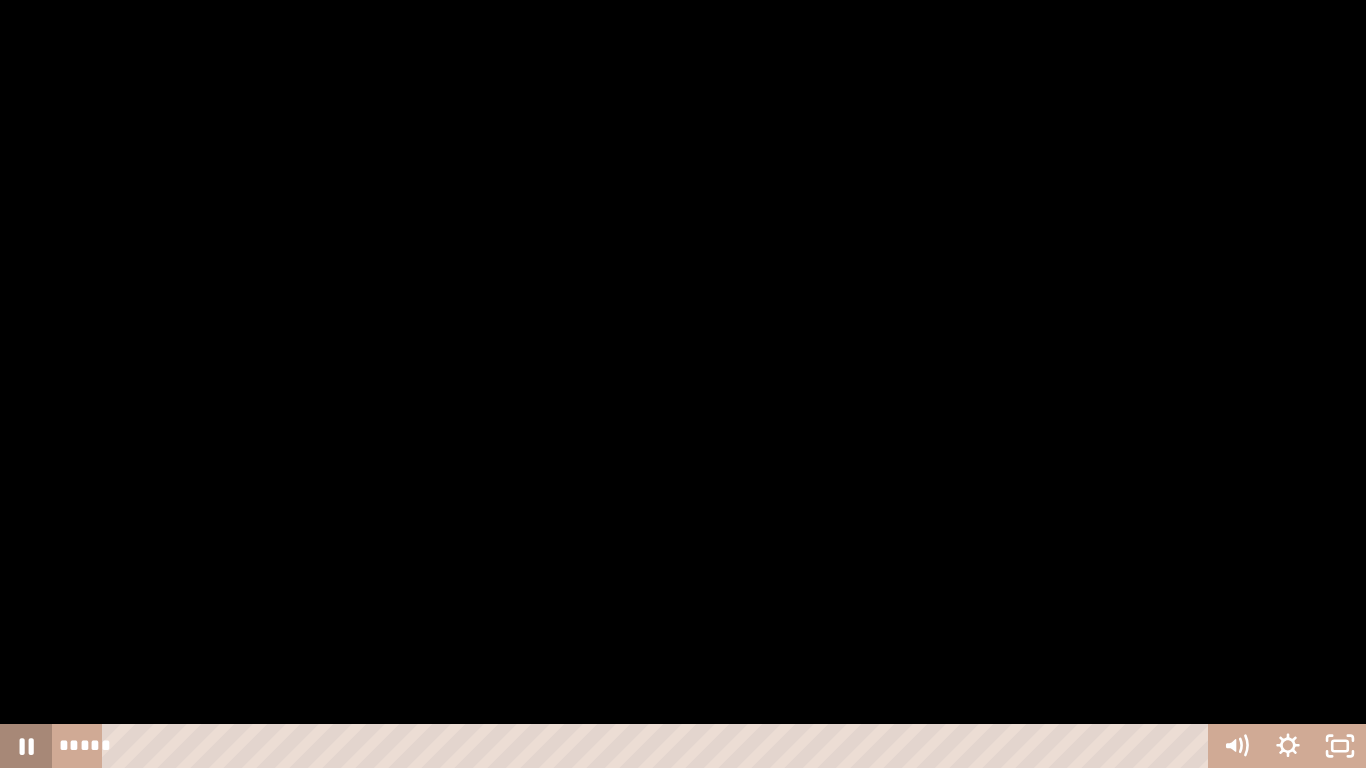 click 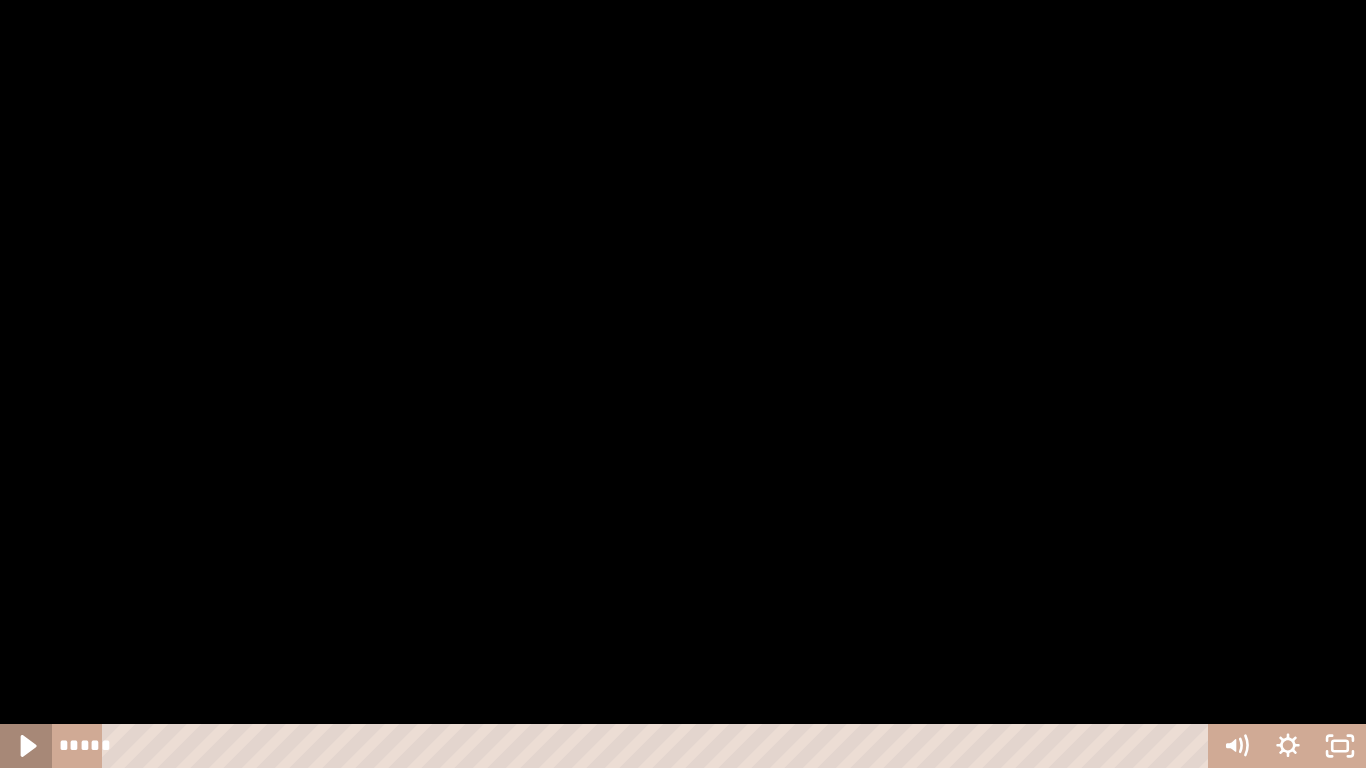 click 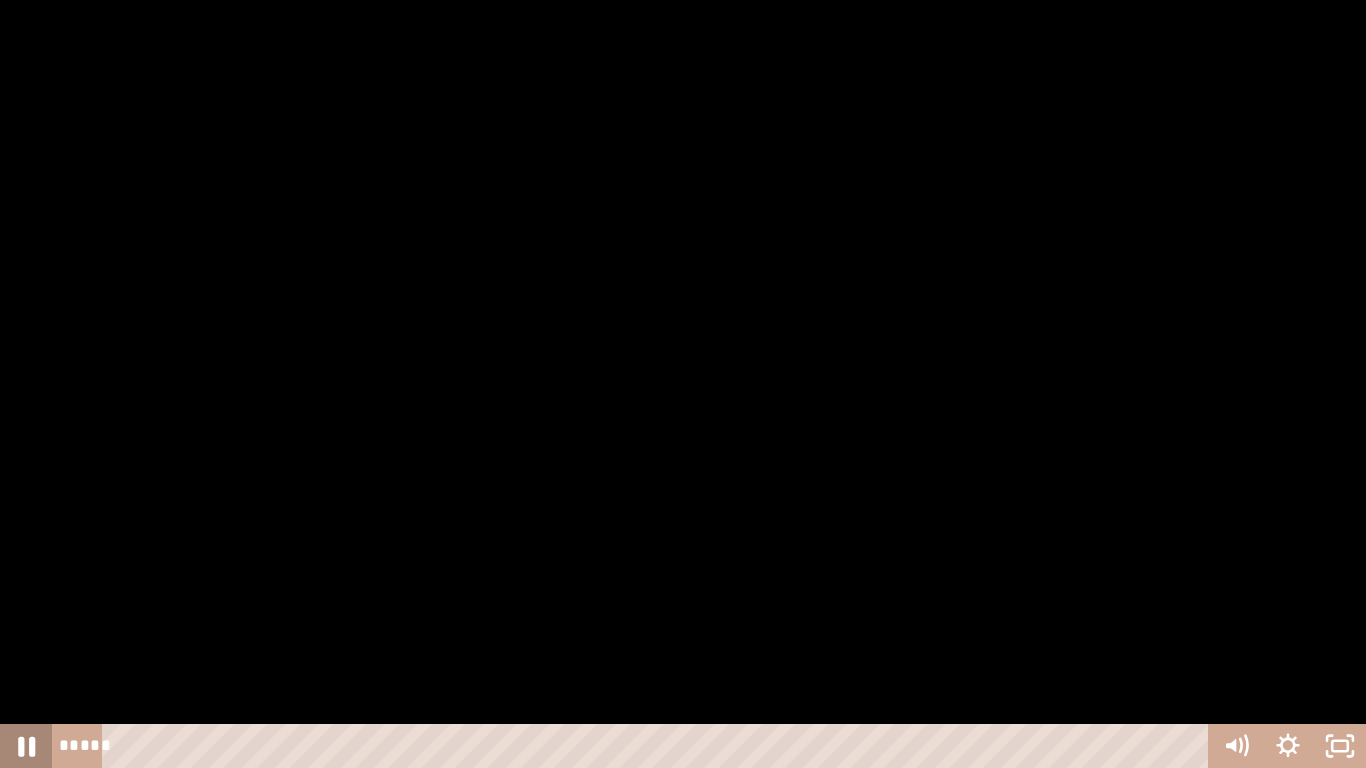 click 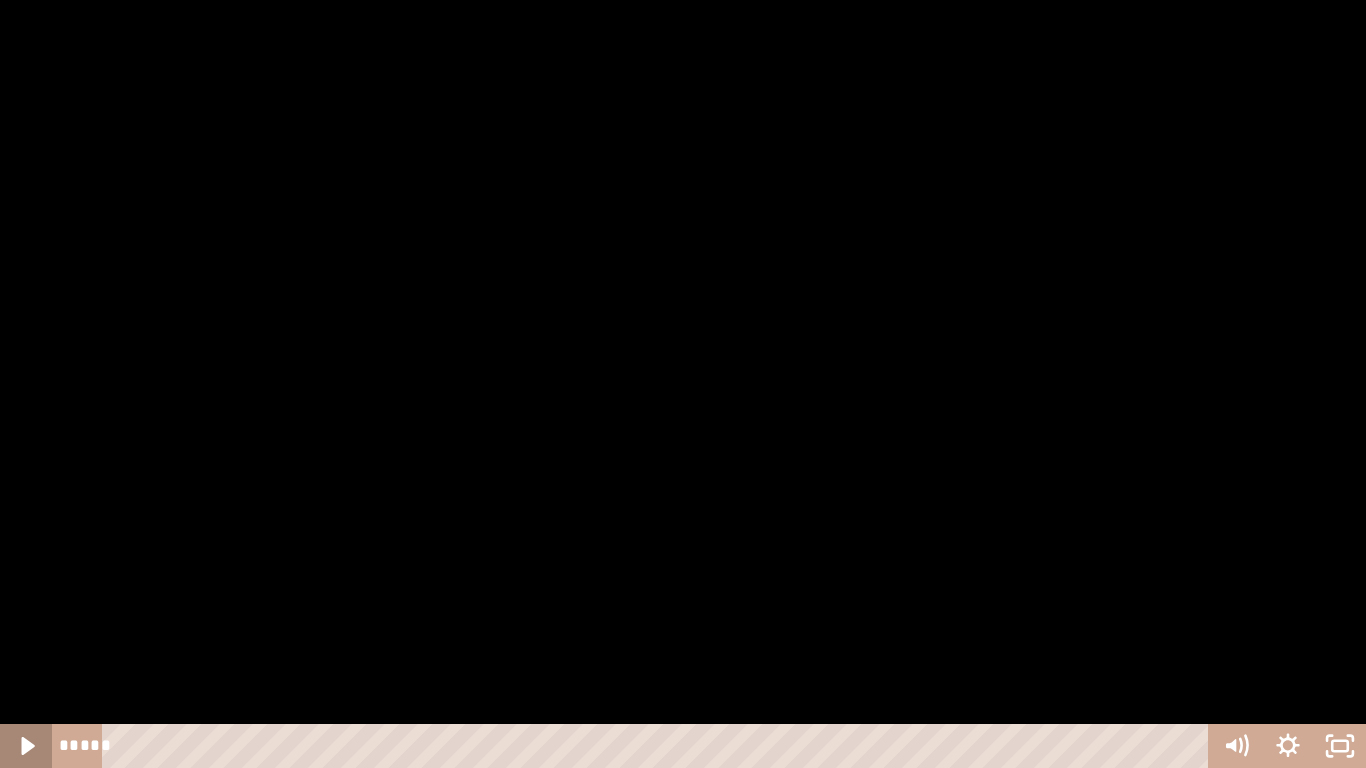 click 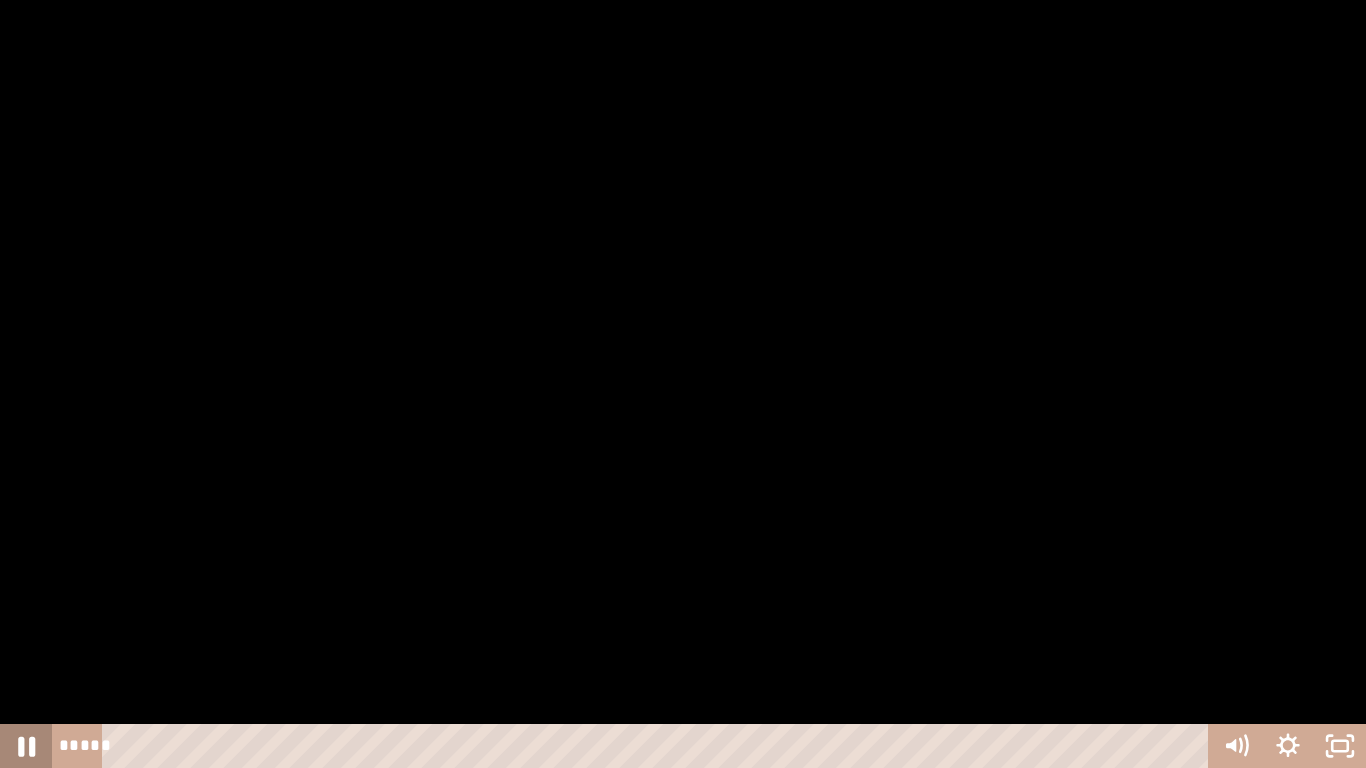 click 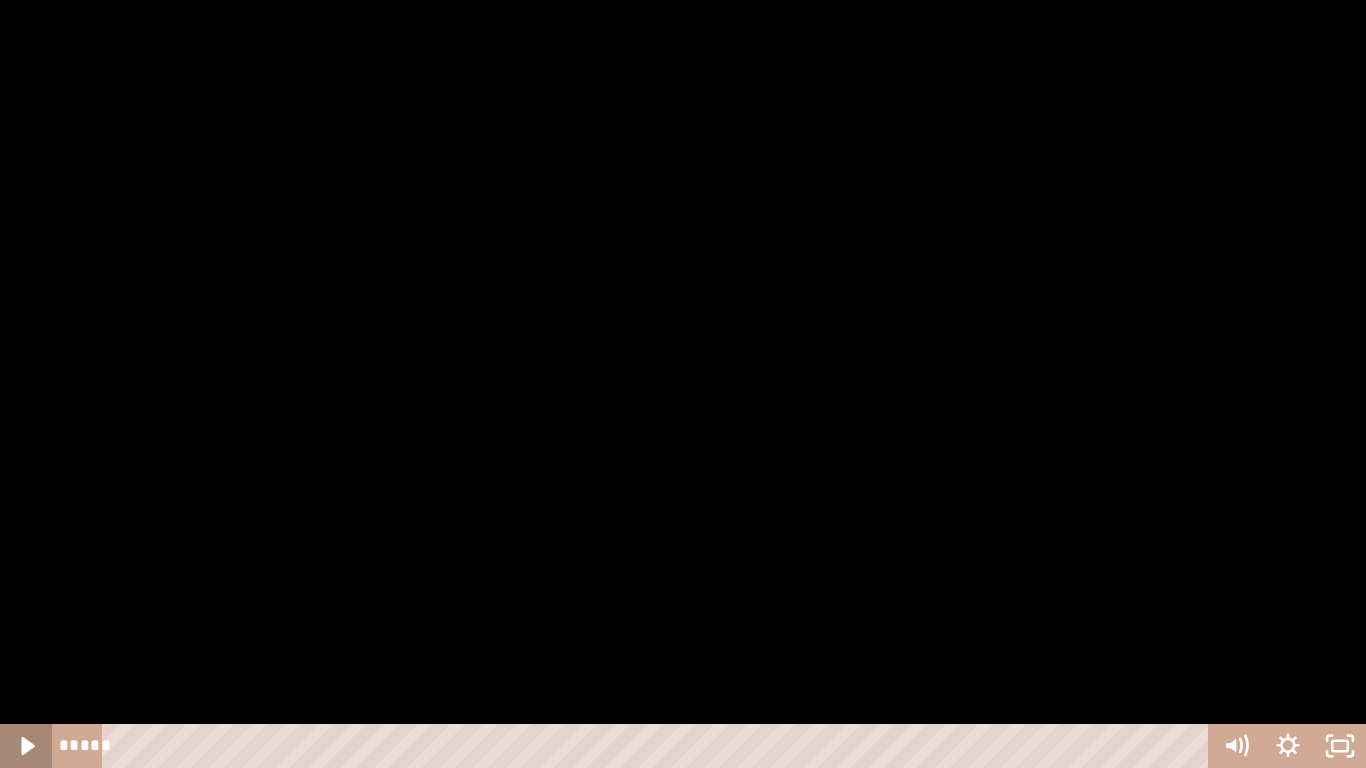click 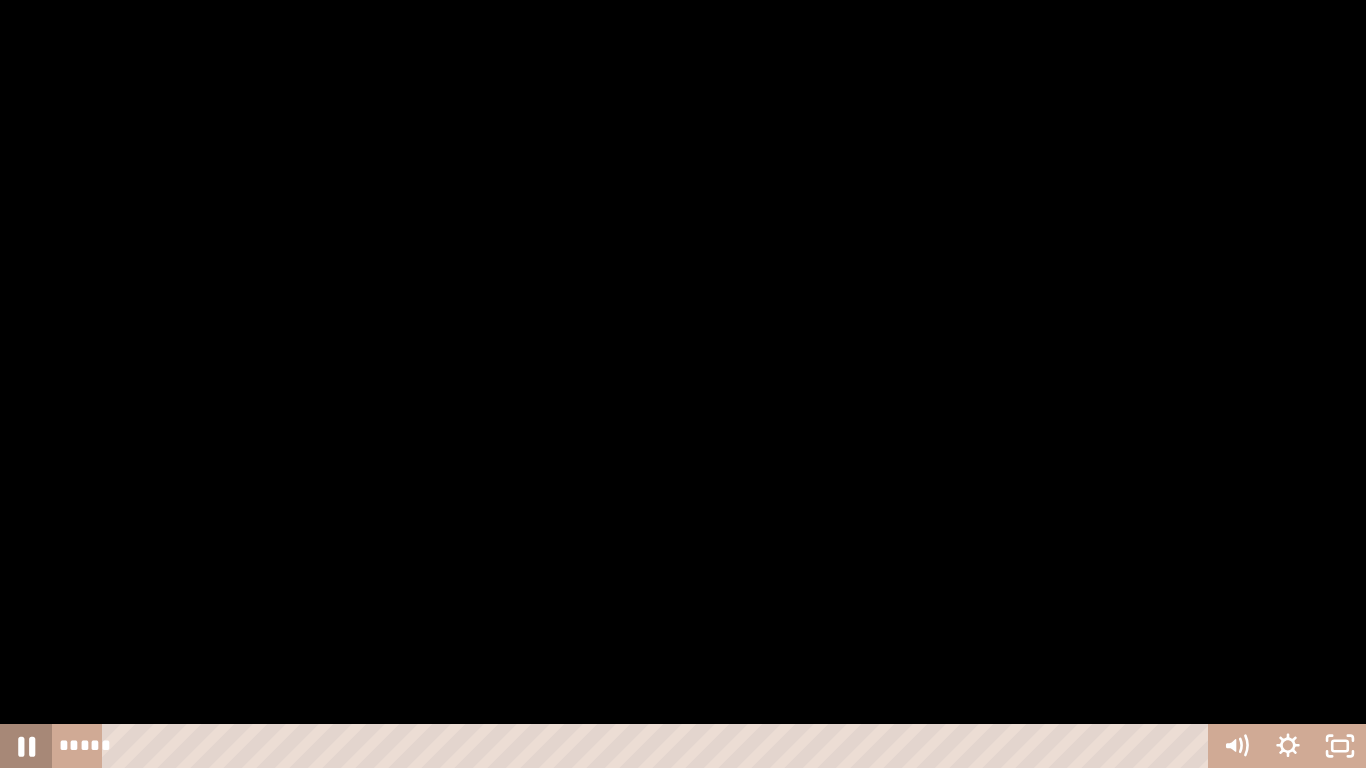 click 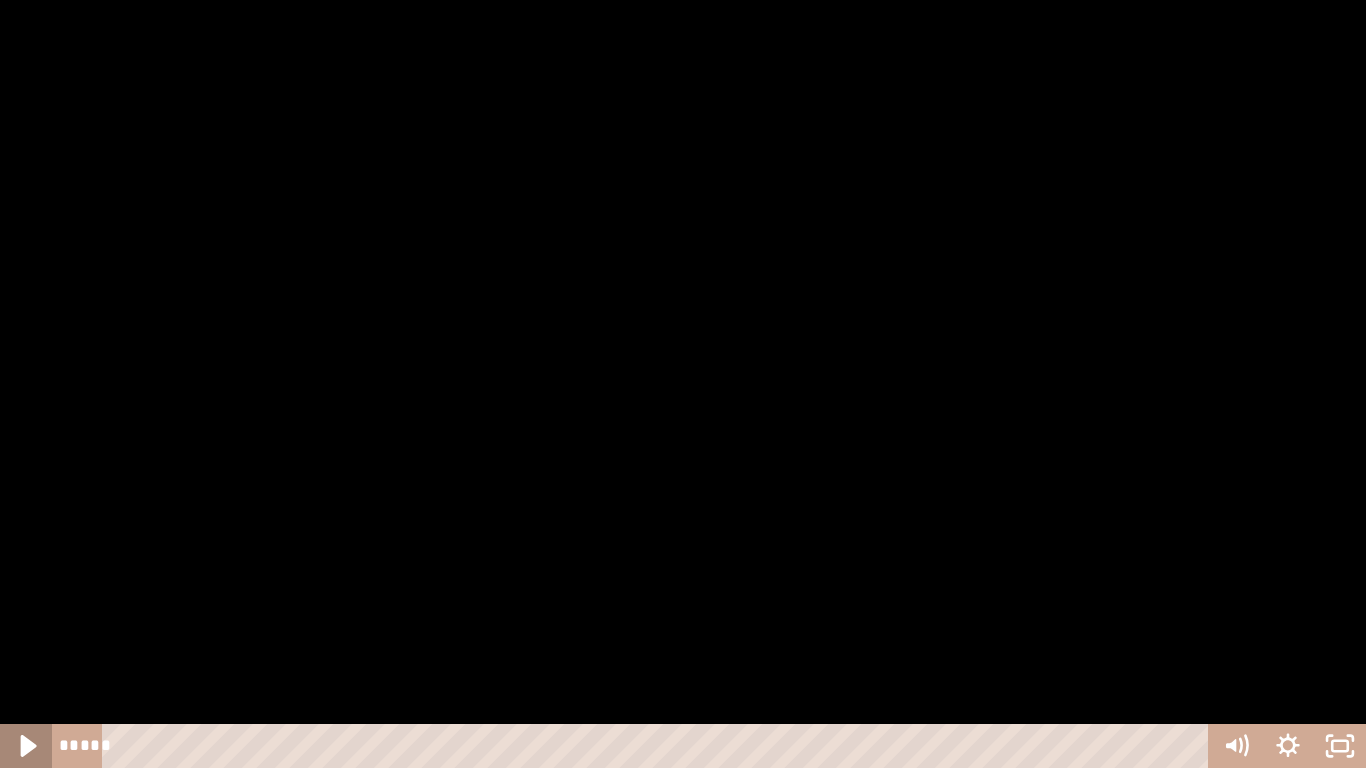 click 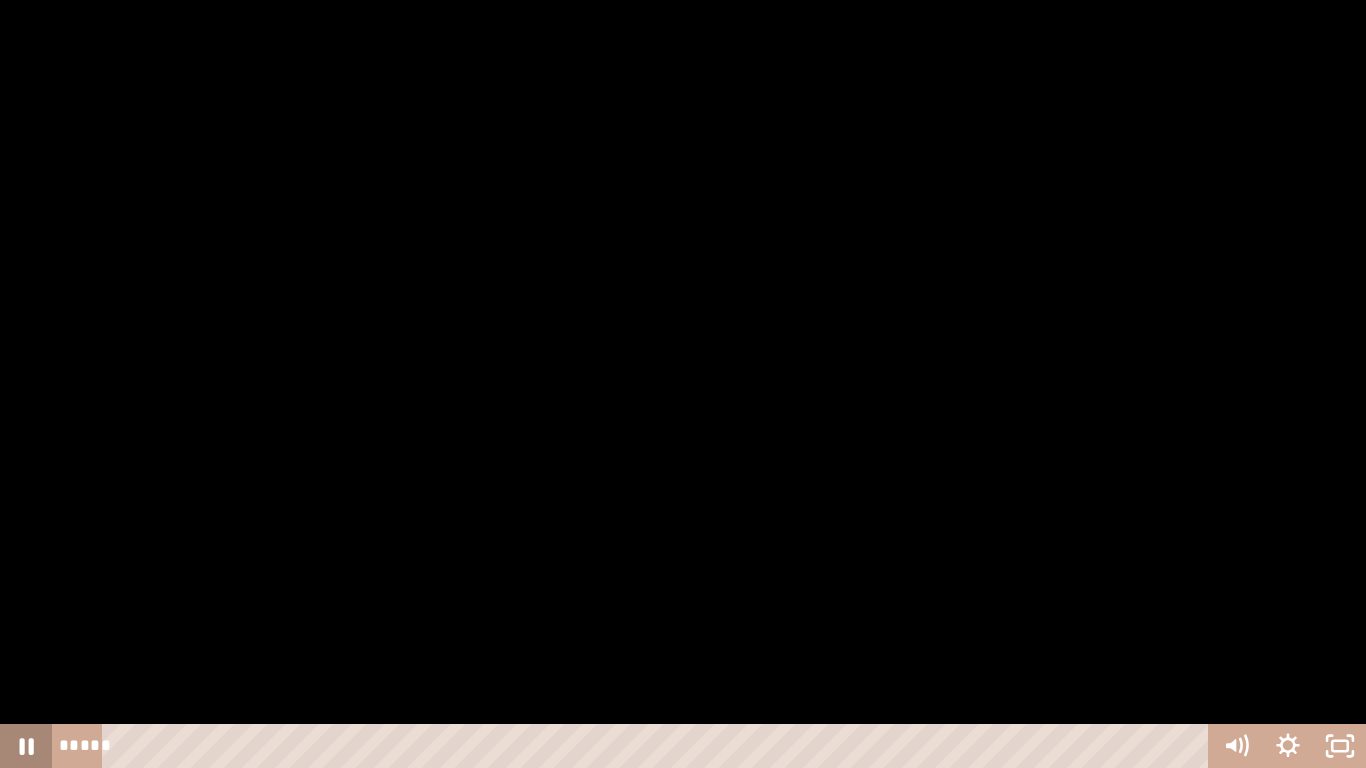 click 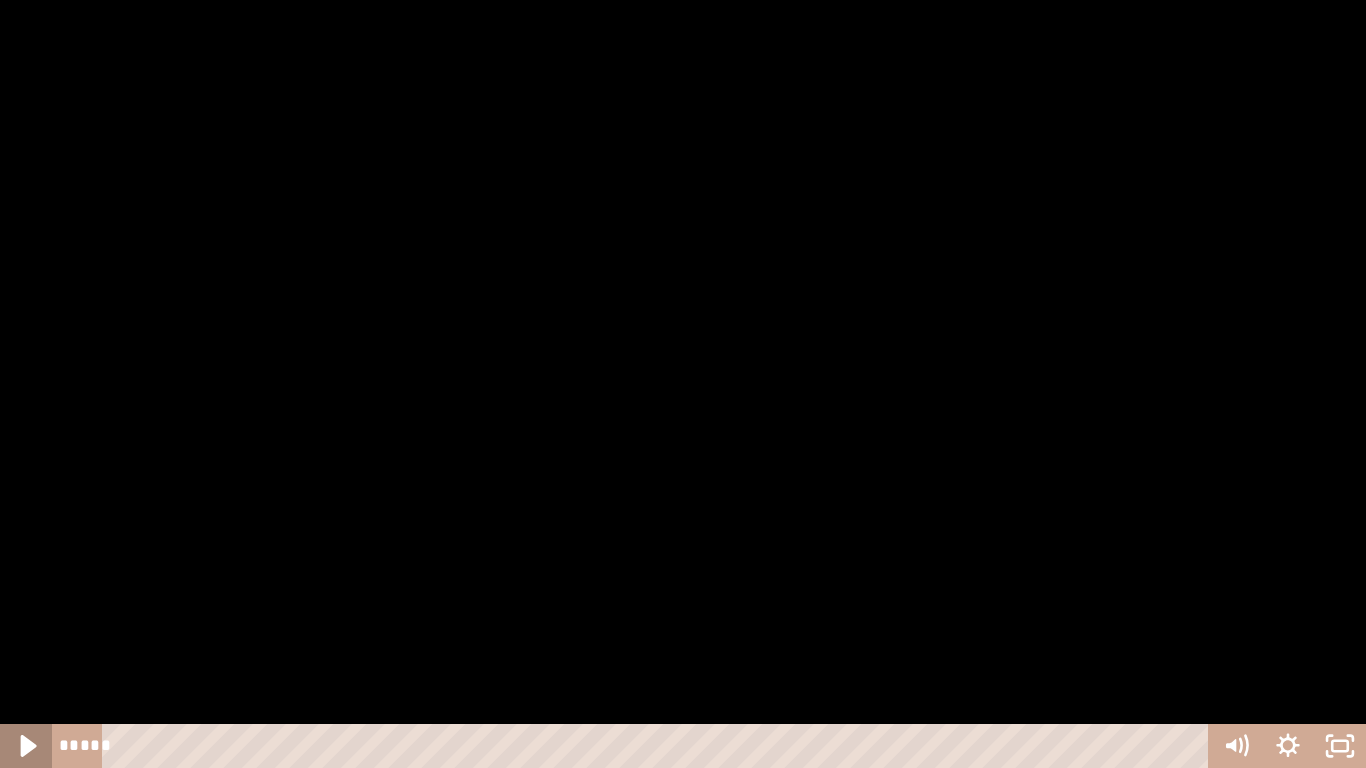 click 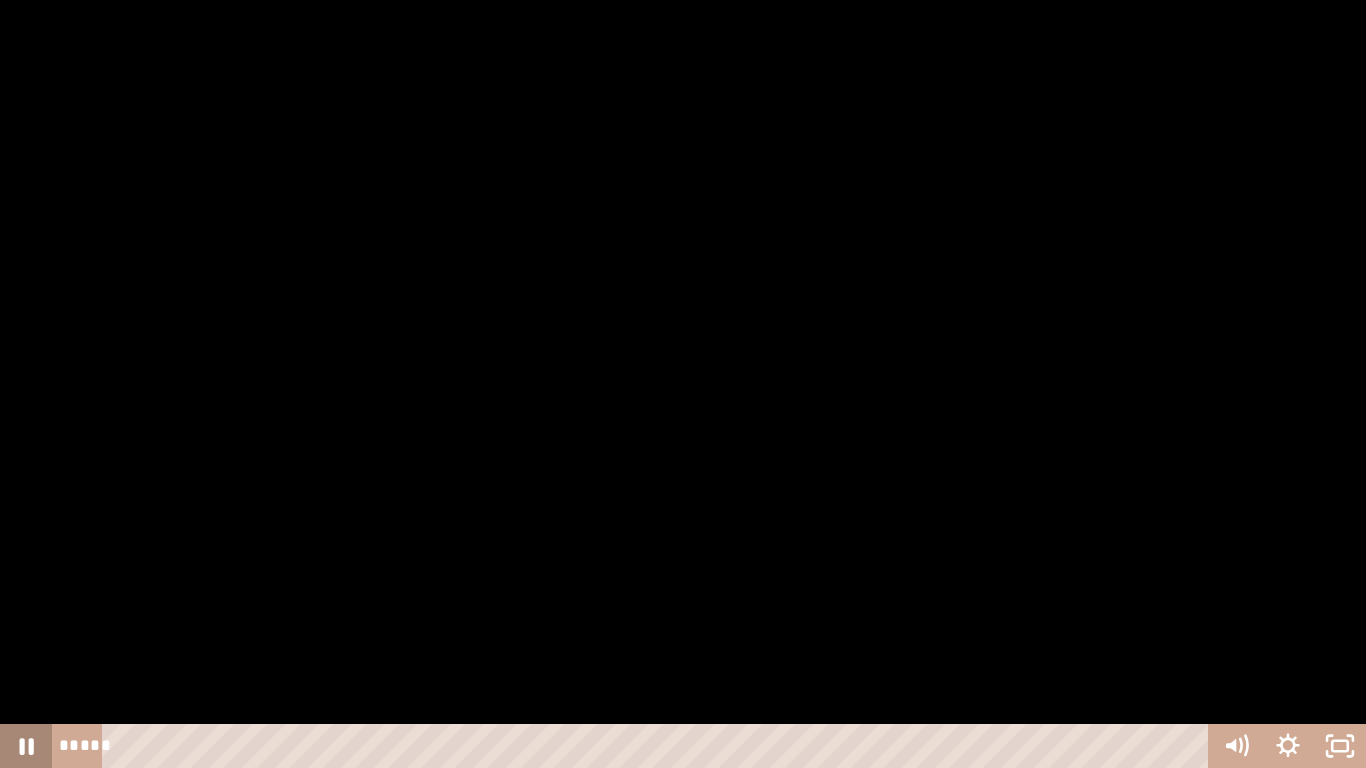 click 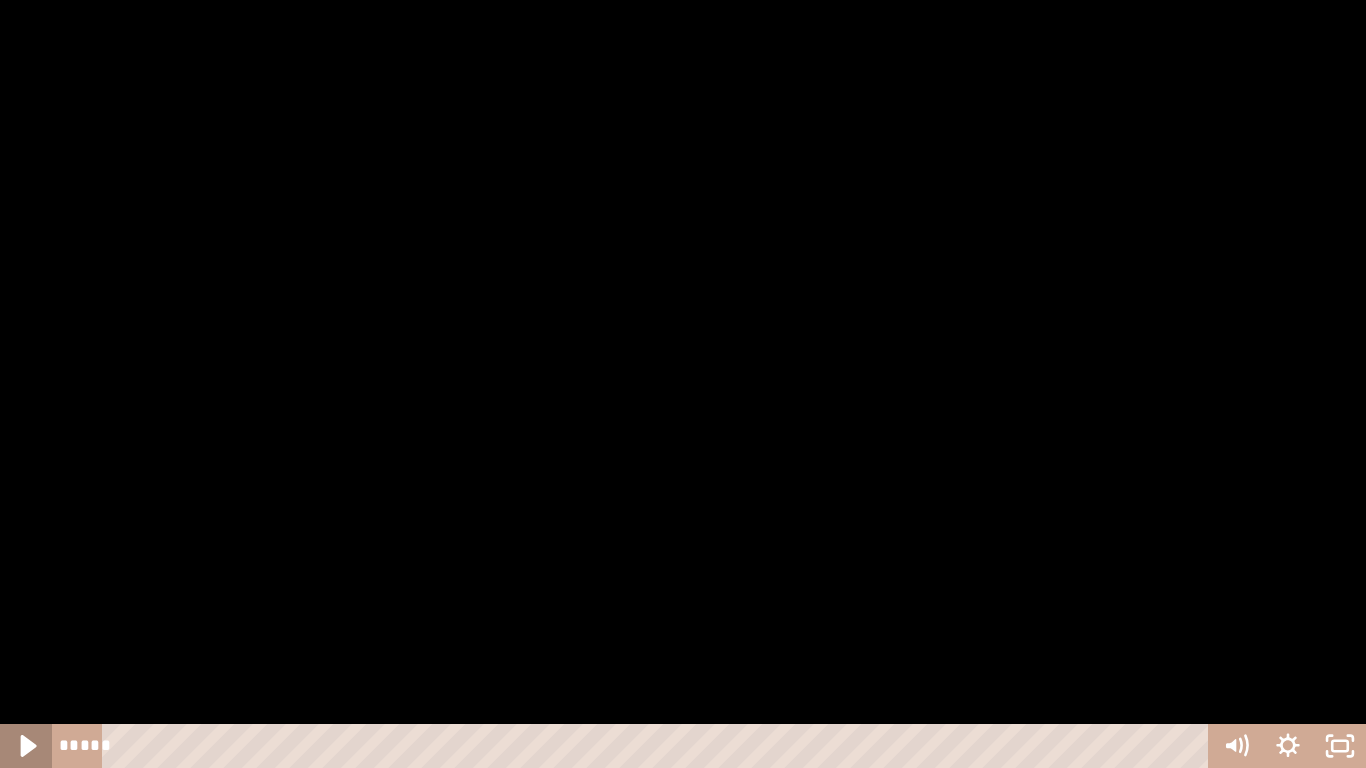 click 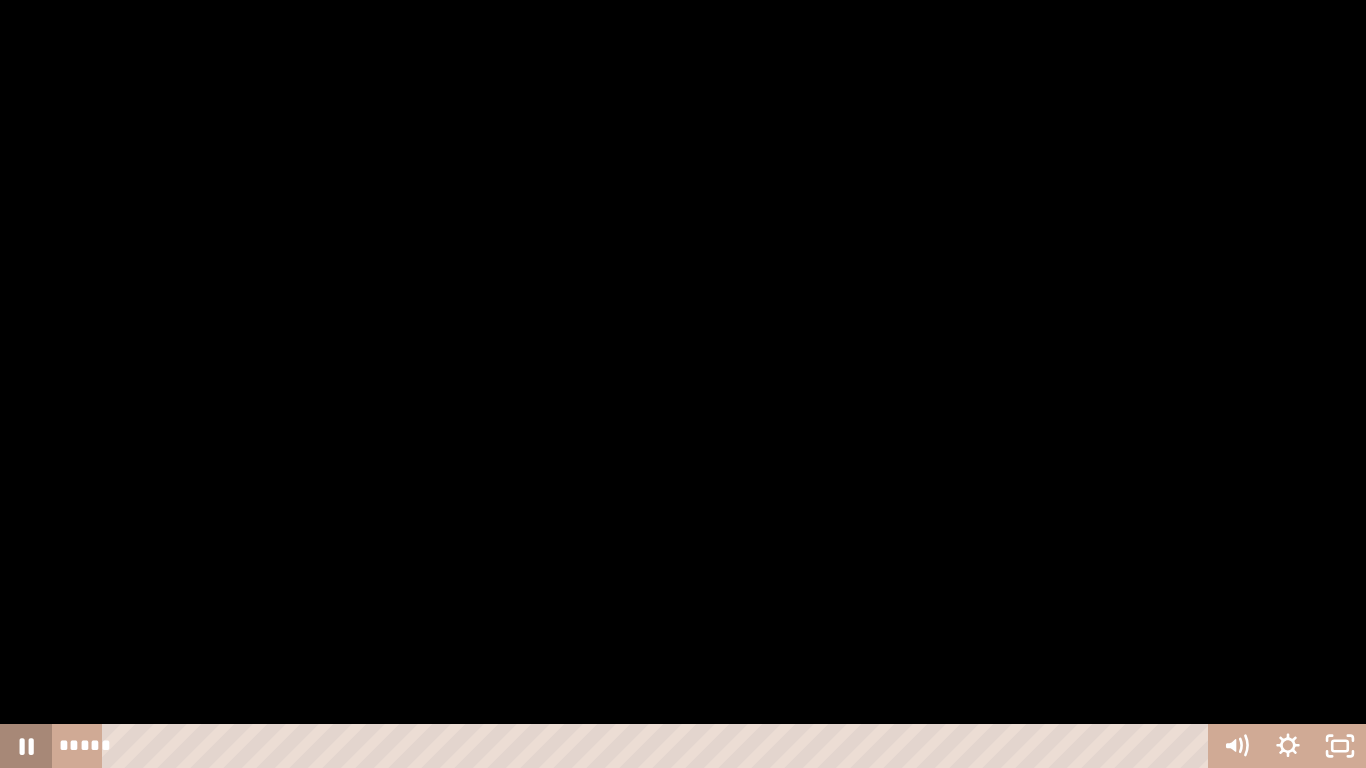 click 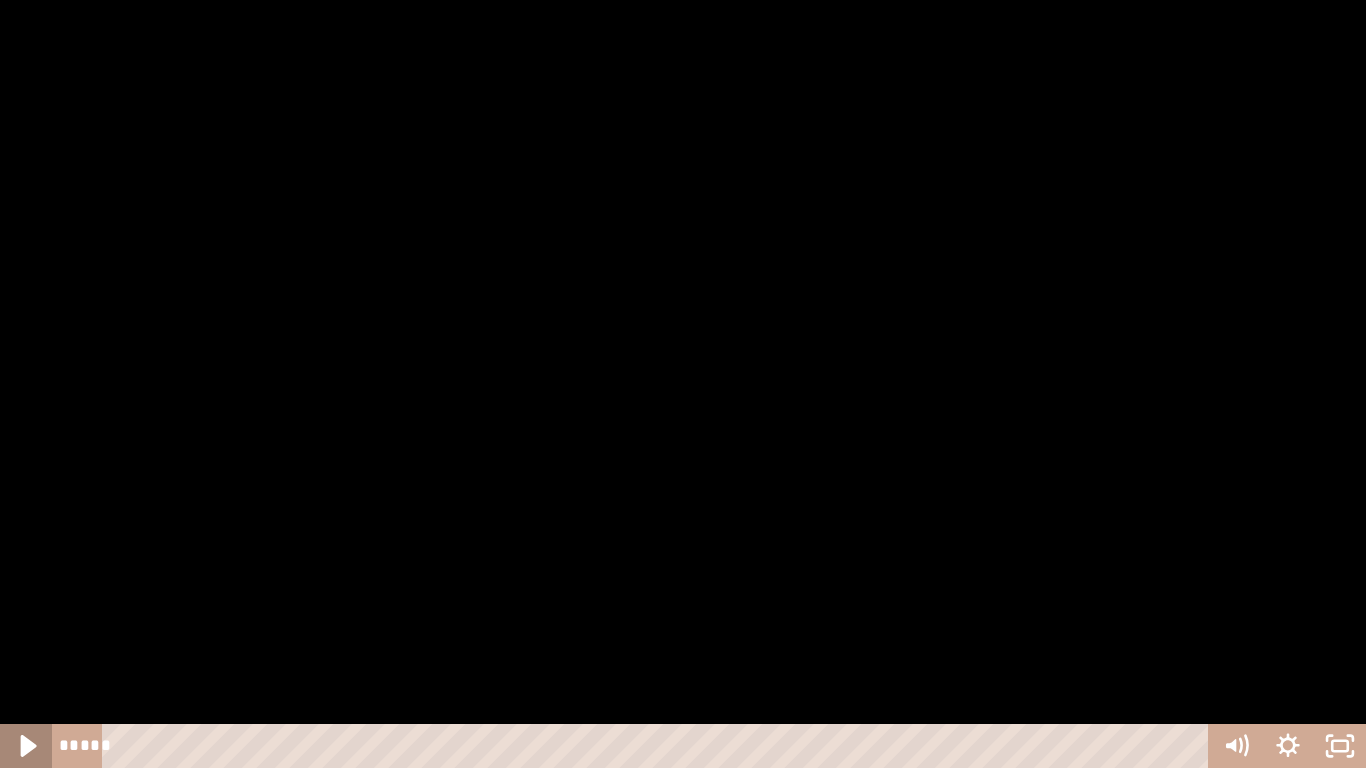 click 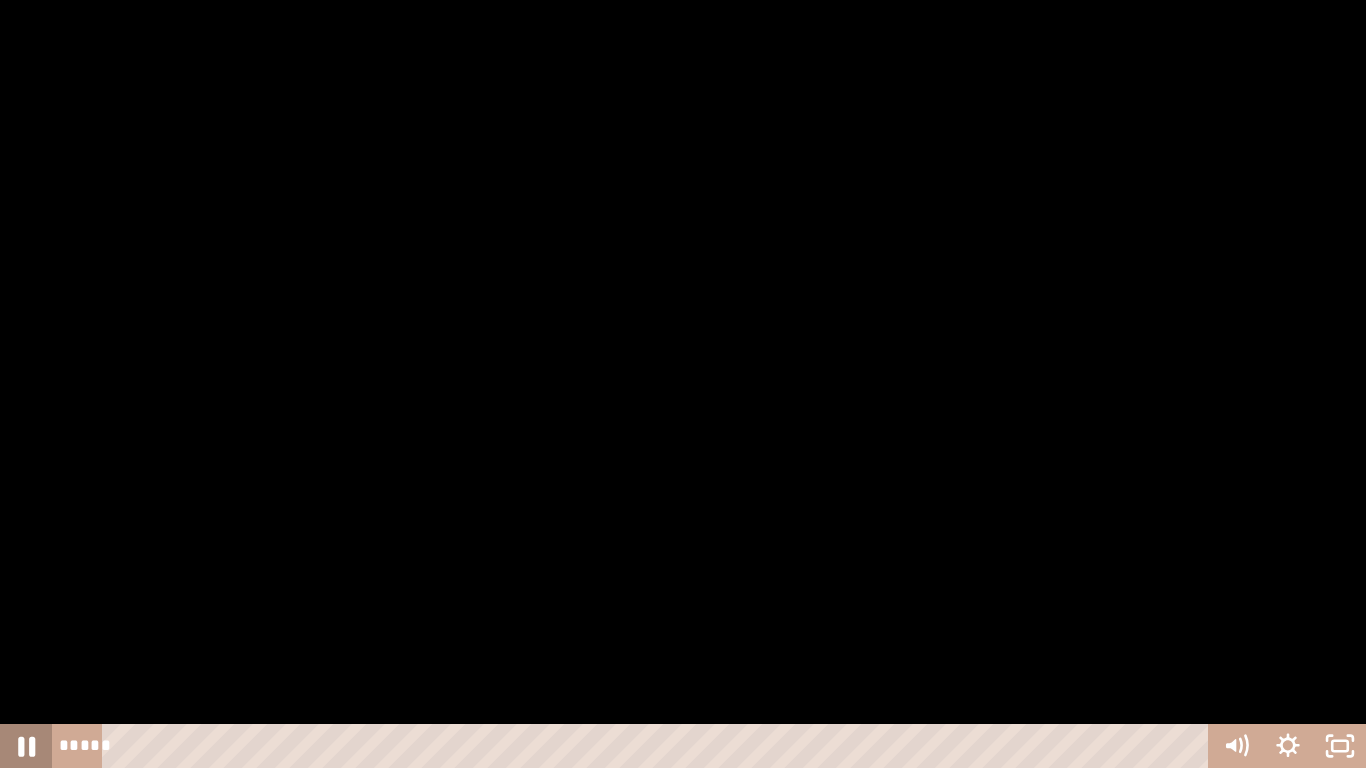 click 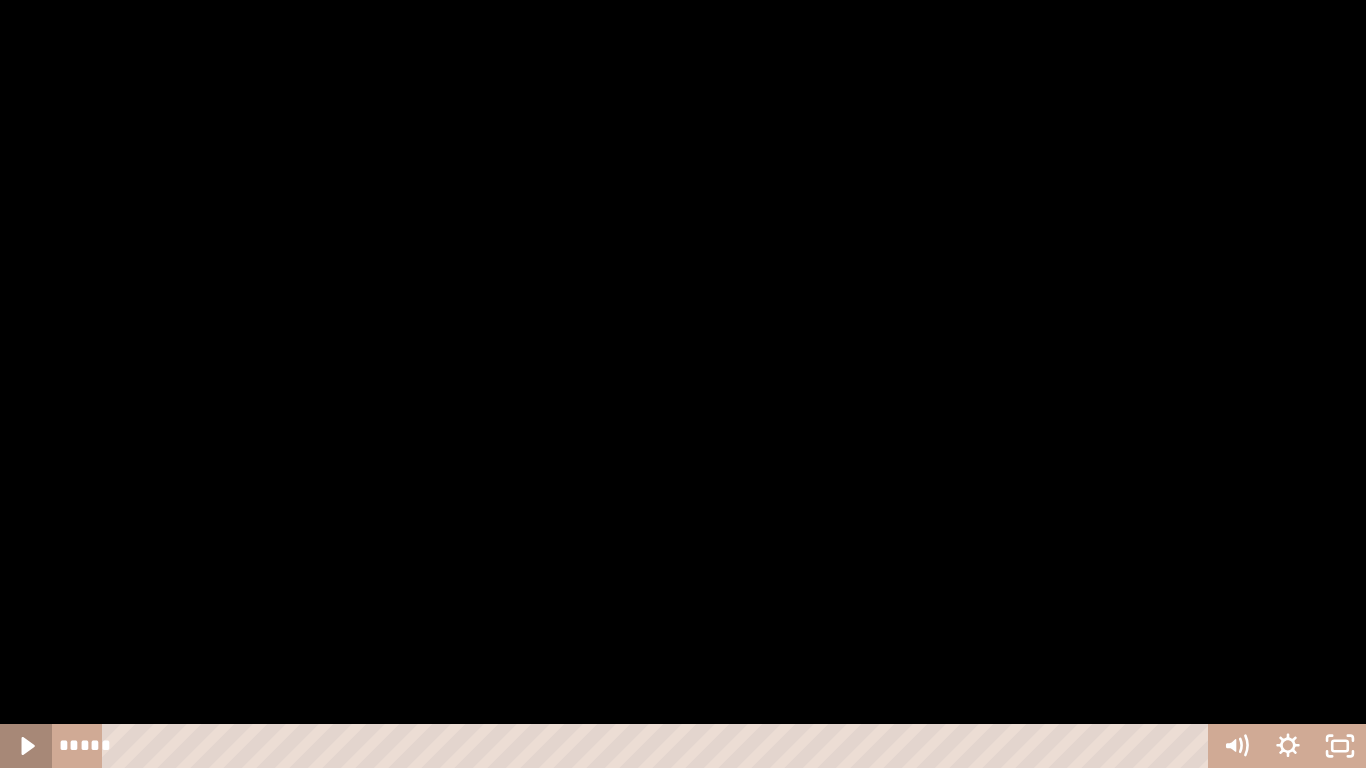 click 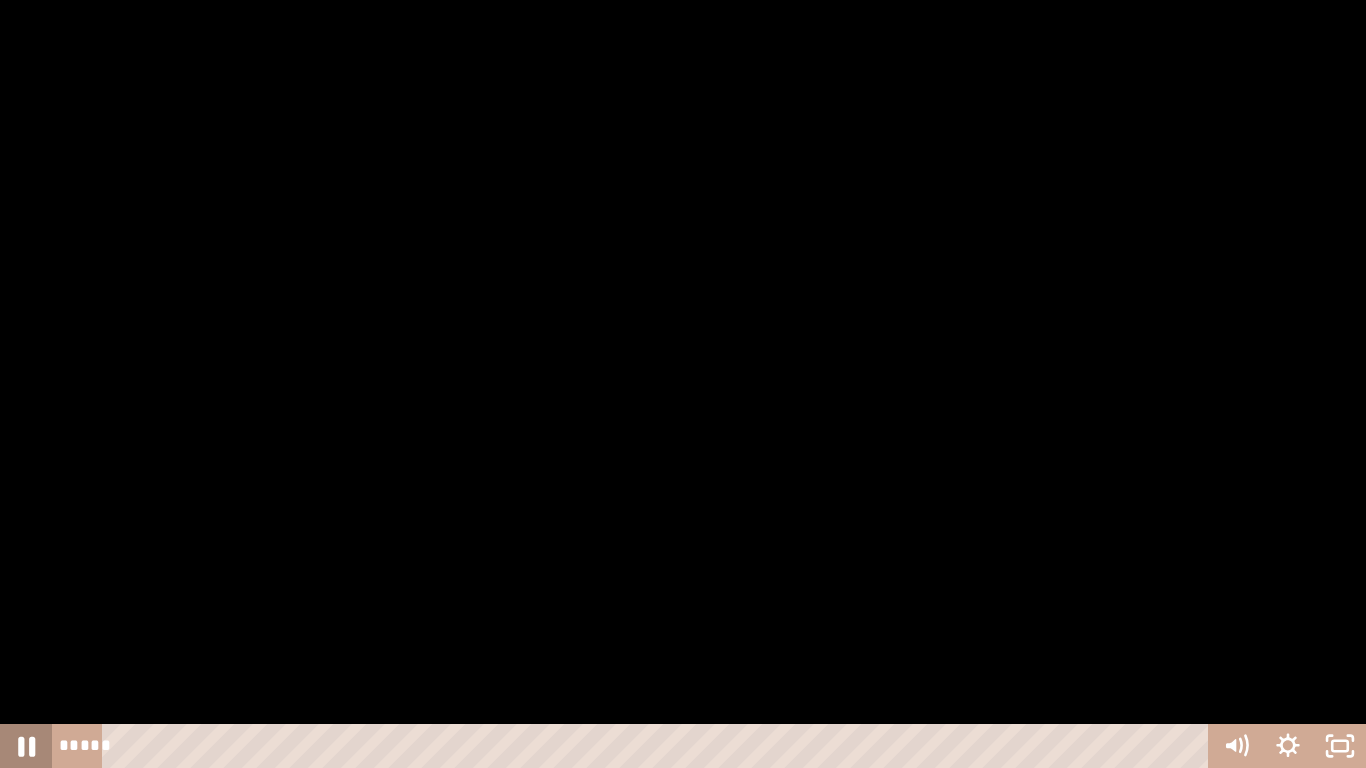 click 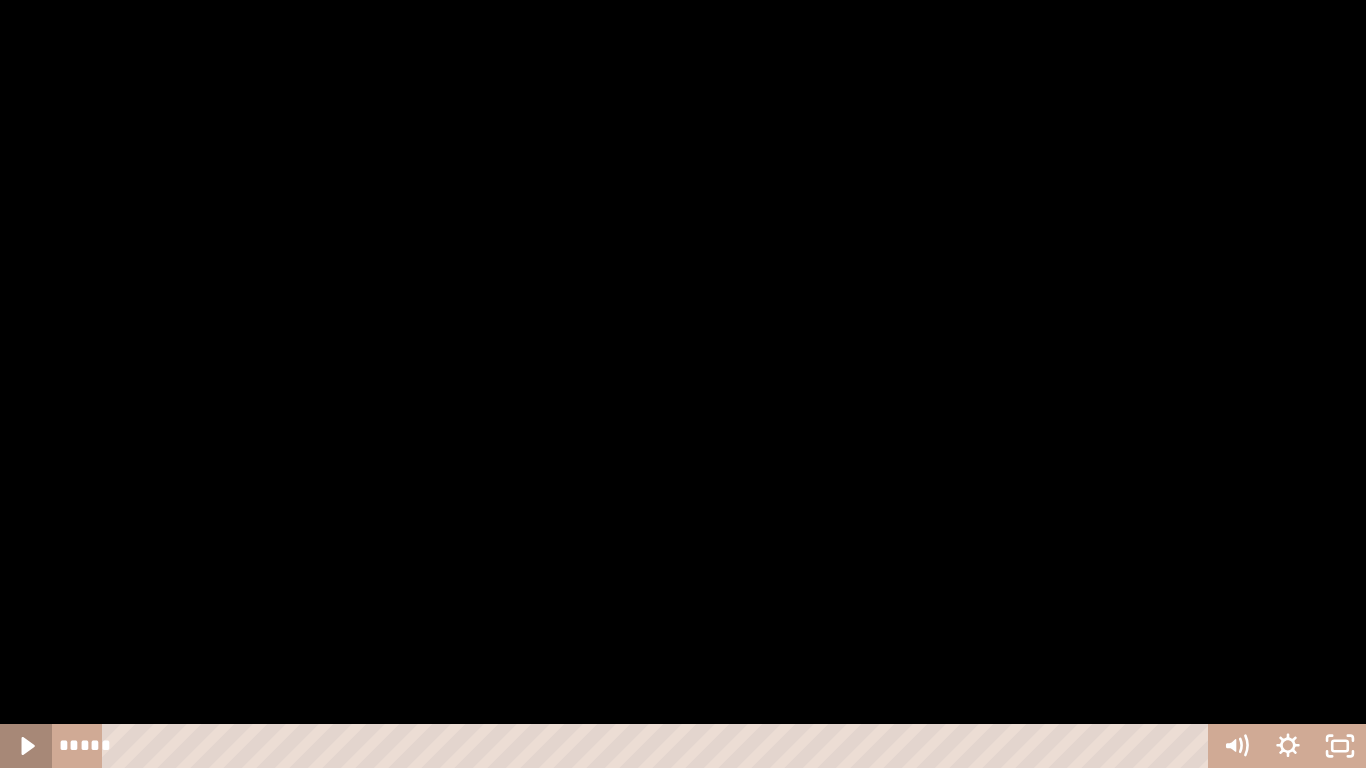 click 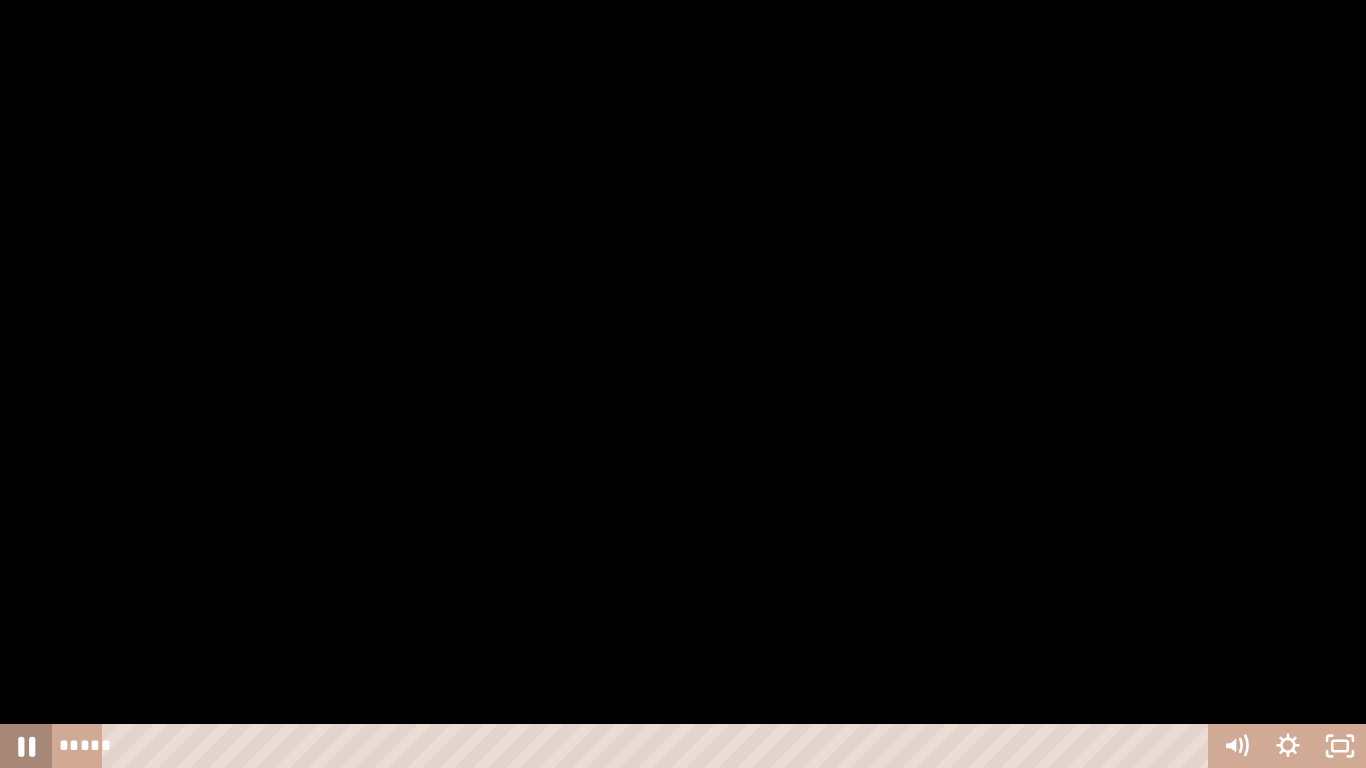 click 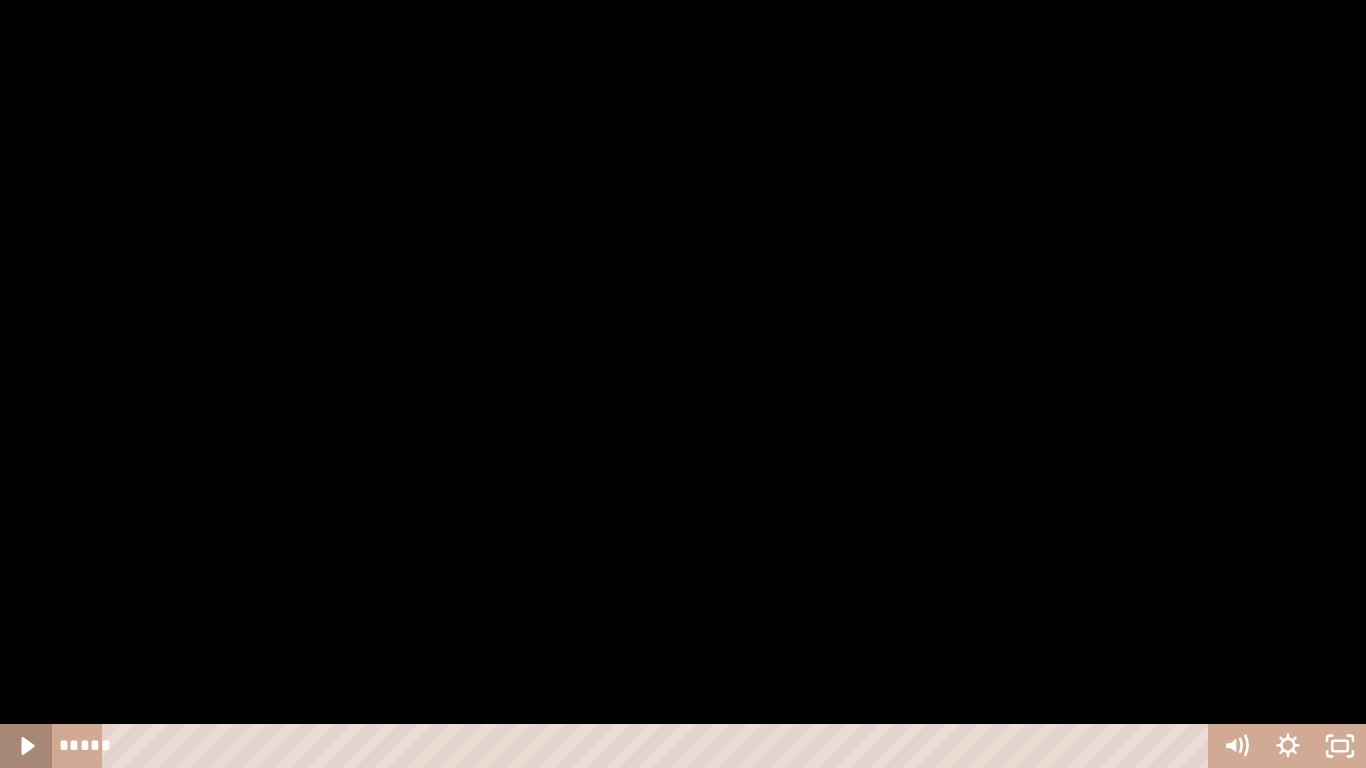 click 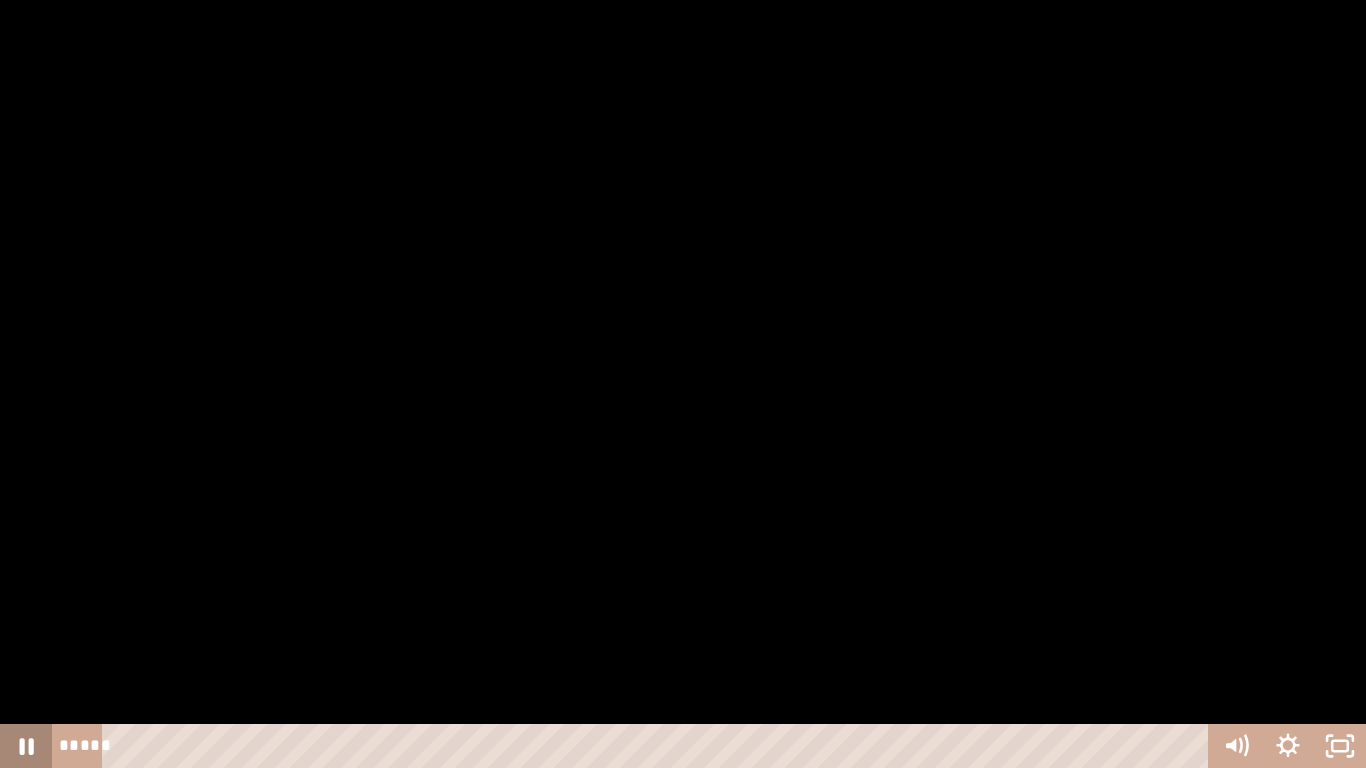 click 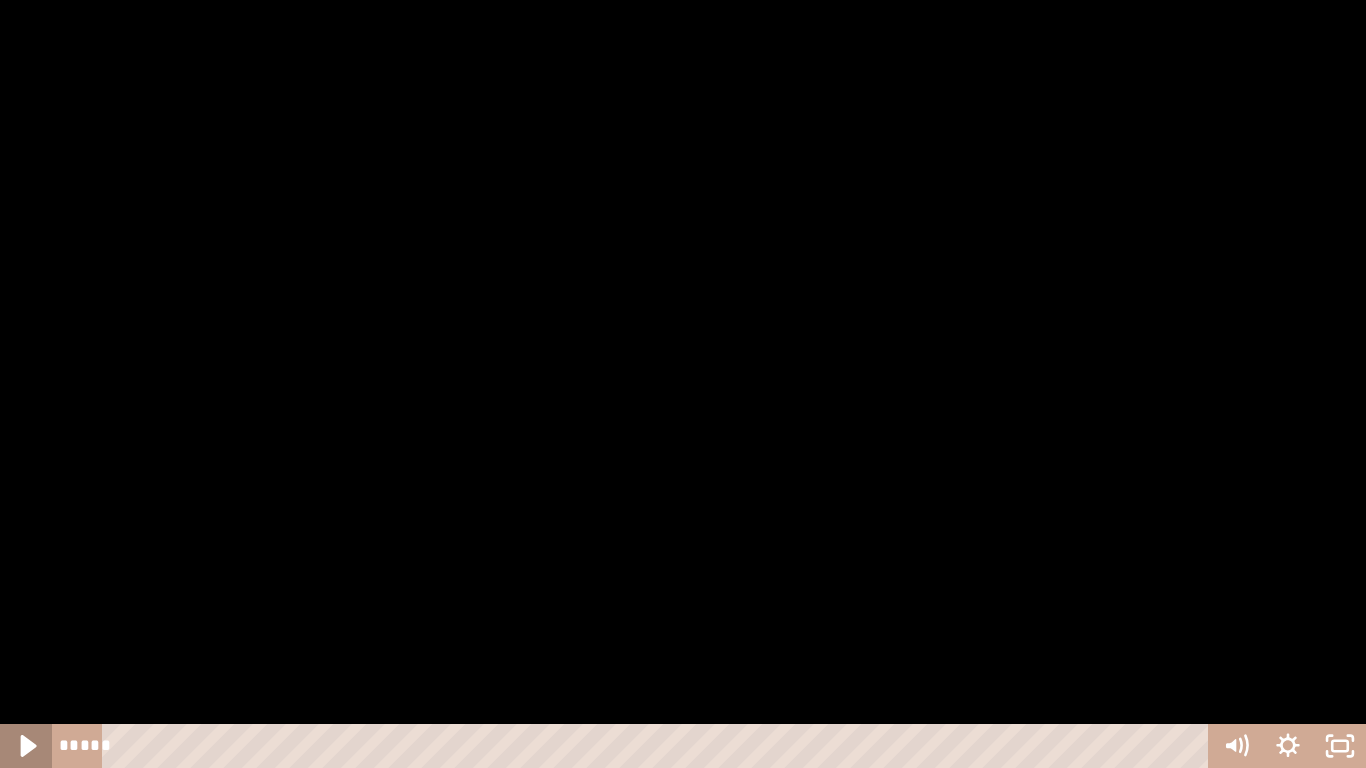 click 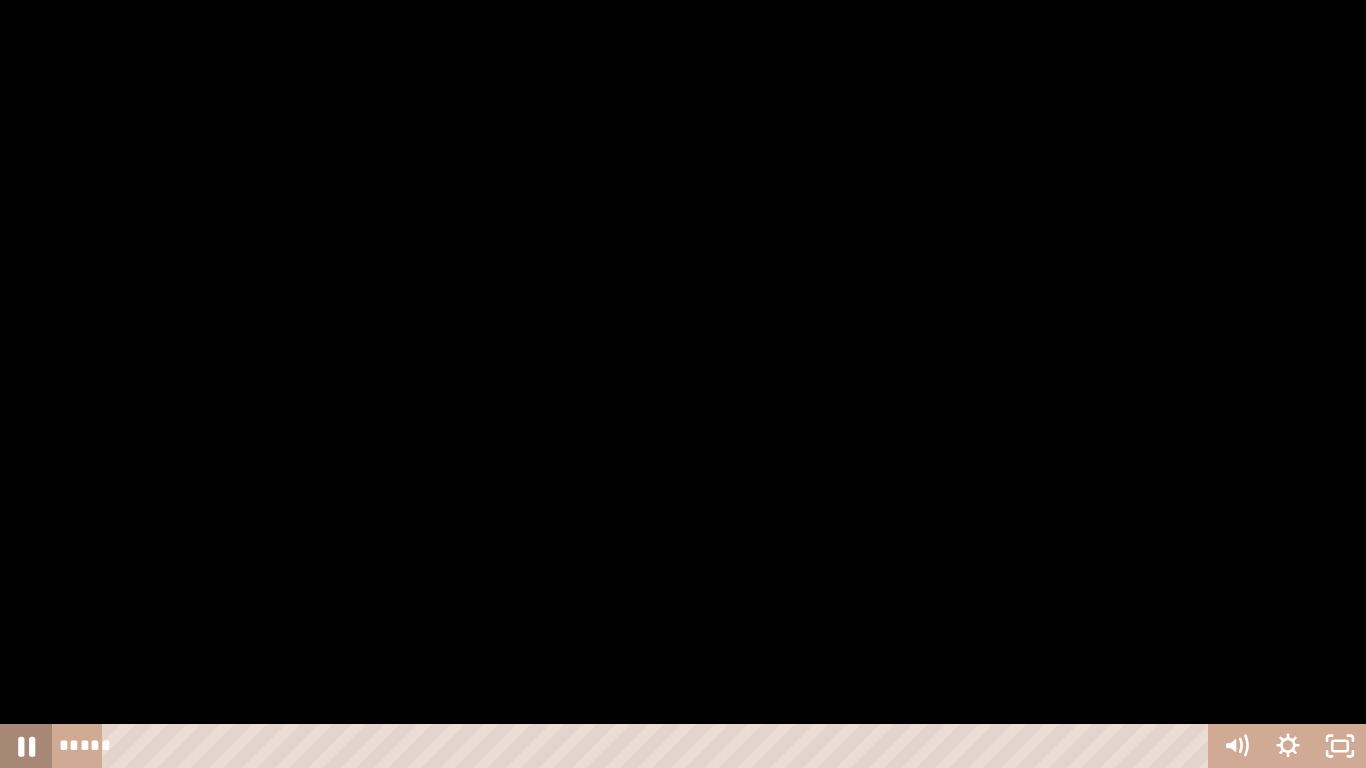 click 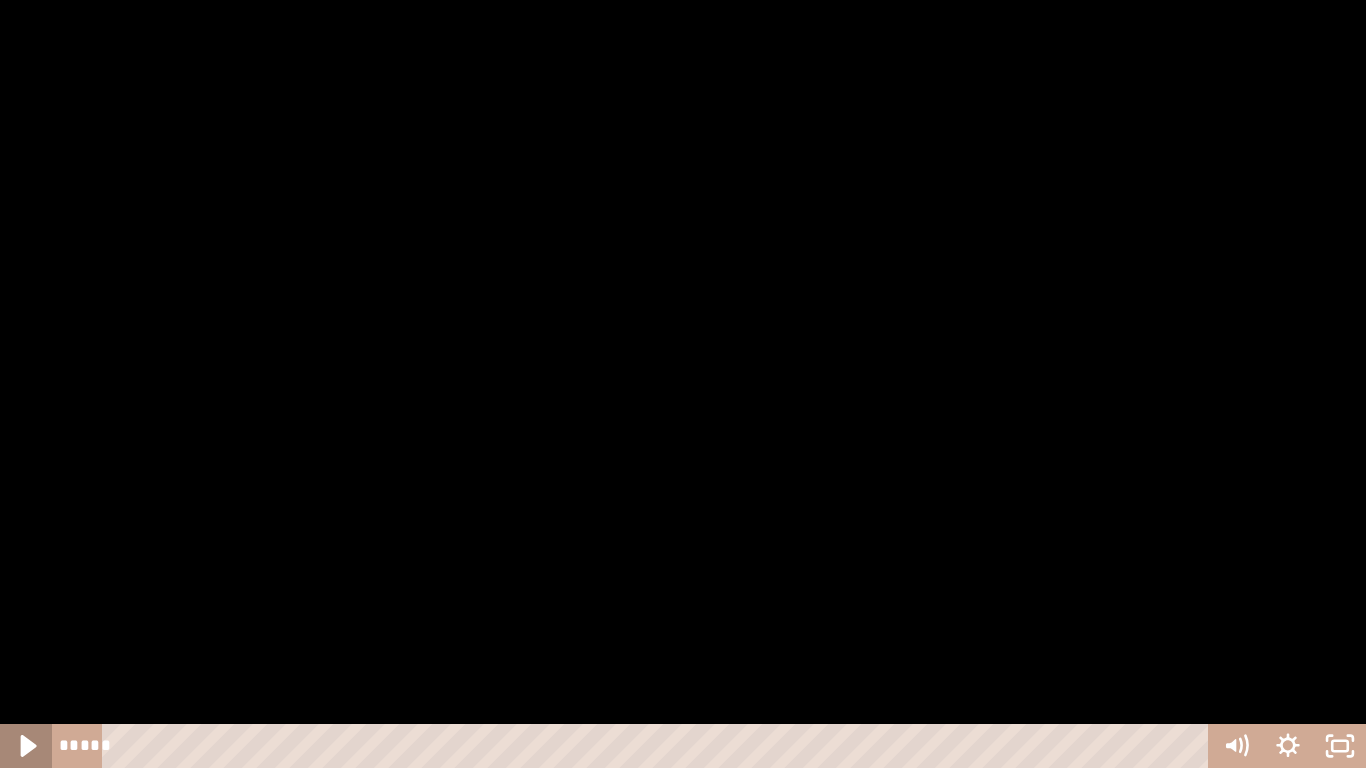 click 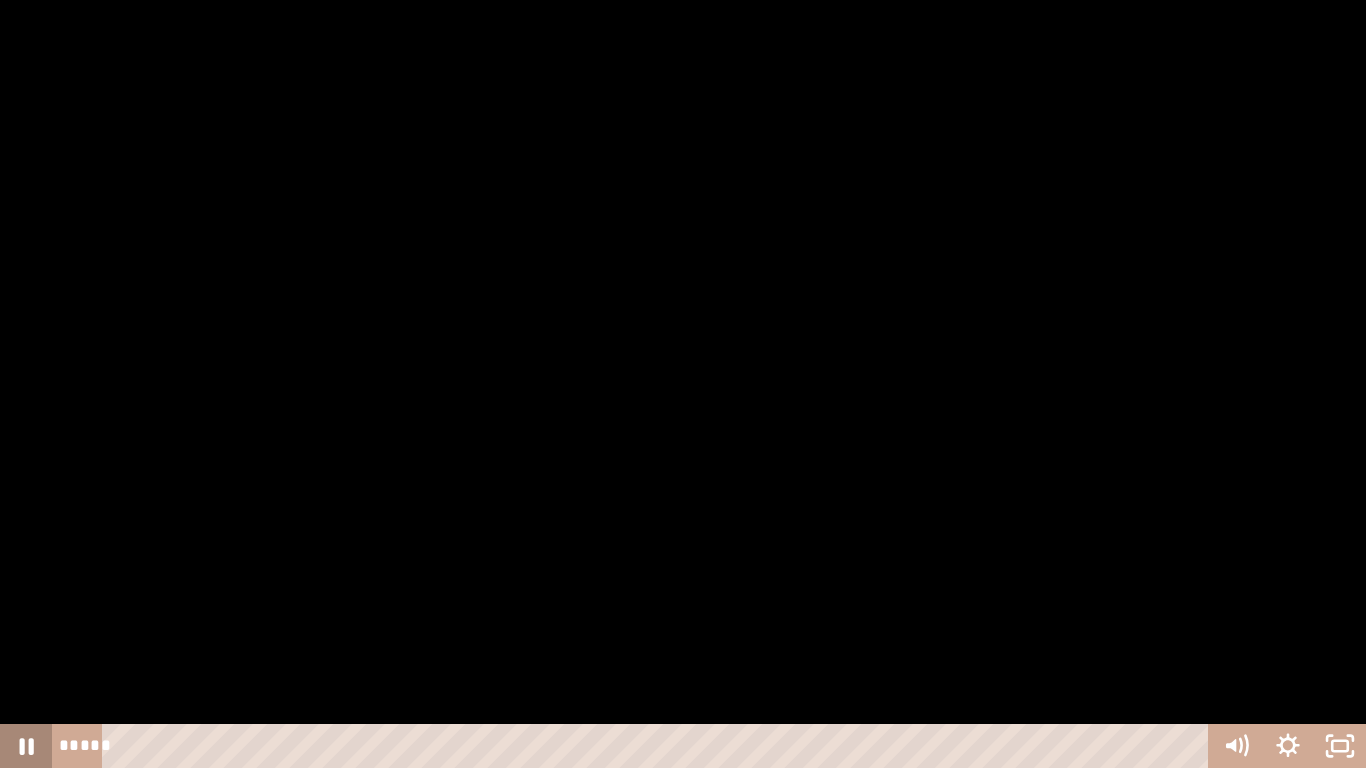 click 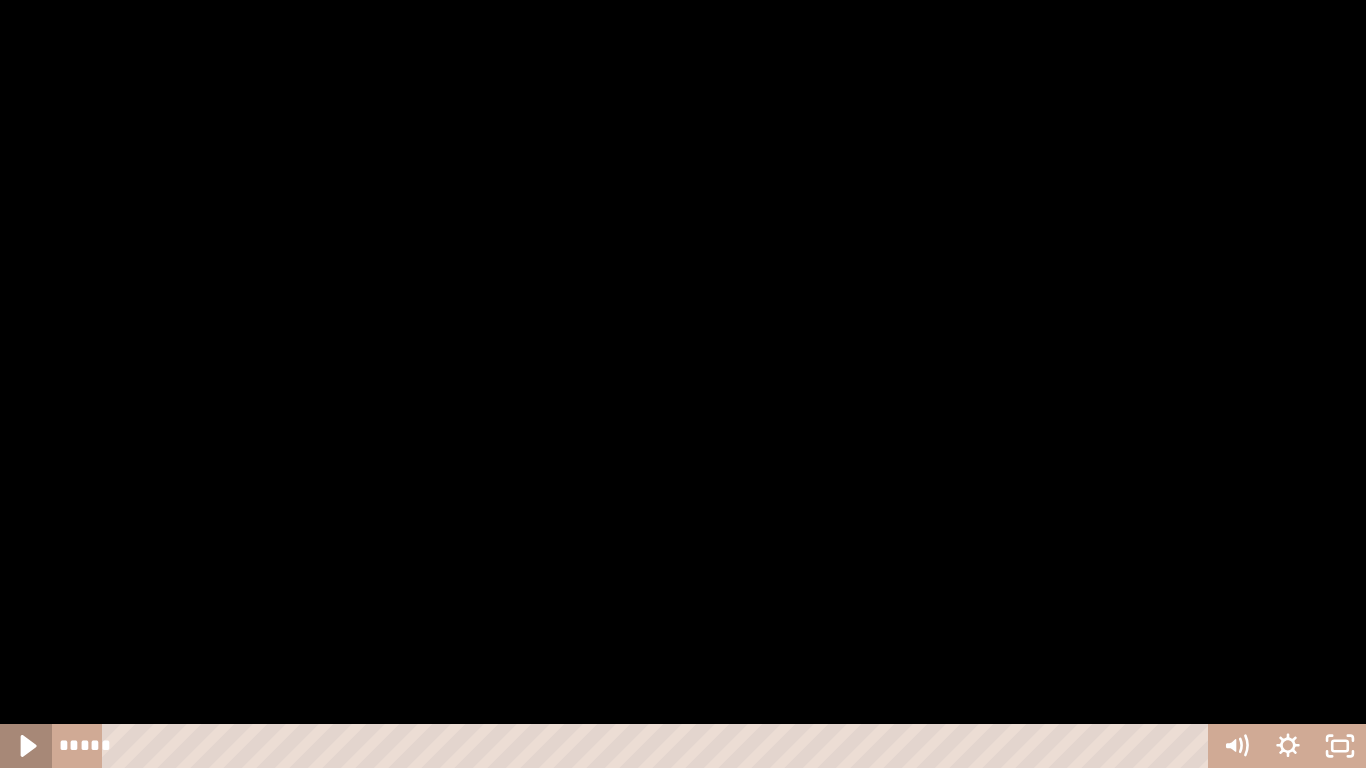 click 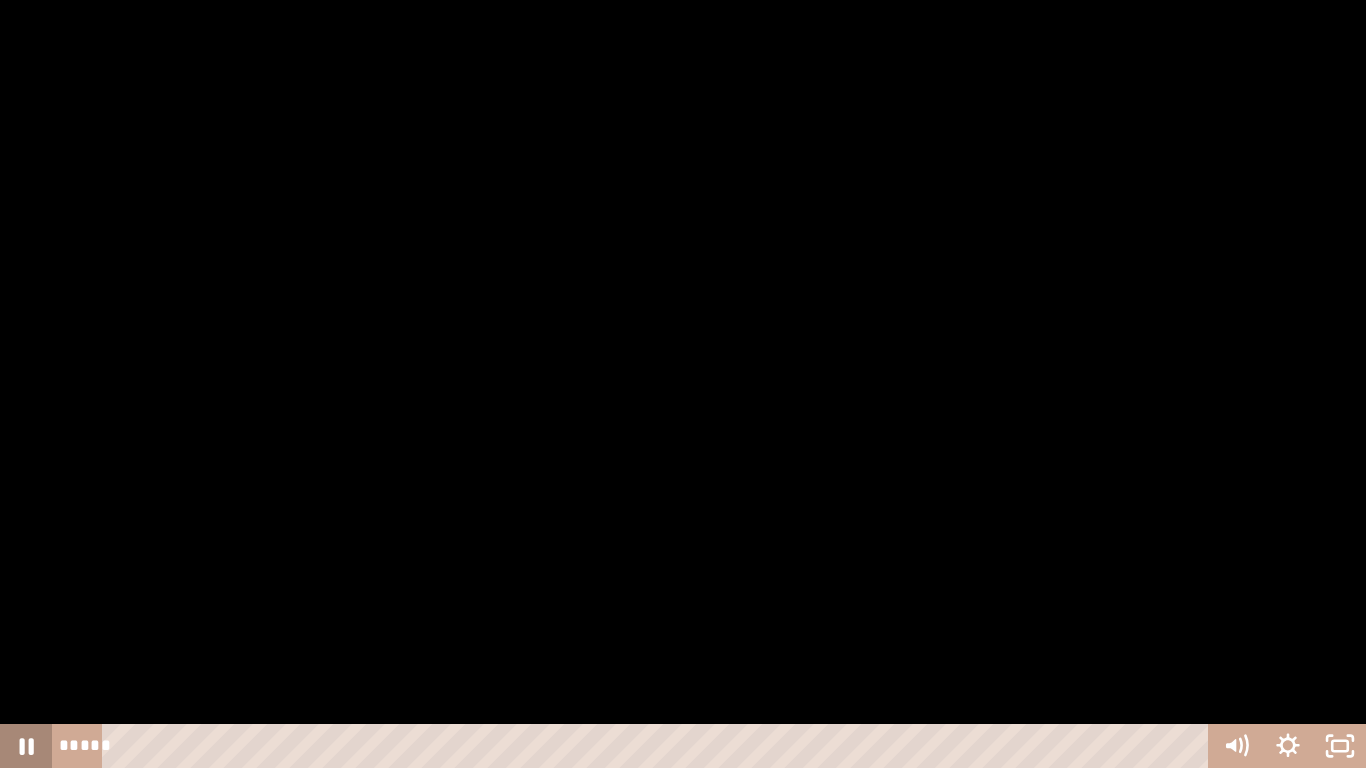 click 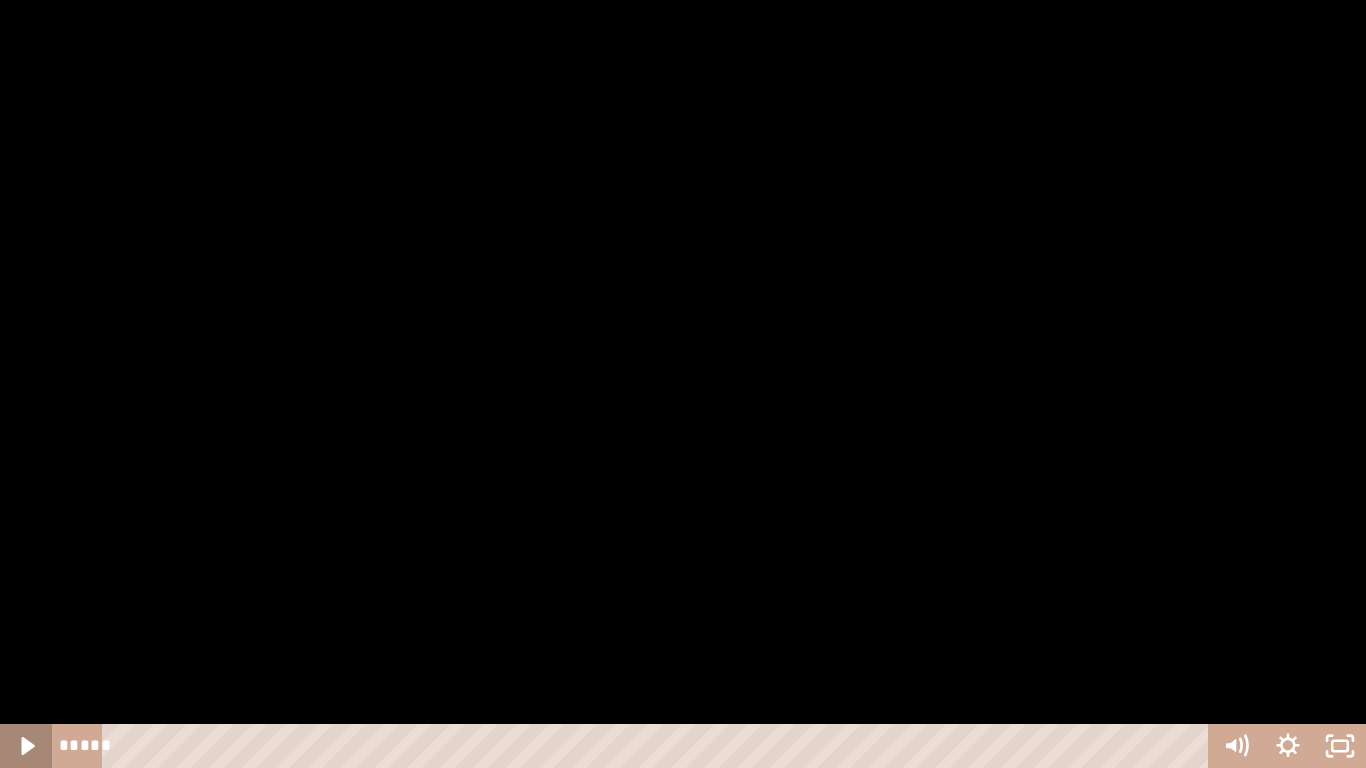click 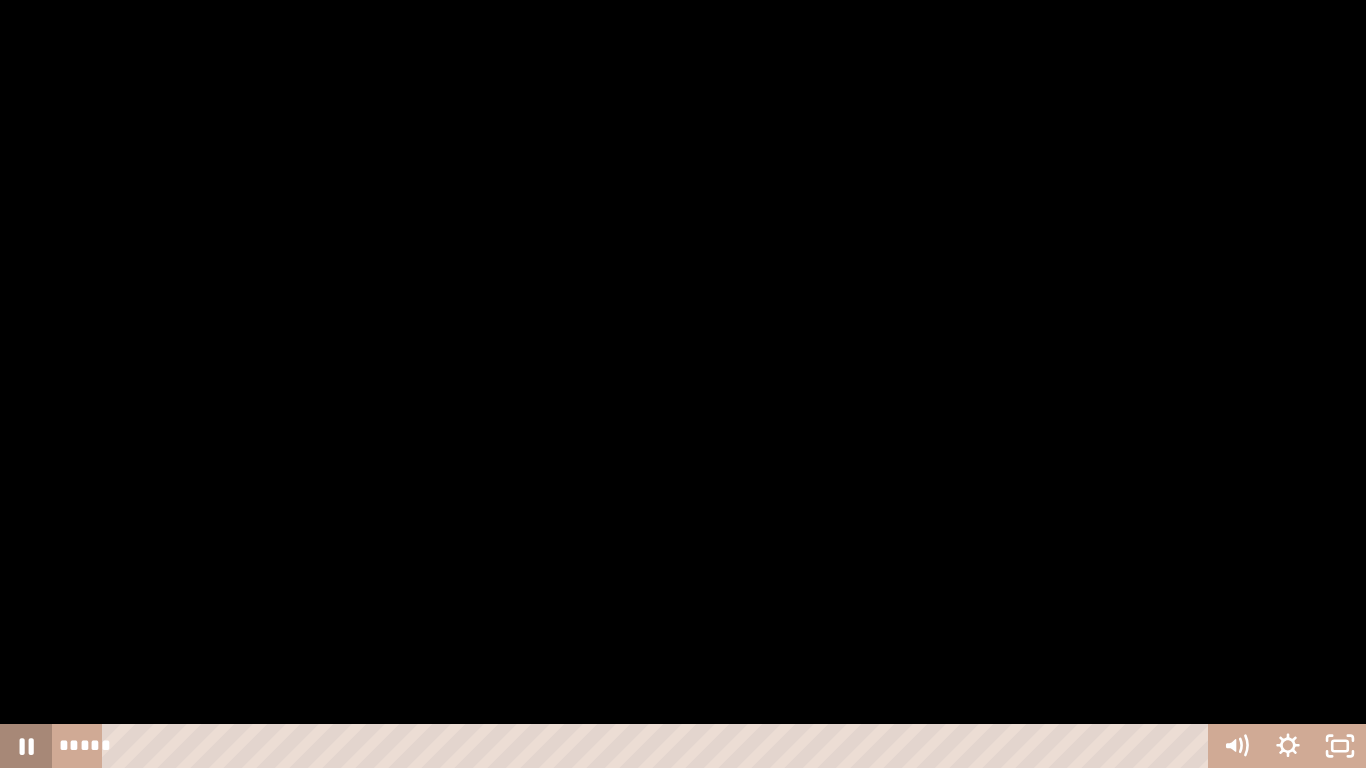 click 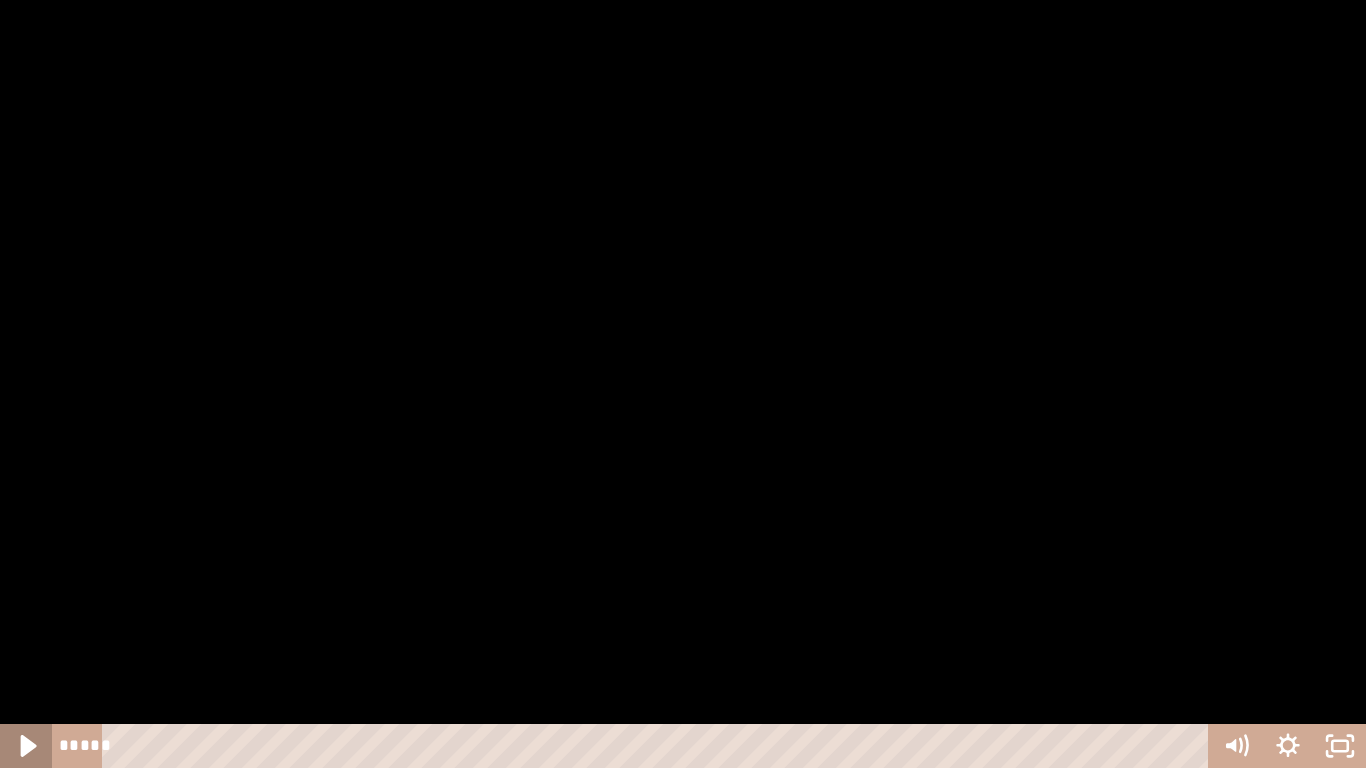click 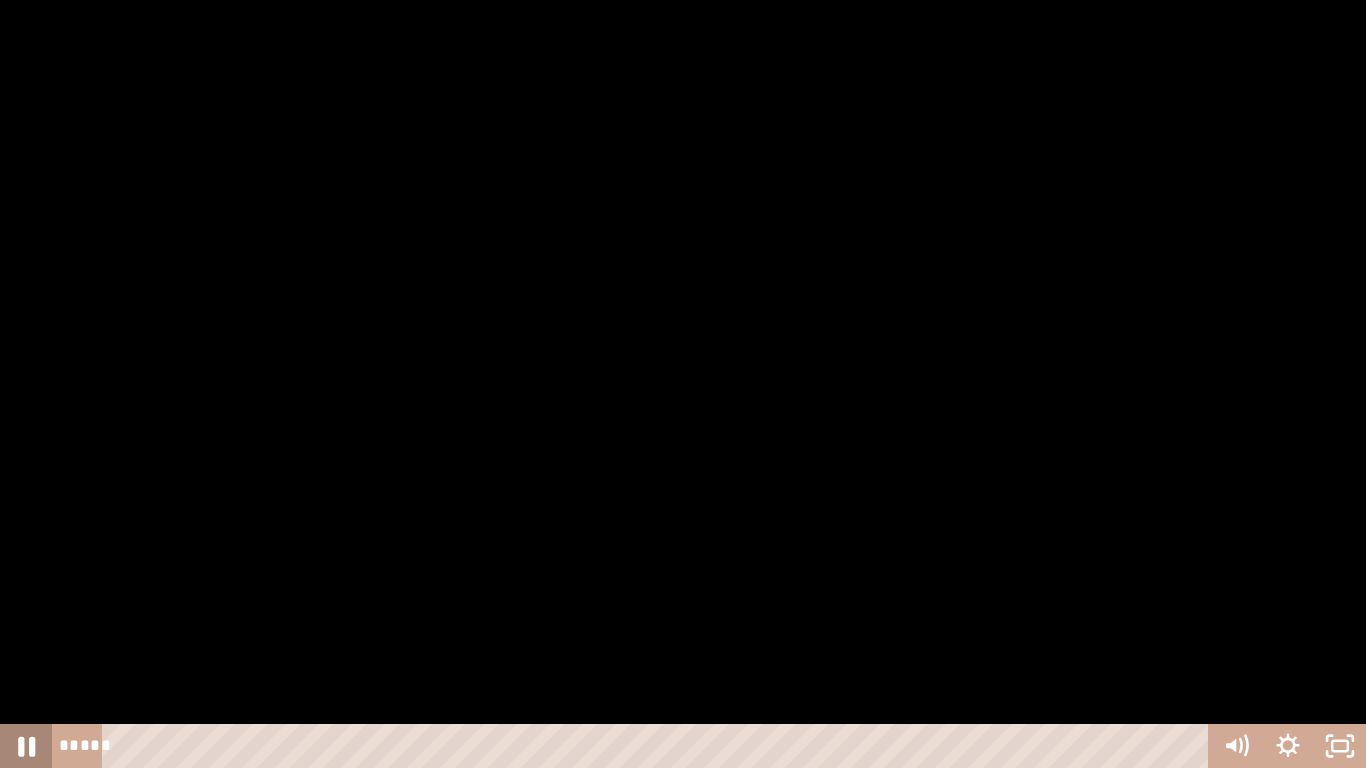 click 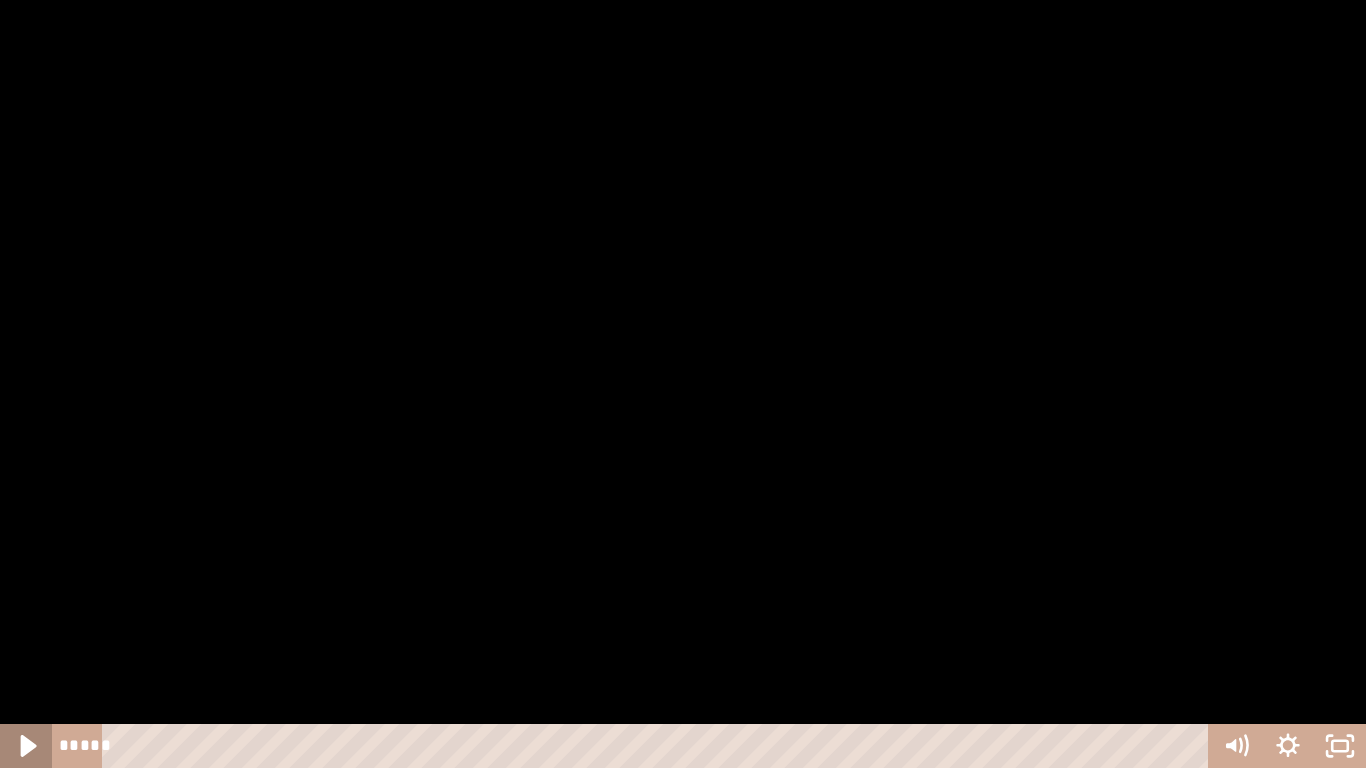 click 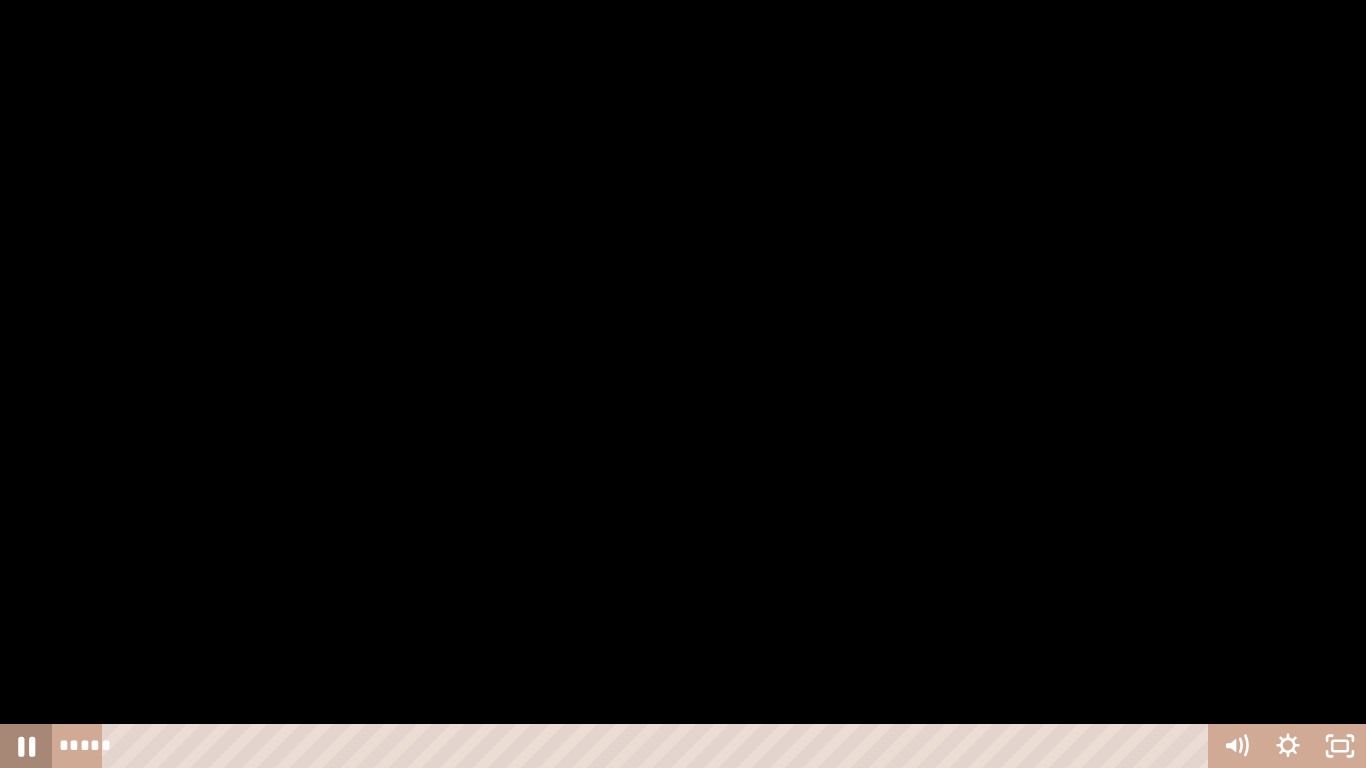 click 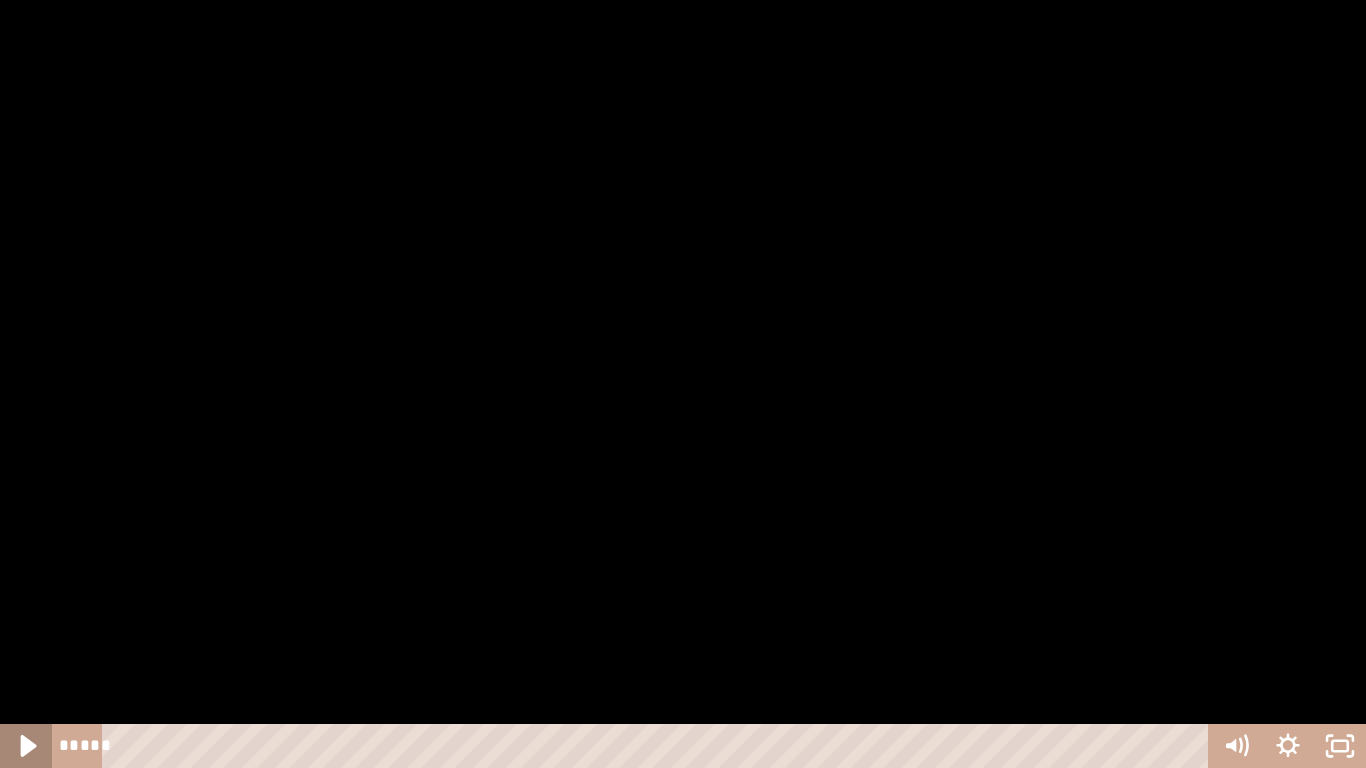 click 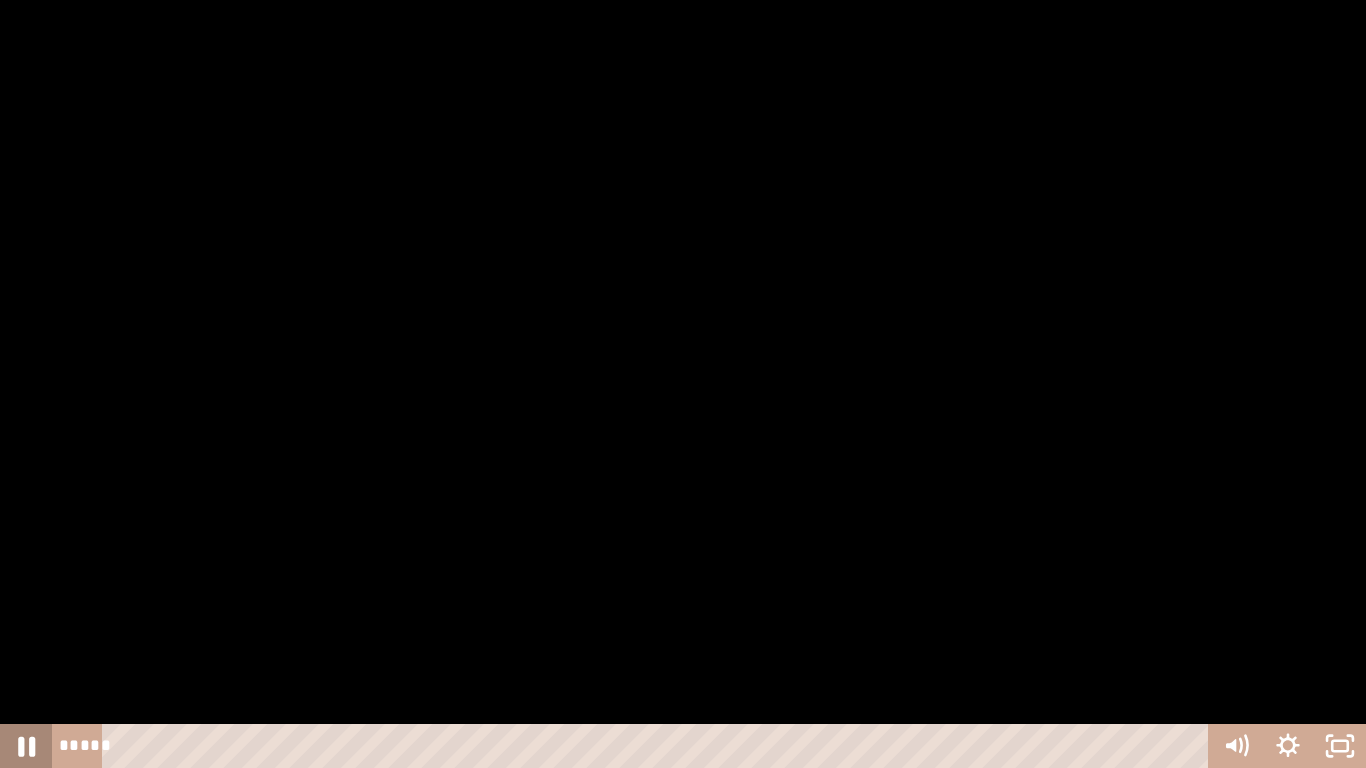 click 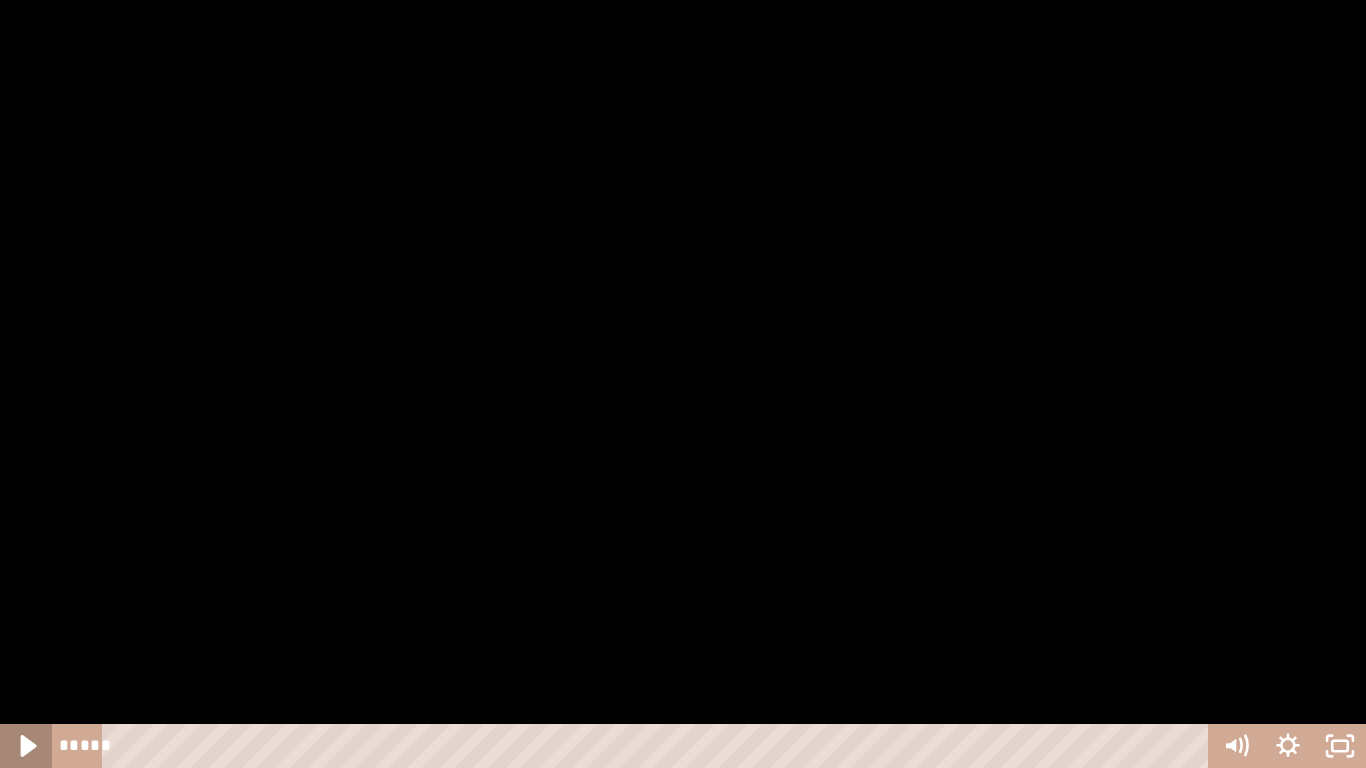 click 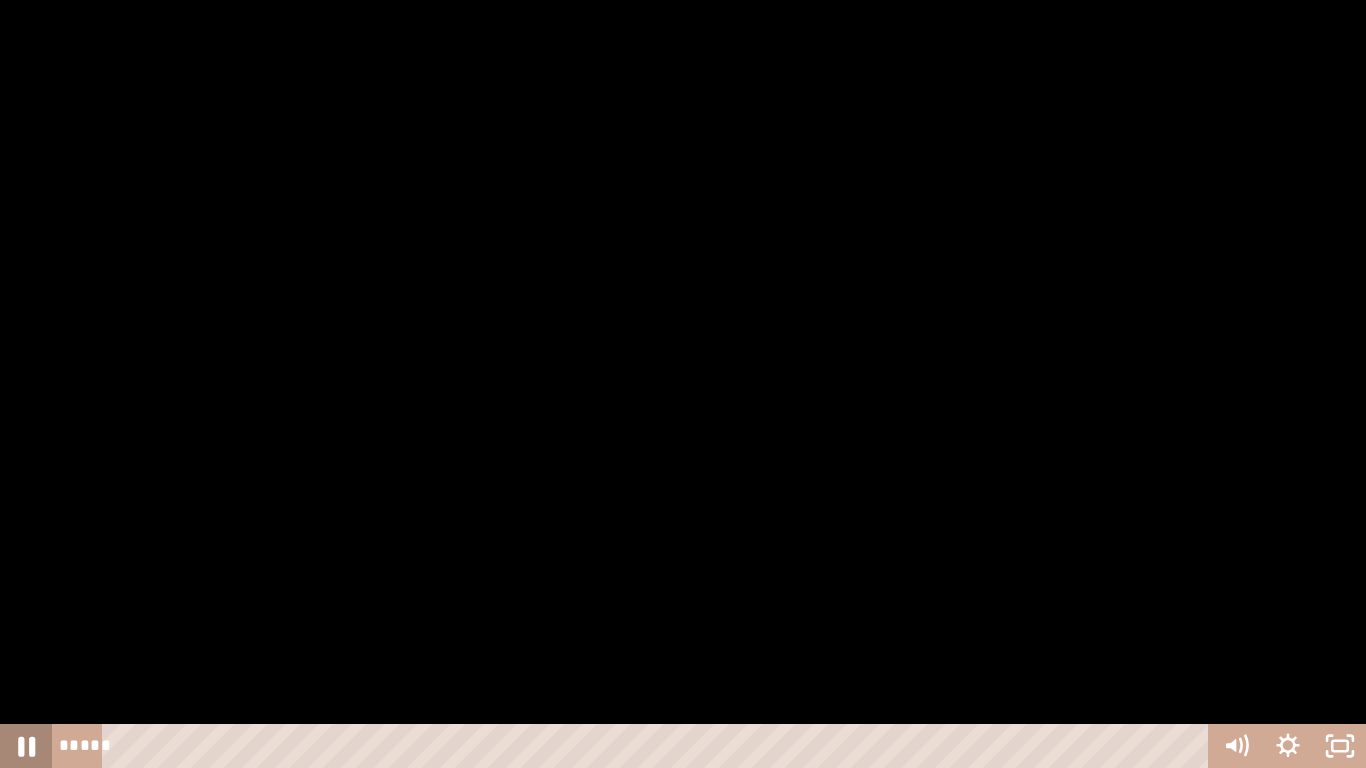 click 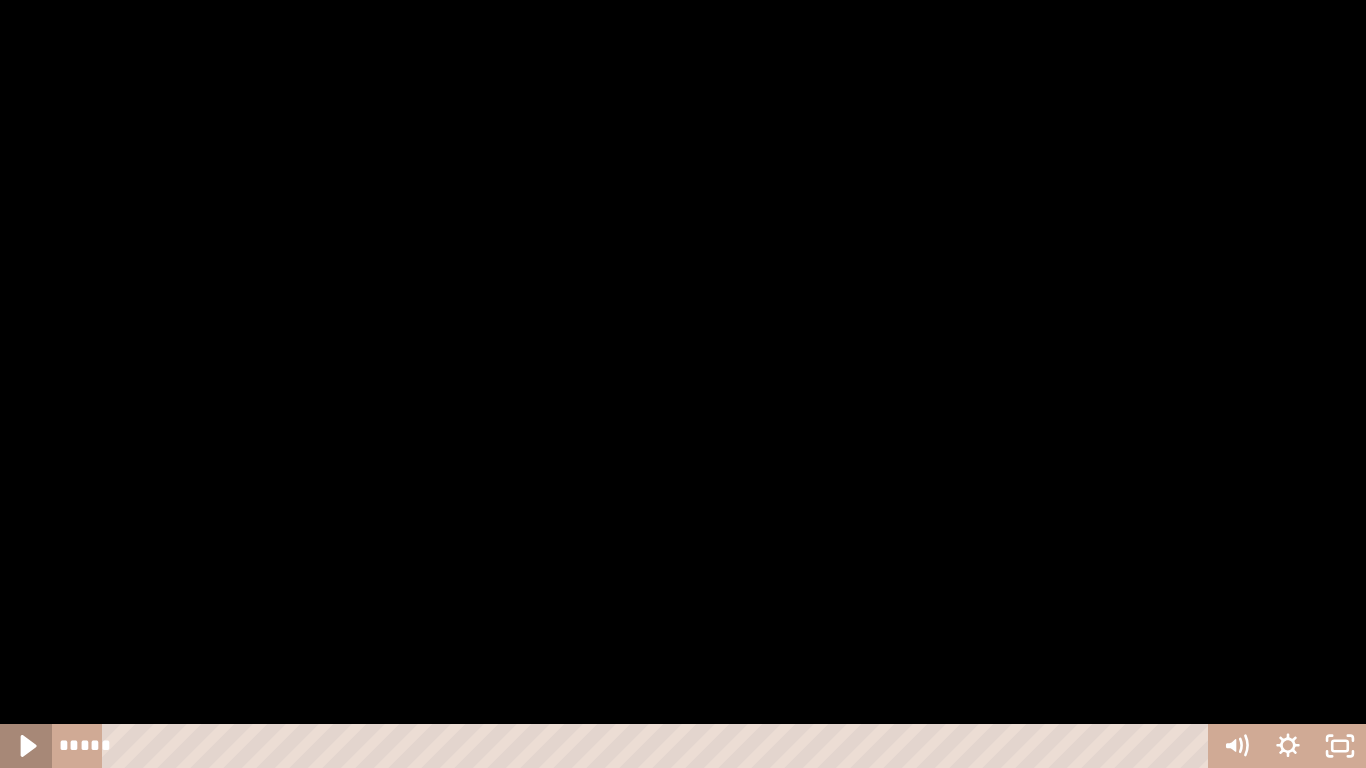 click 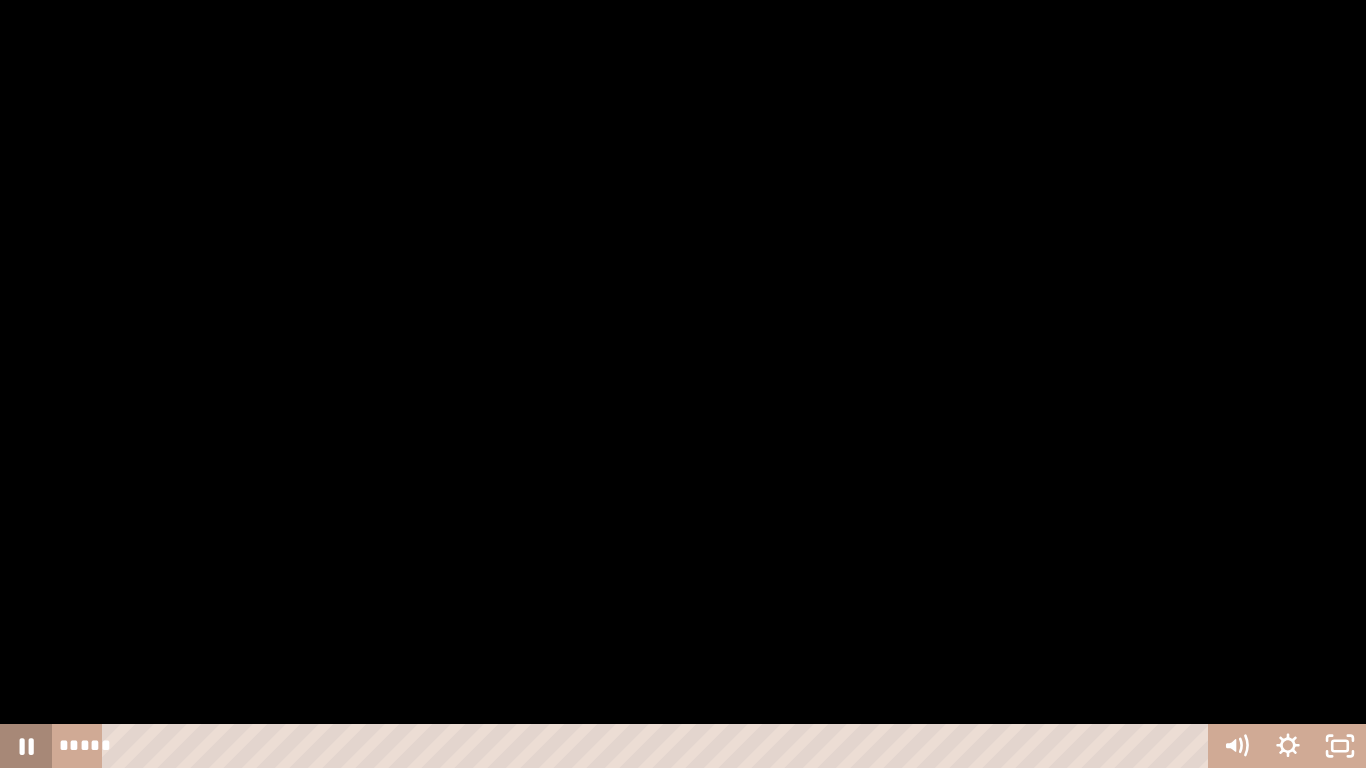 click 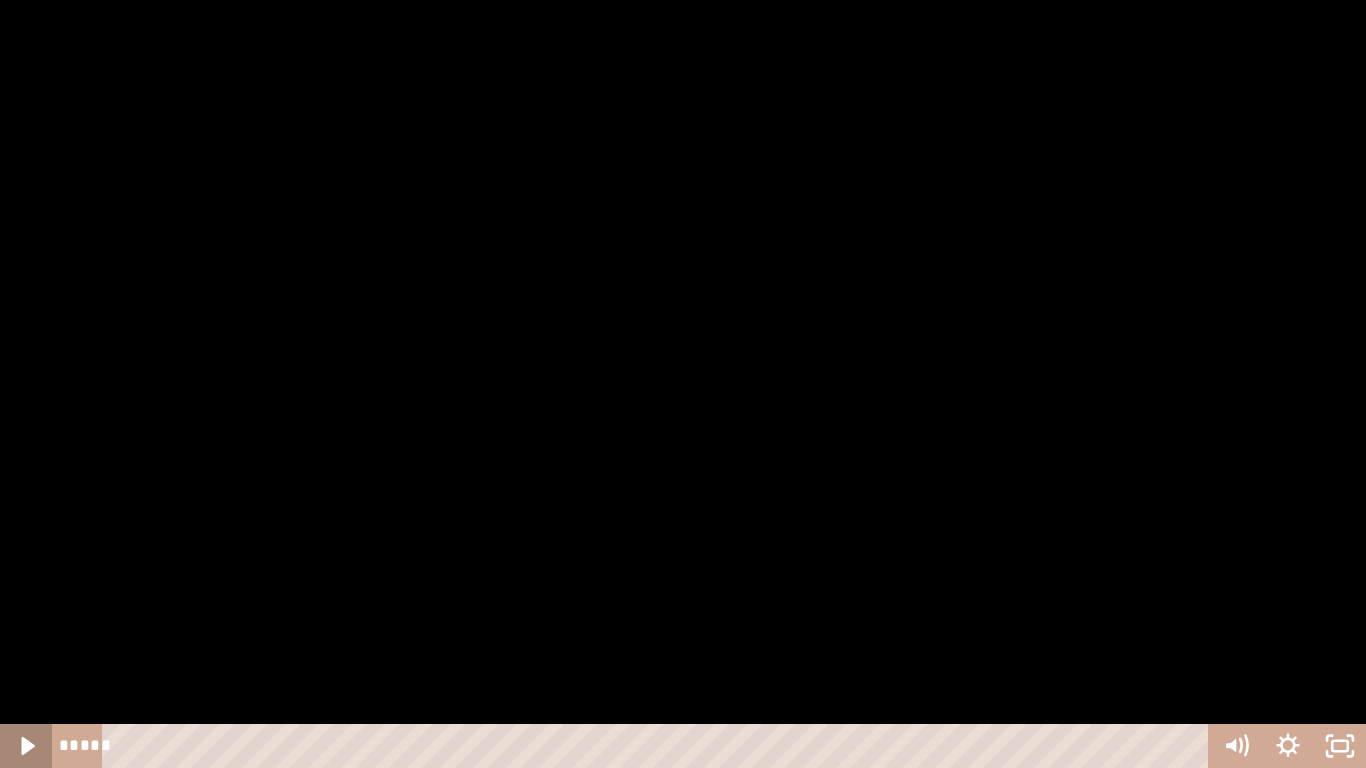 click 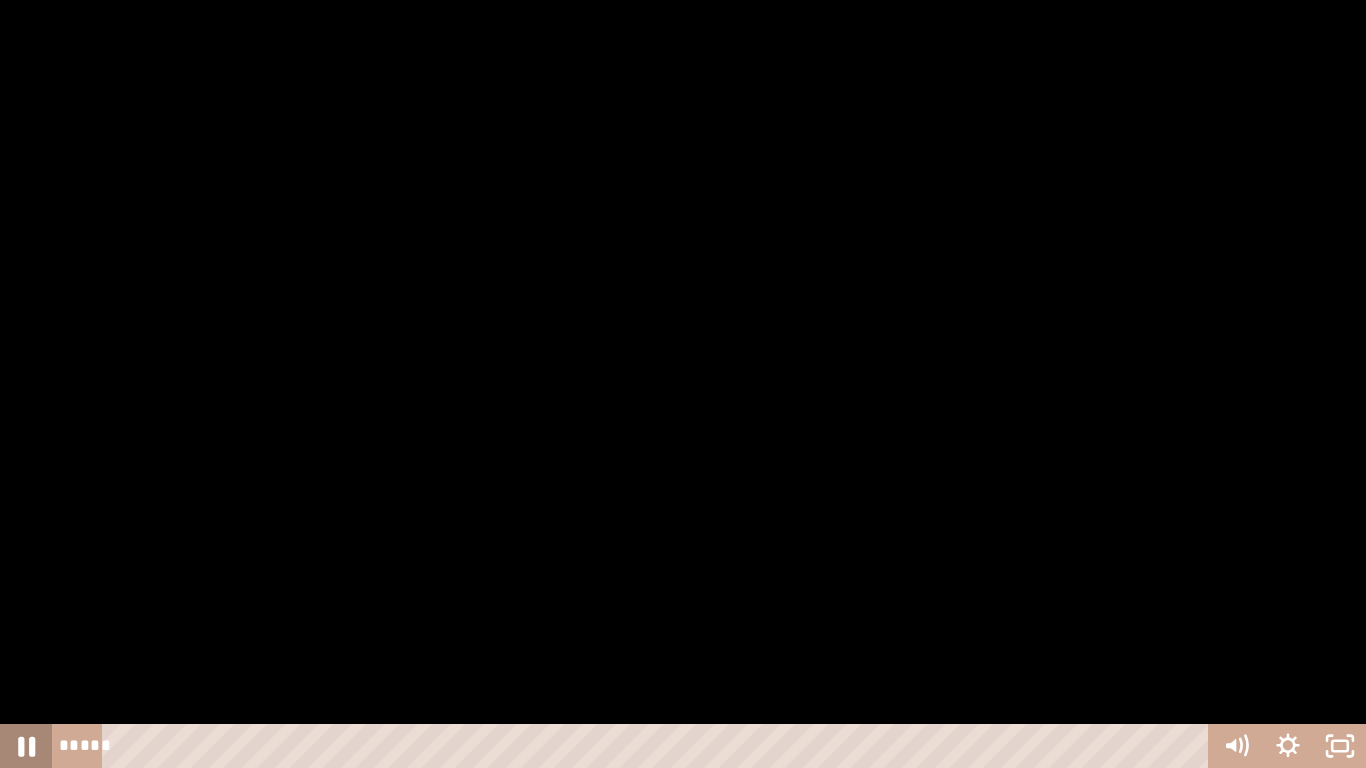 click 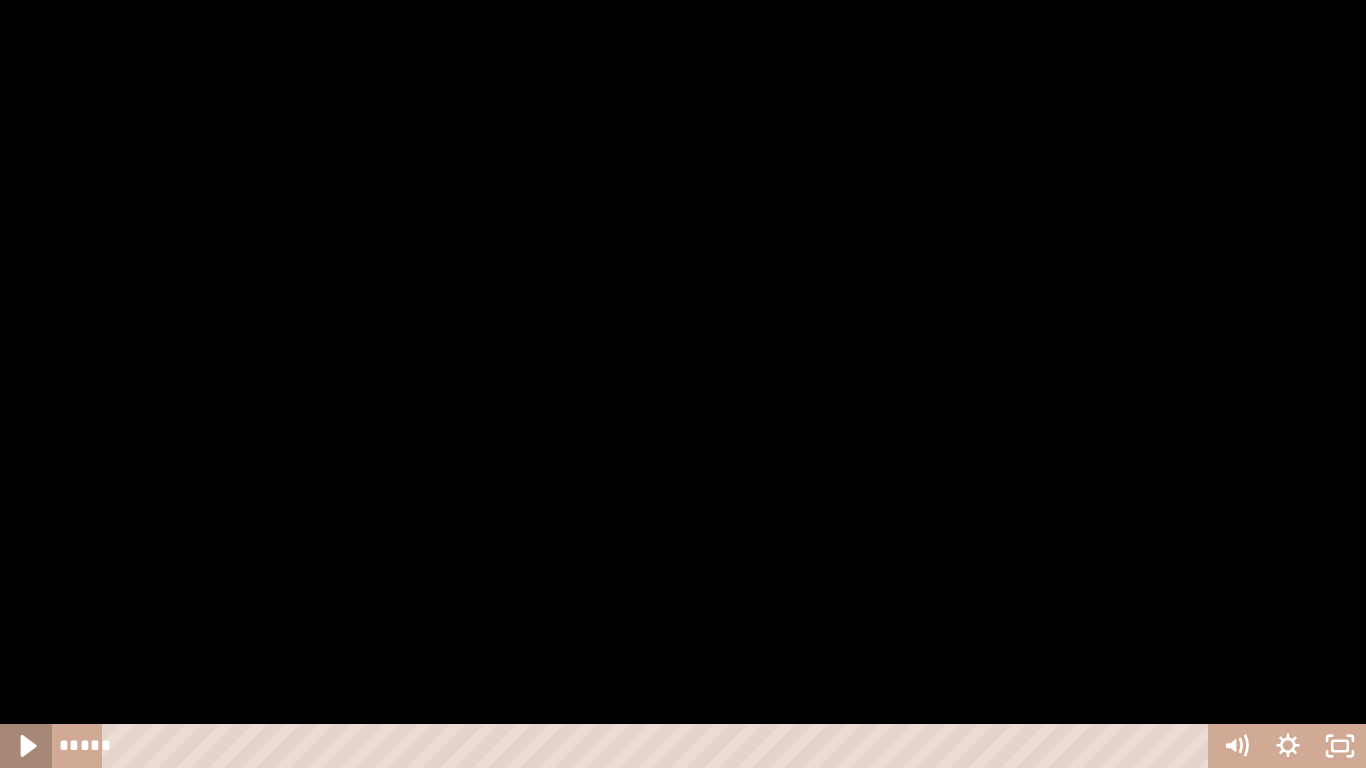 click 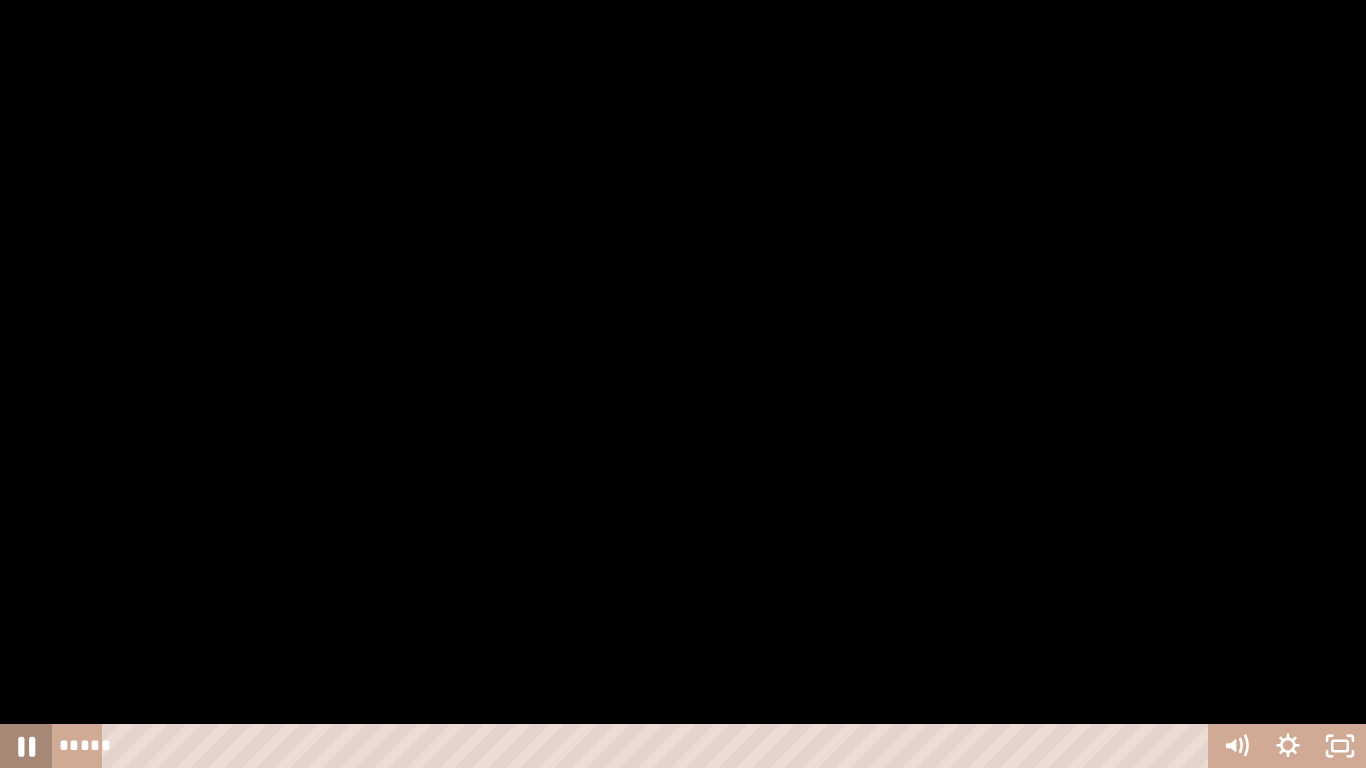 click 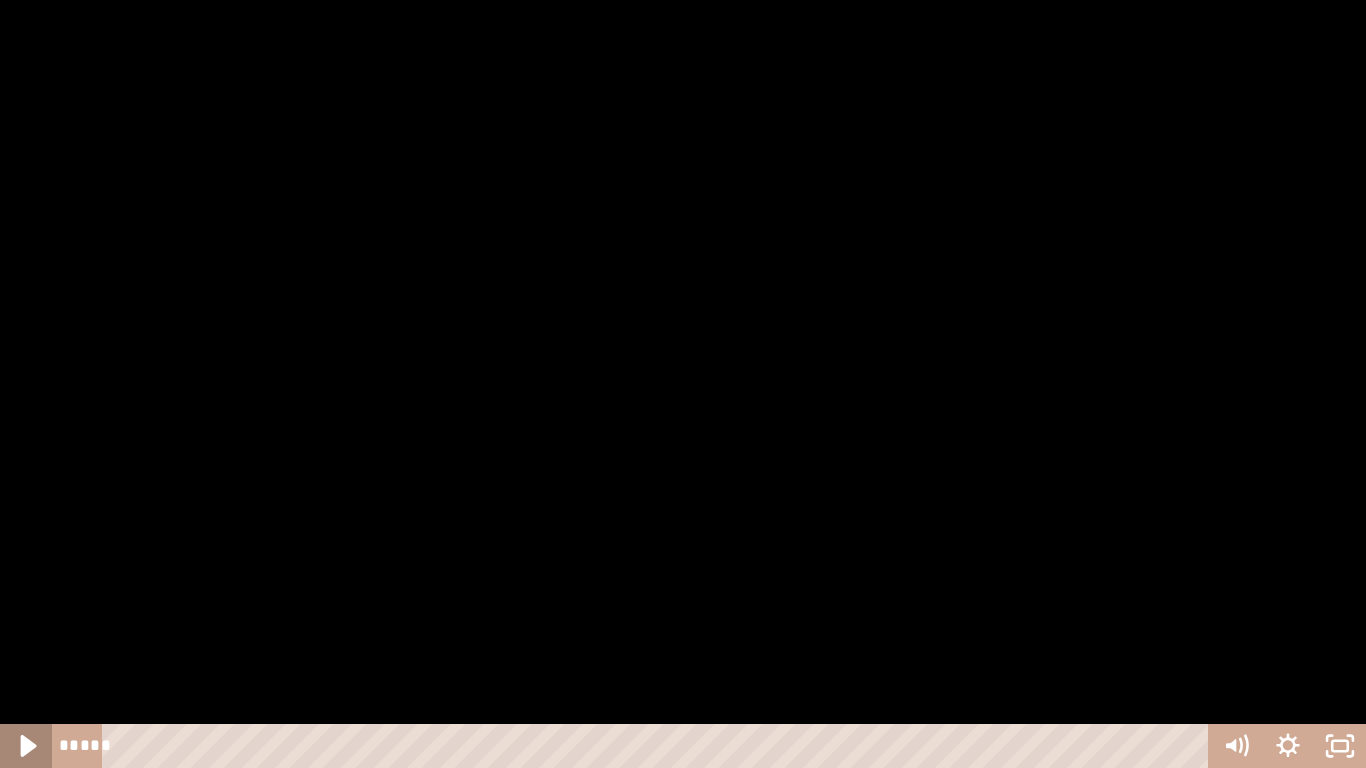 click 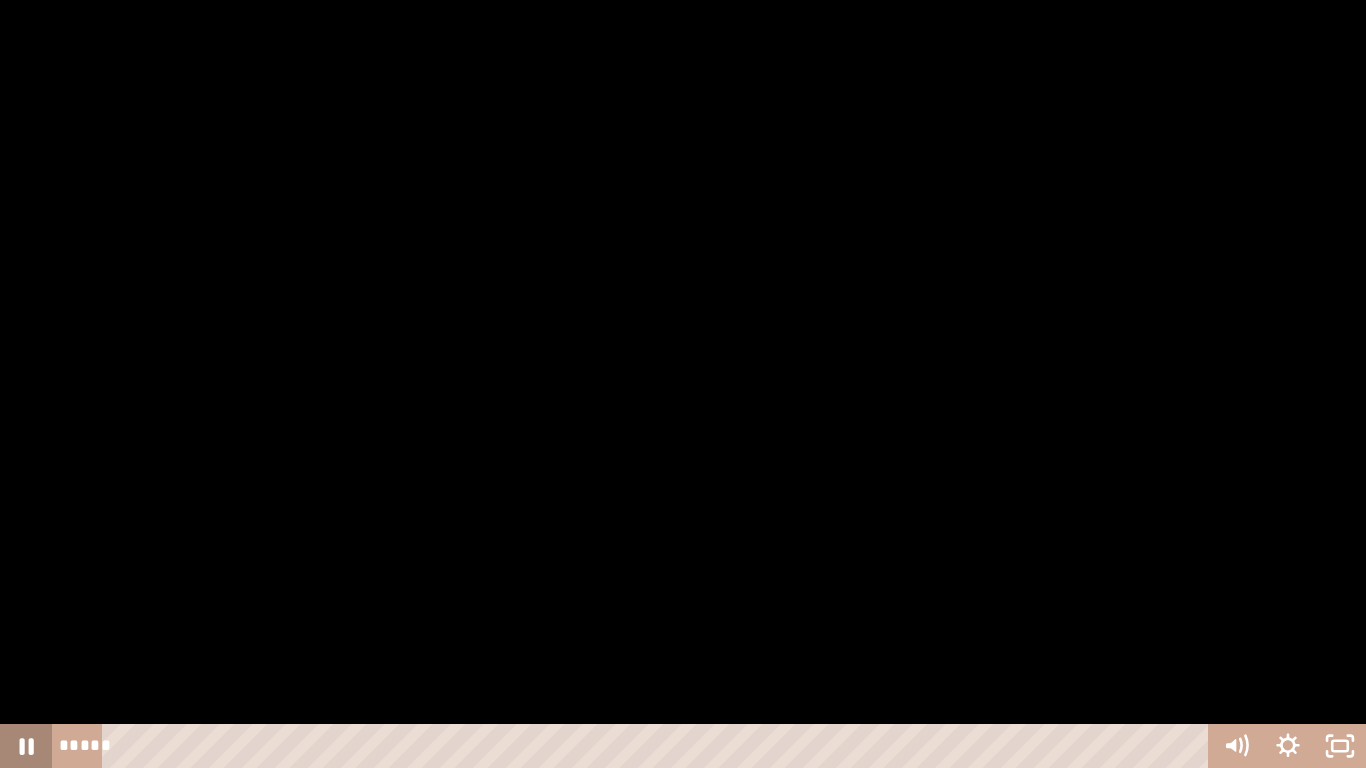 click 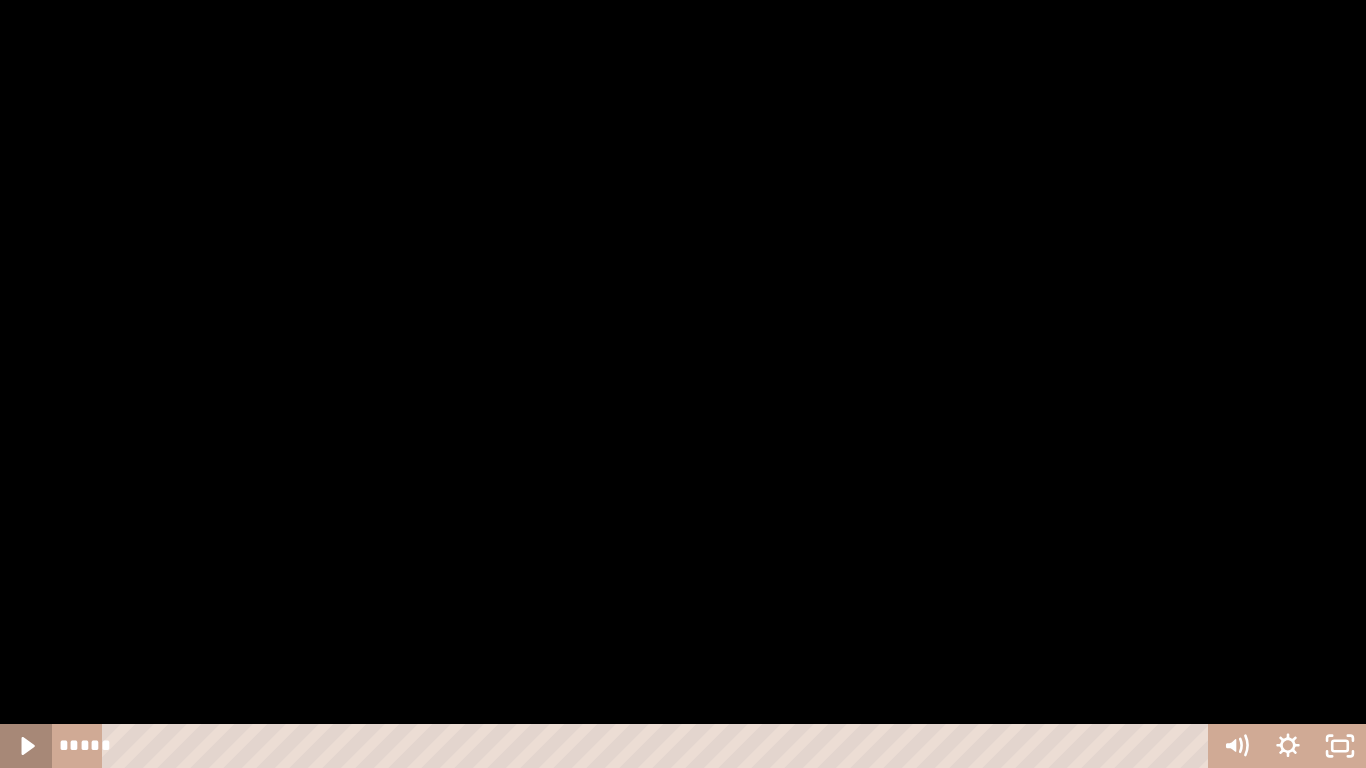 click 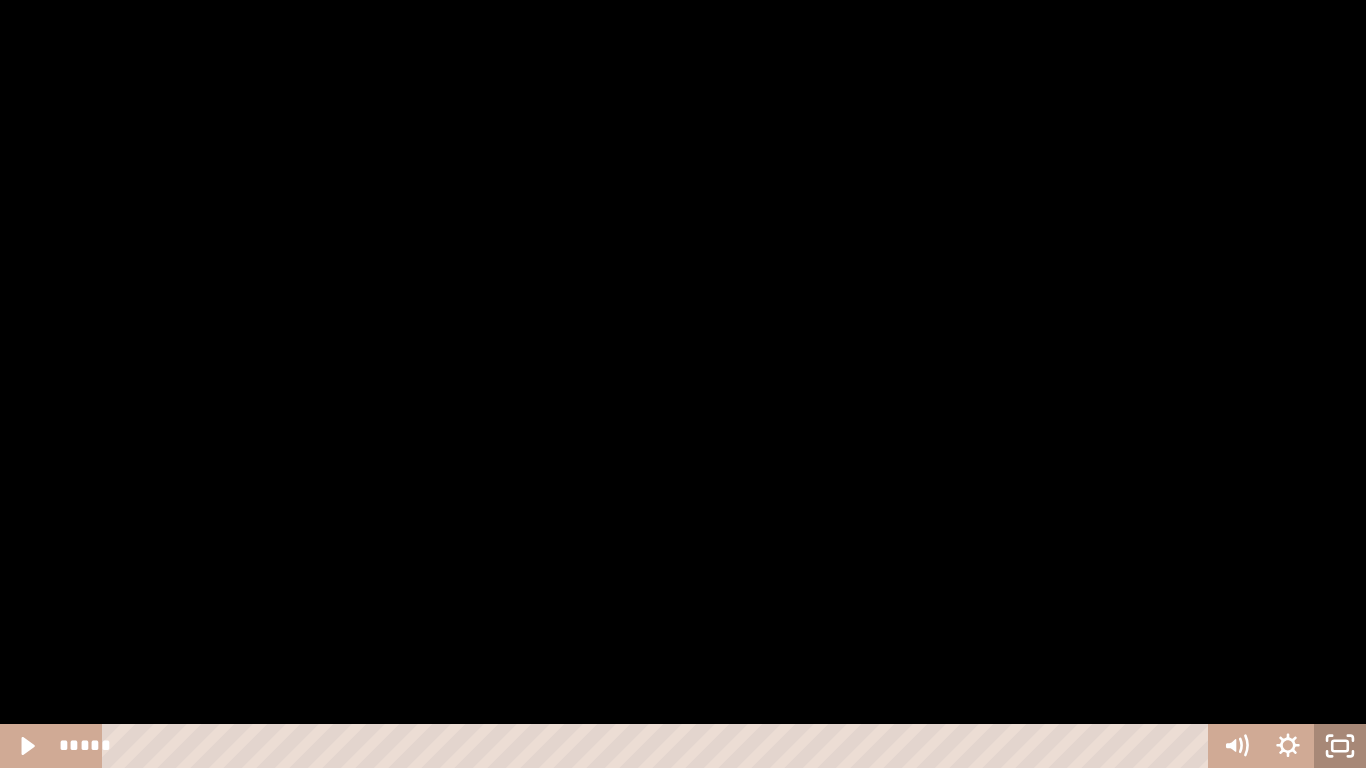 click 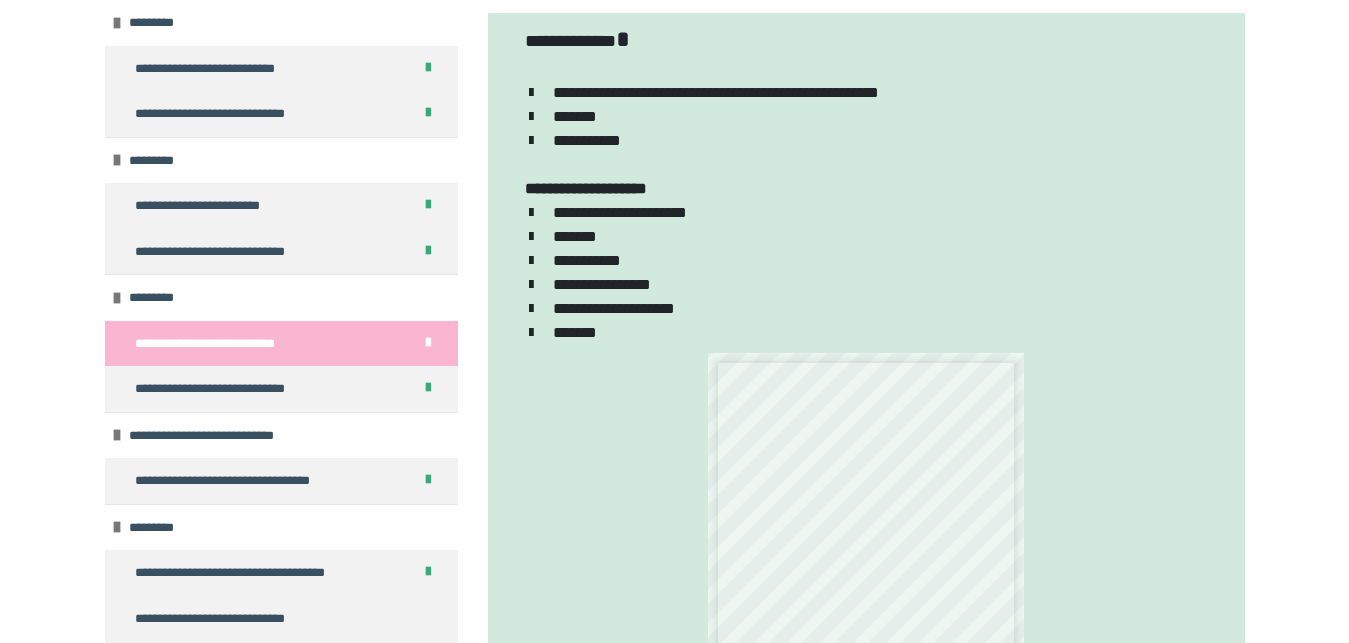 scroll, scrollTop: 990, scrollLeft: 0, axis: vertical 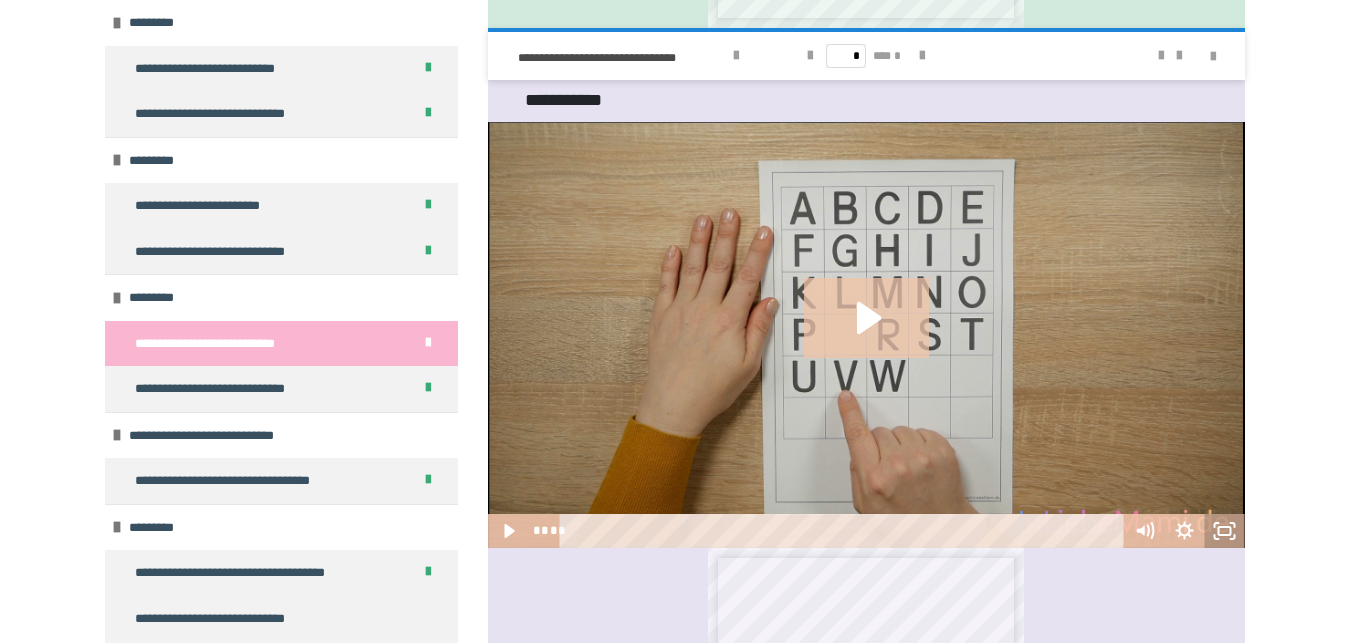 click 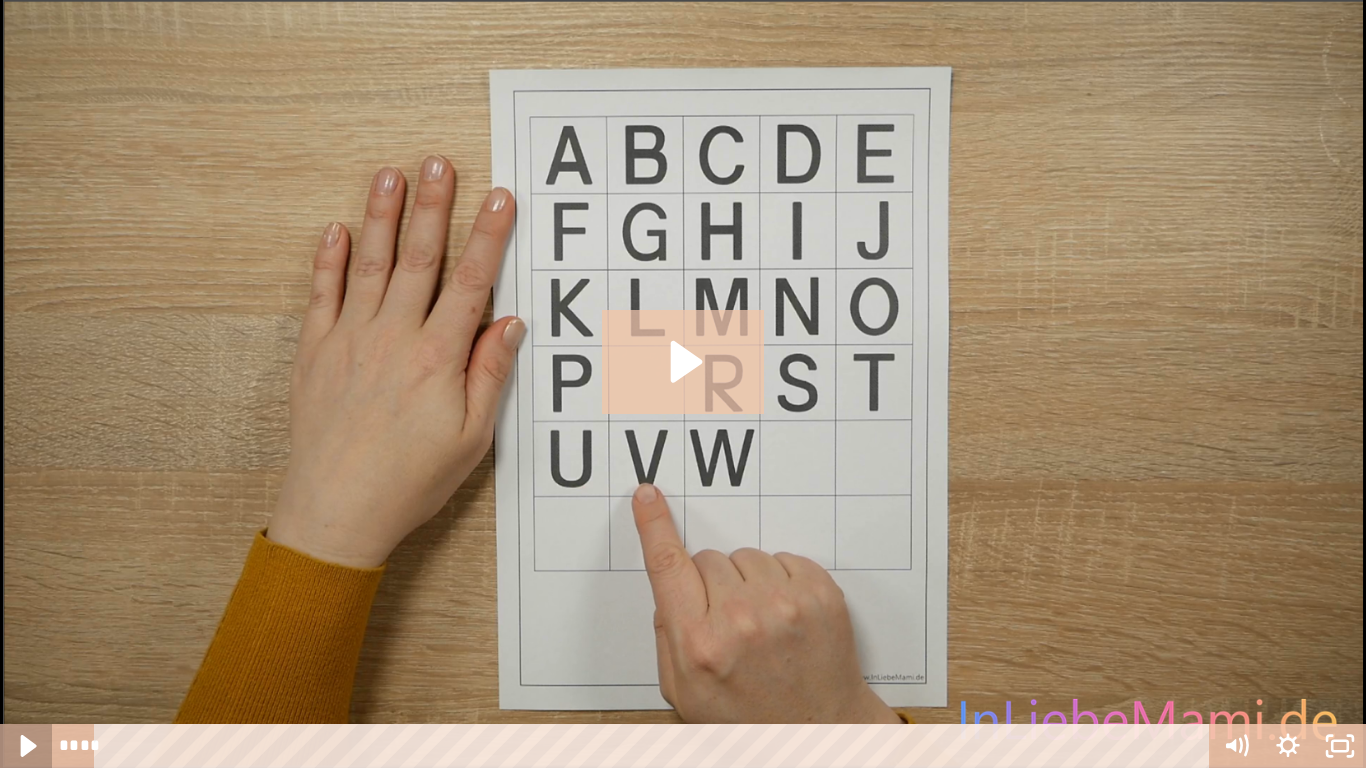 click 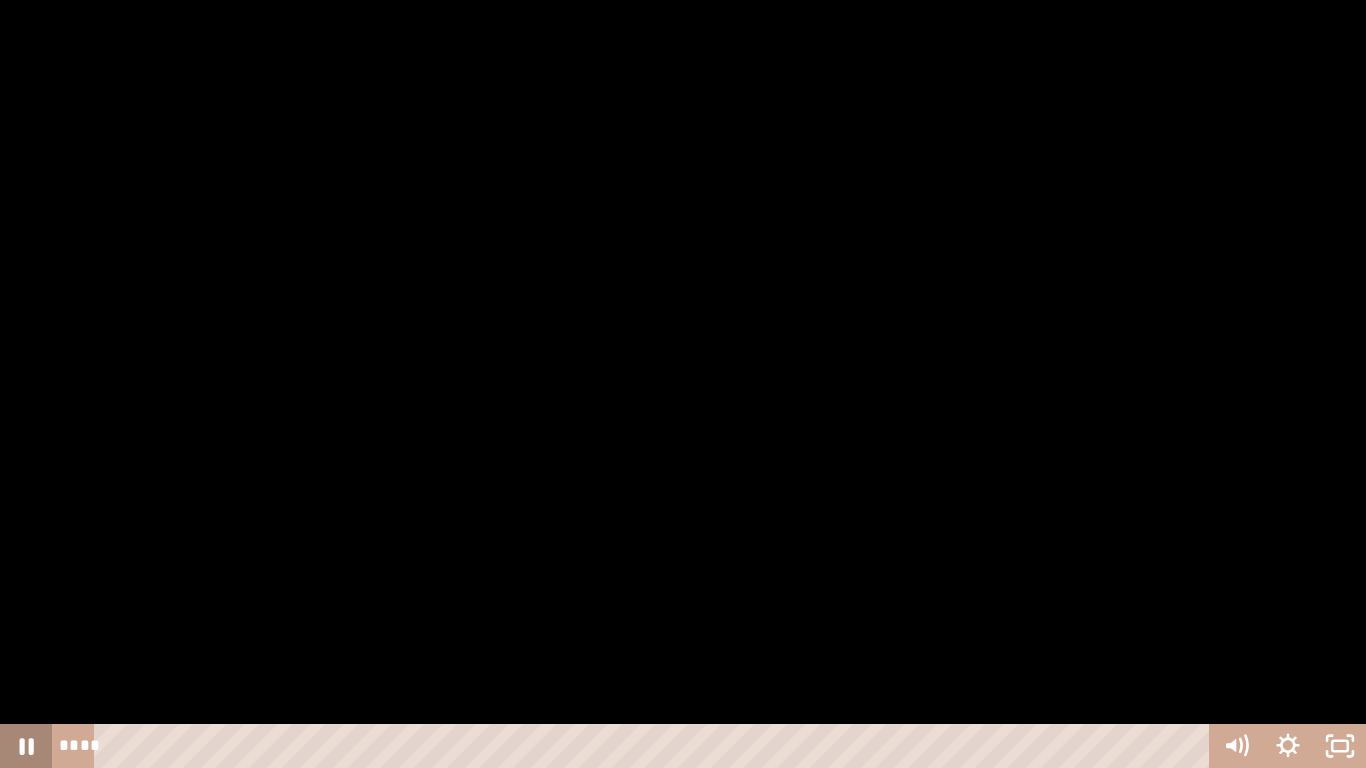 click 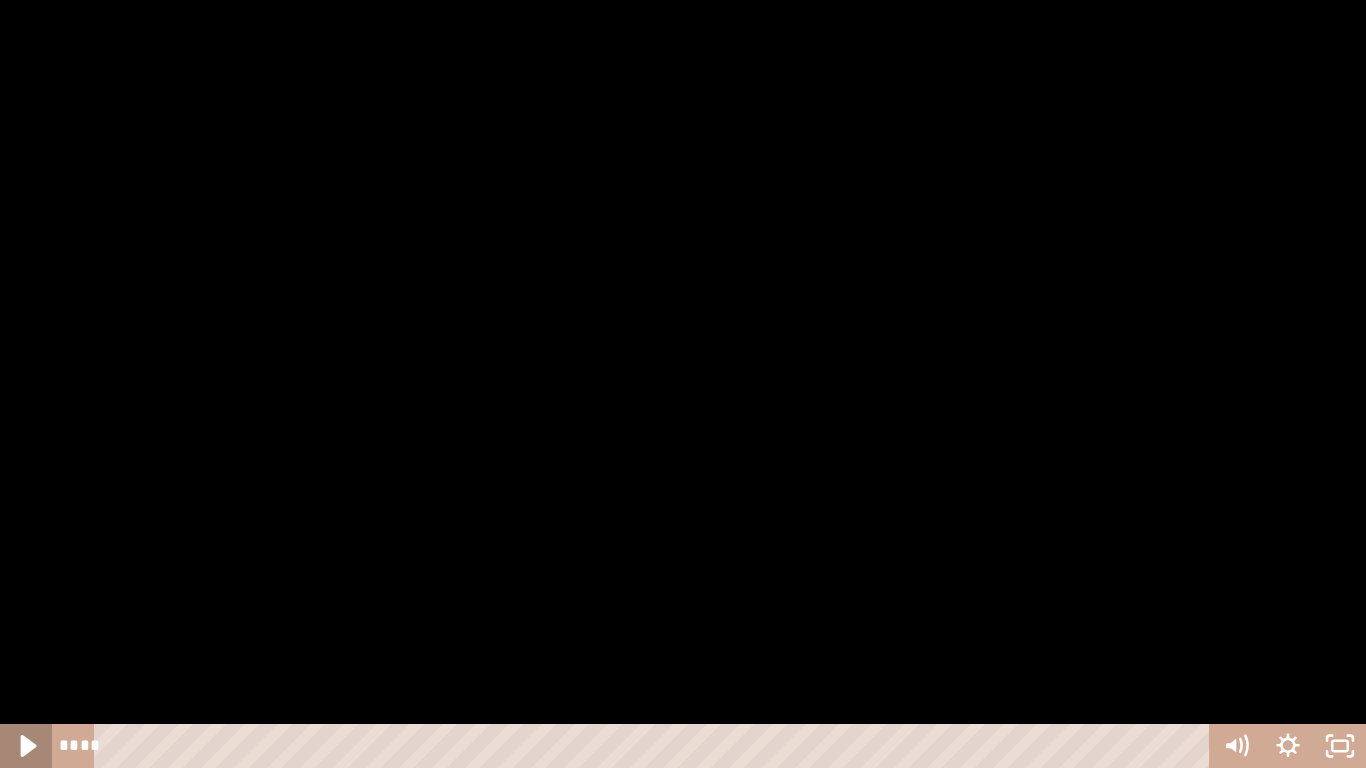 click 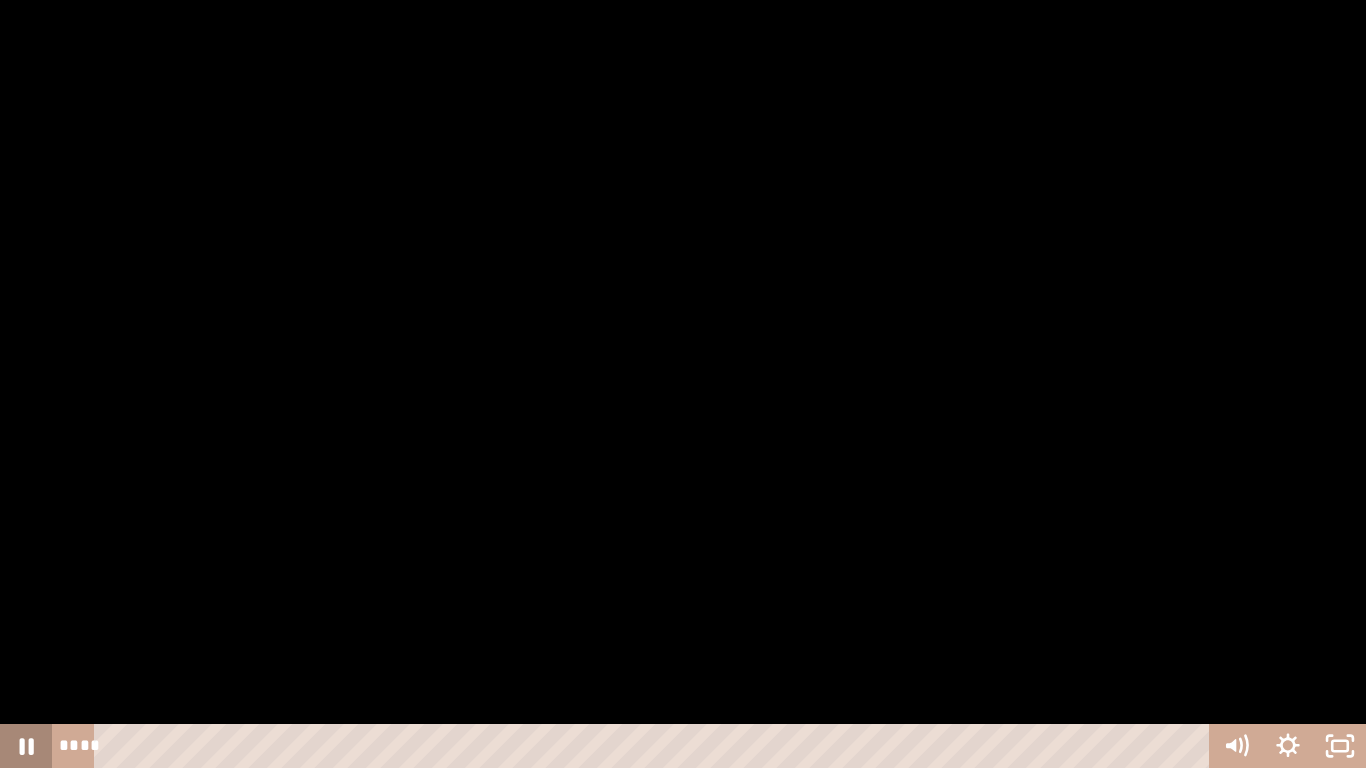 click 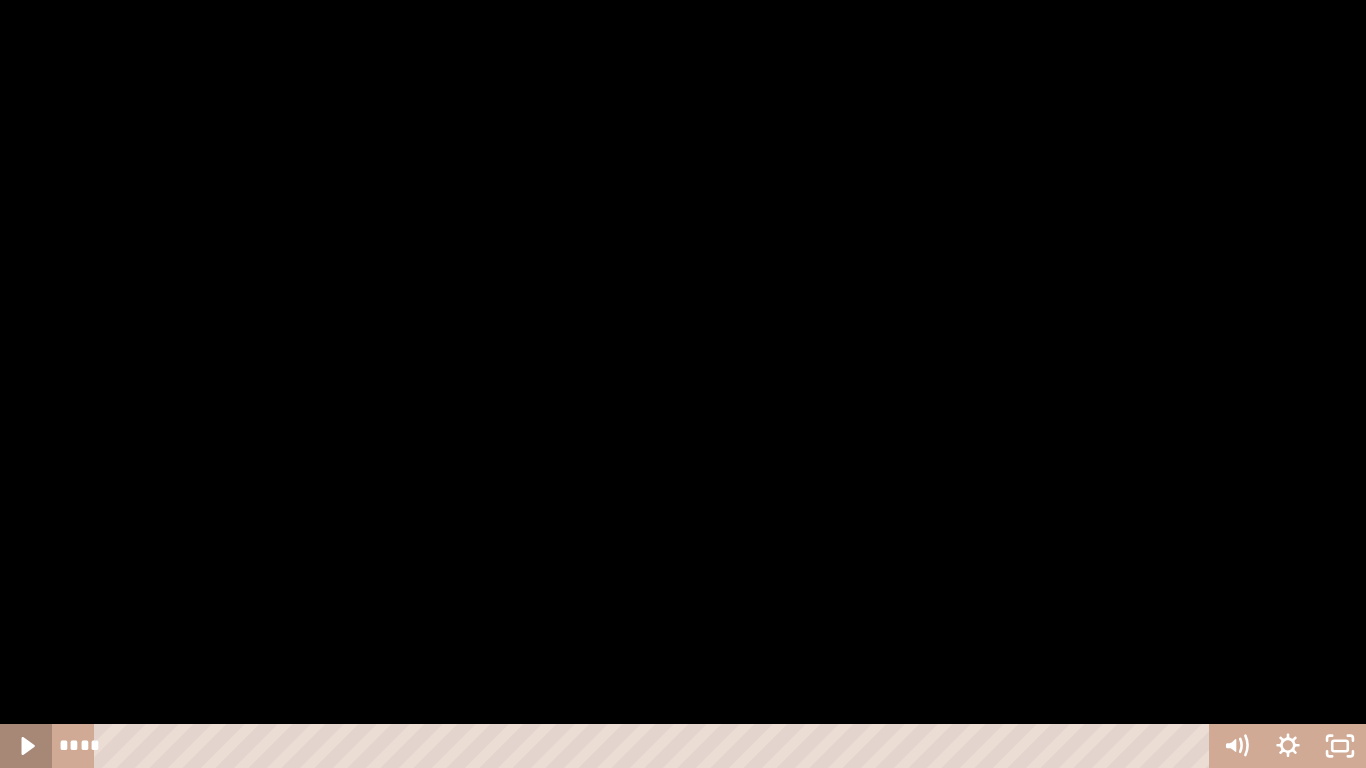 click 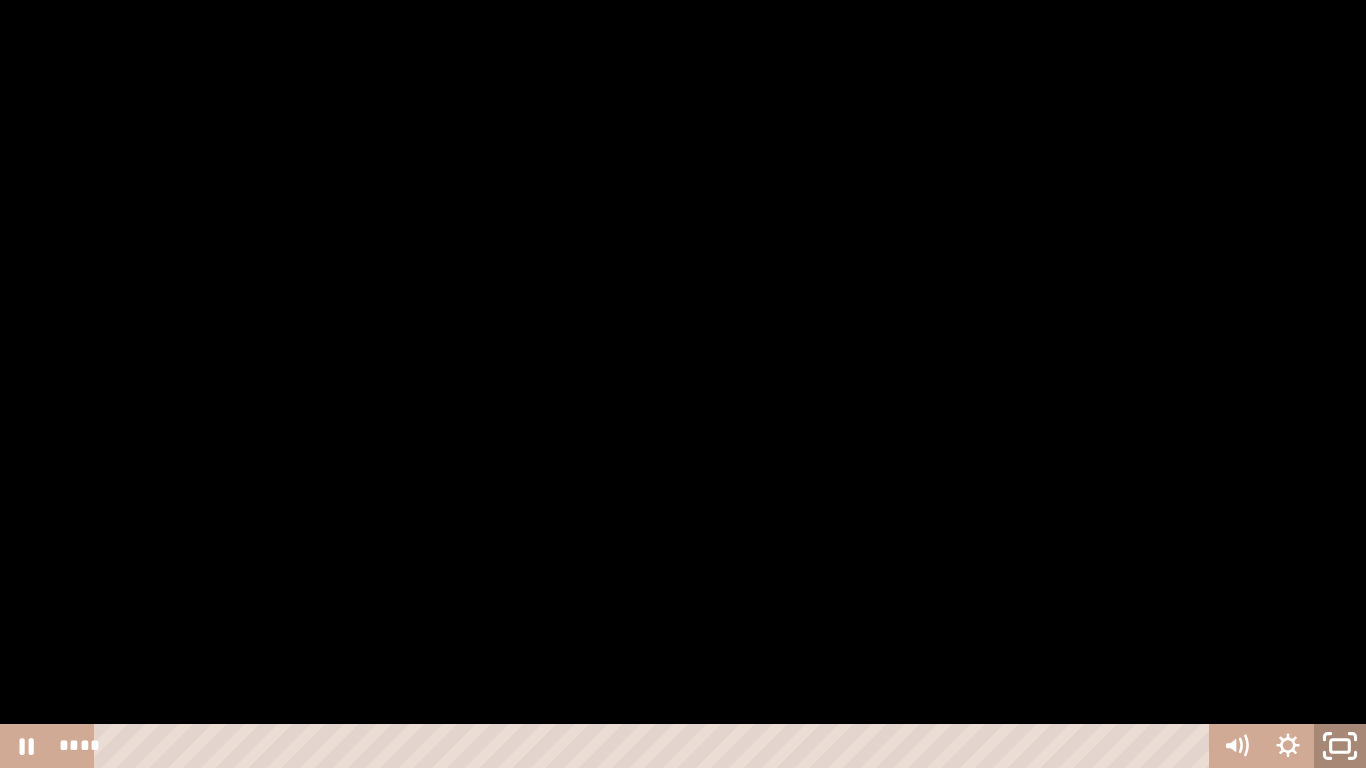 click 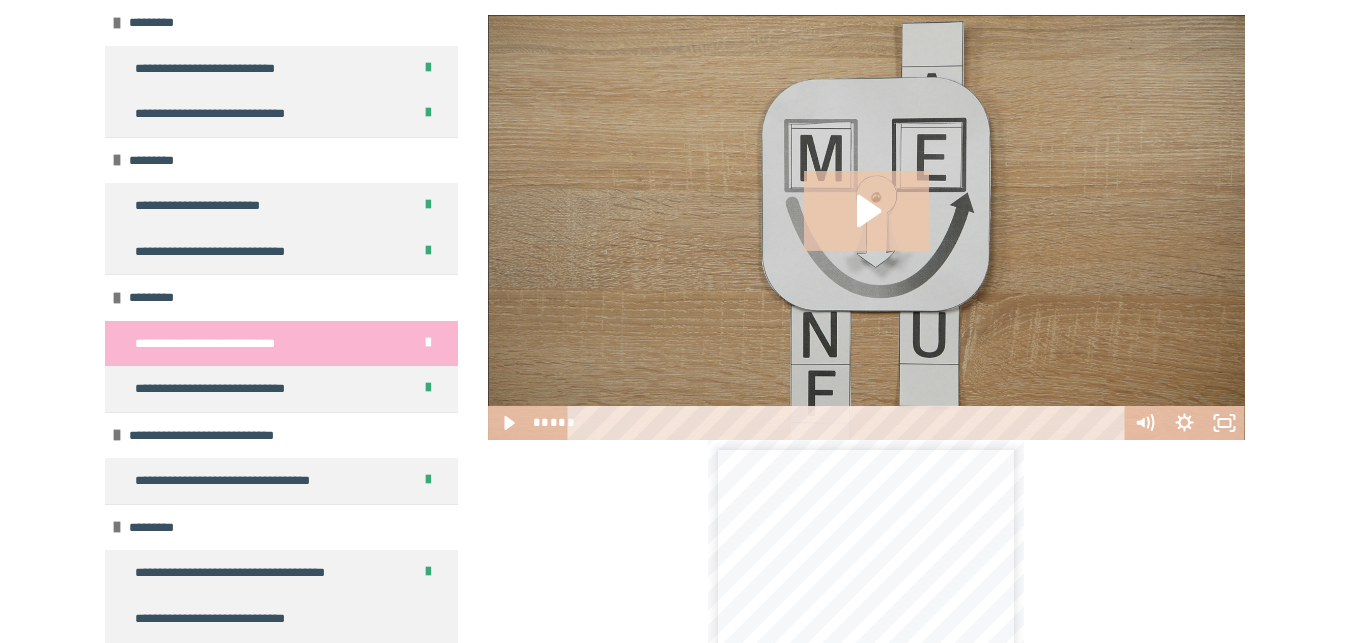 scroll, scrollTop: 3768, scrollLeft: 0, axis: vertical 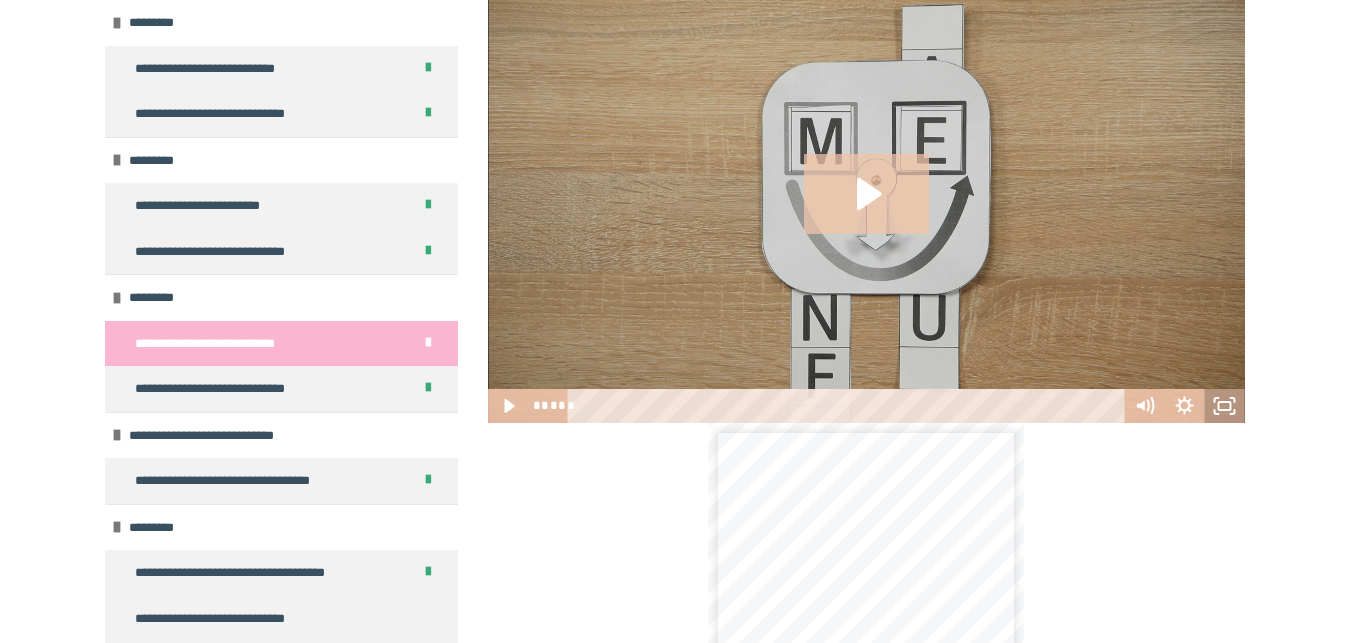 click 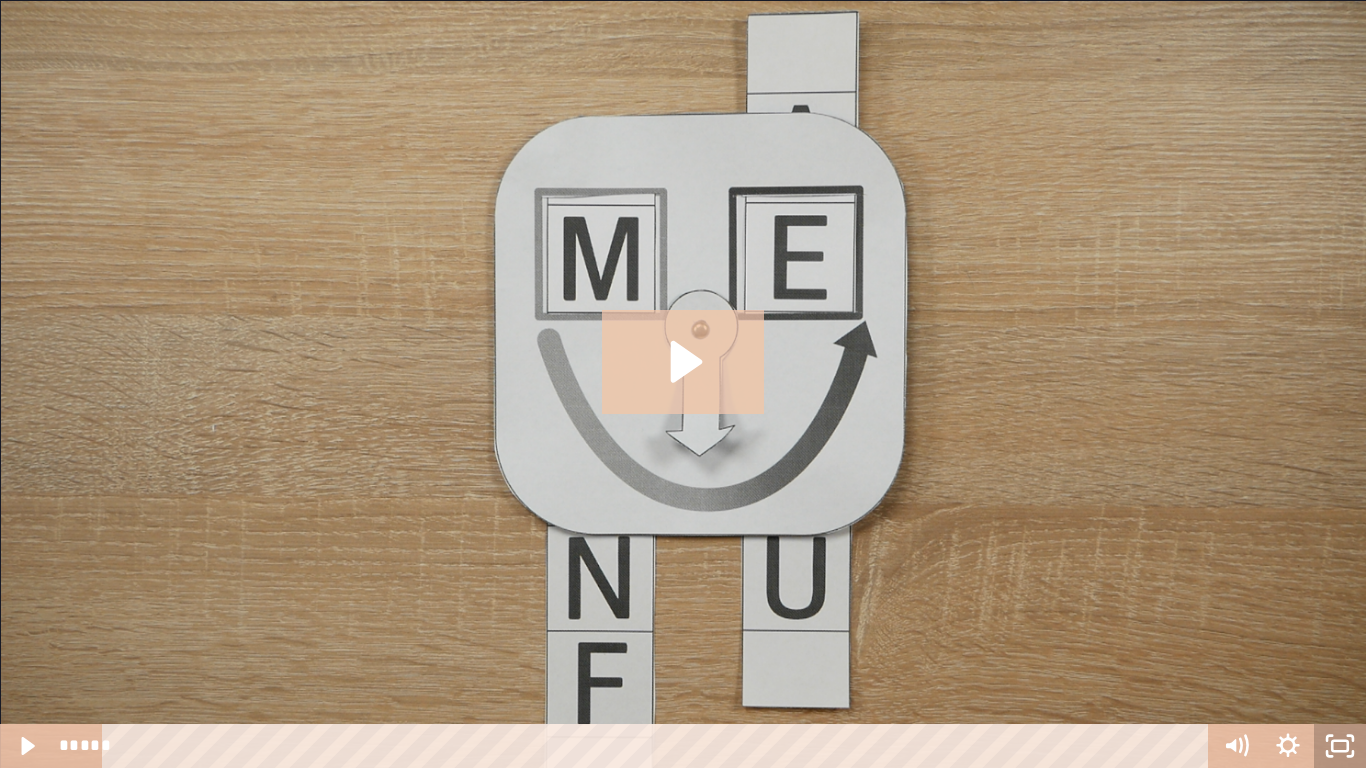 click 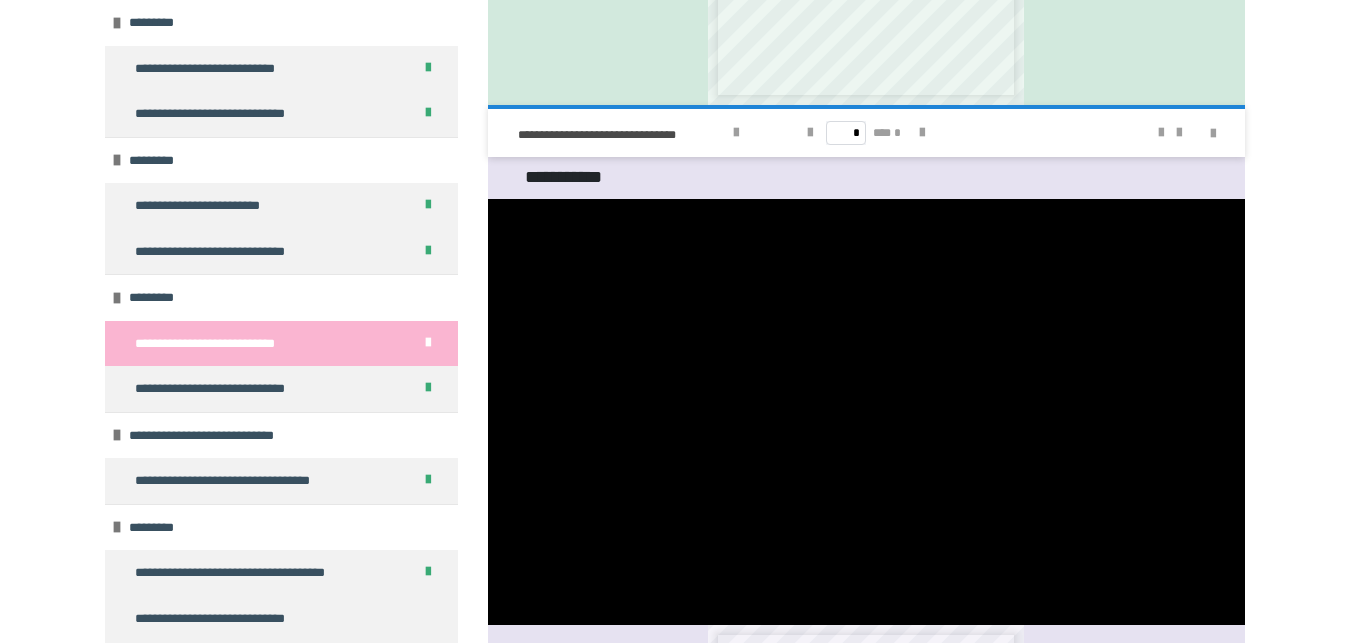 scroll, scrollTop: 2590, scrollLeft: 0, axis: vertical 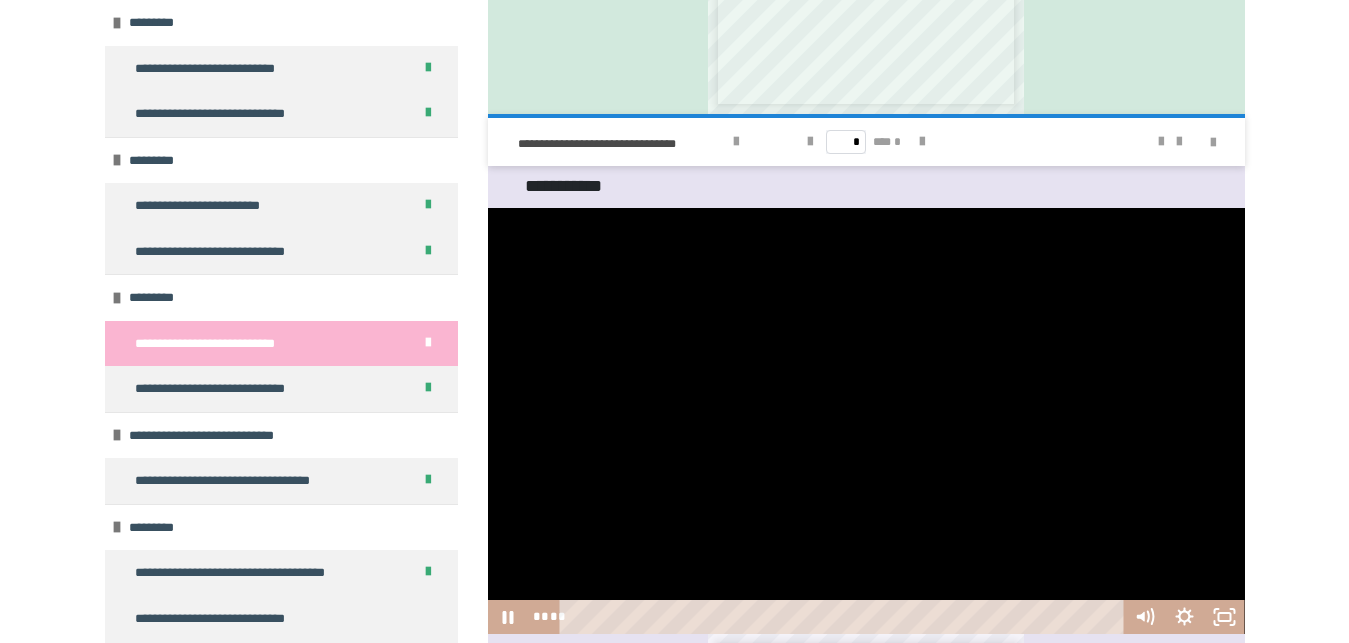 click at bounding box center [866, 421] 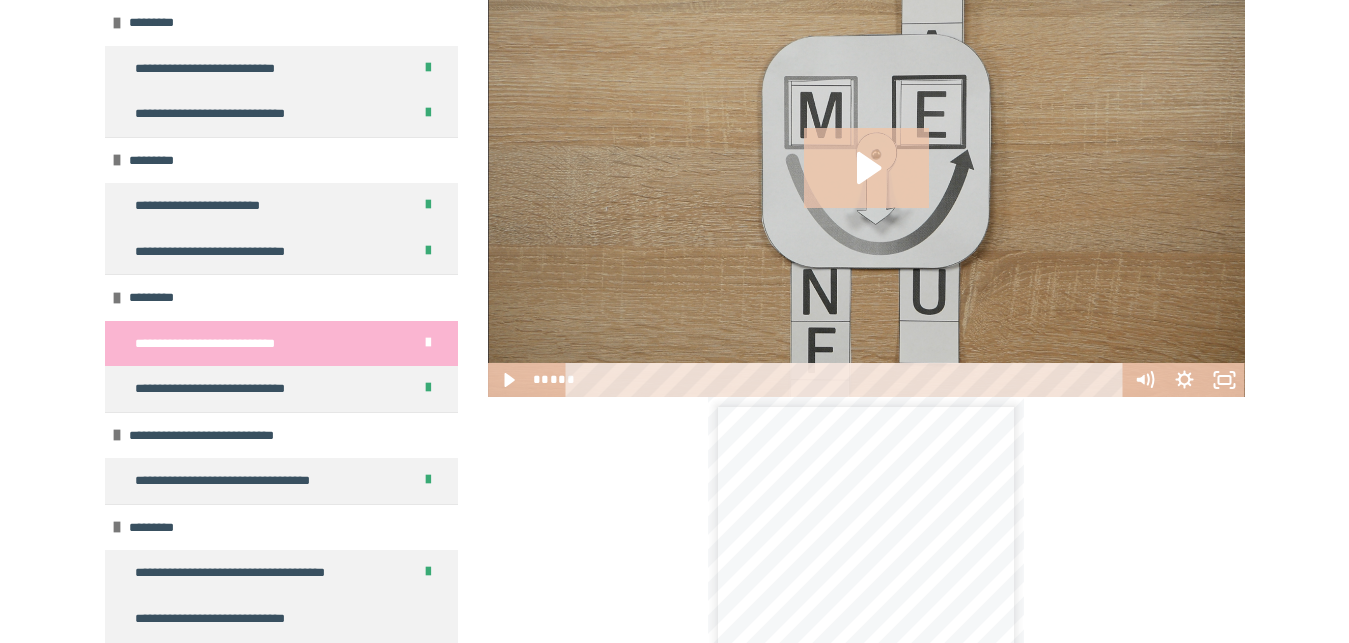 scroll, scrollTop: 3820, scrollLeft: 0, axis: vertical 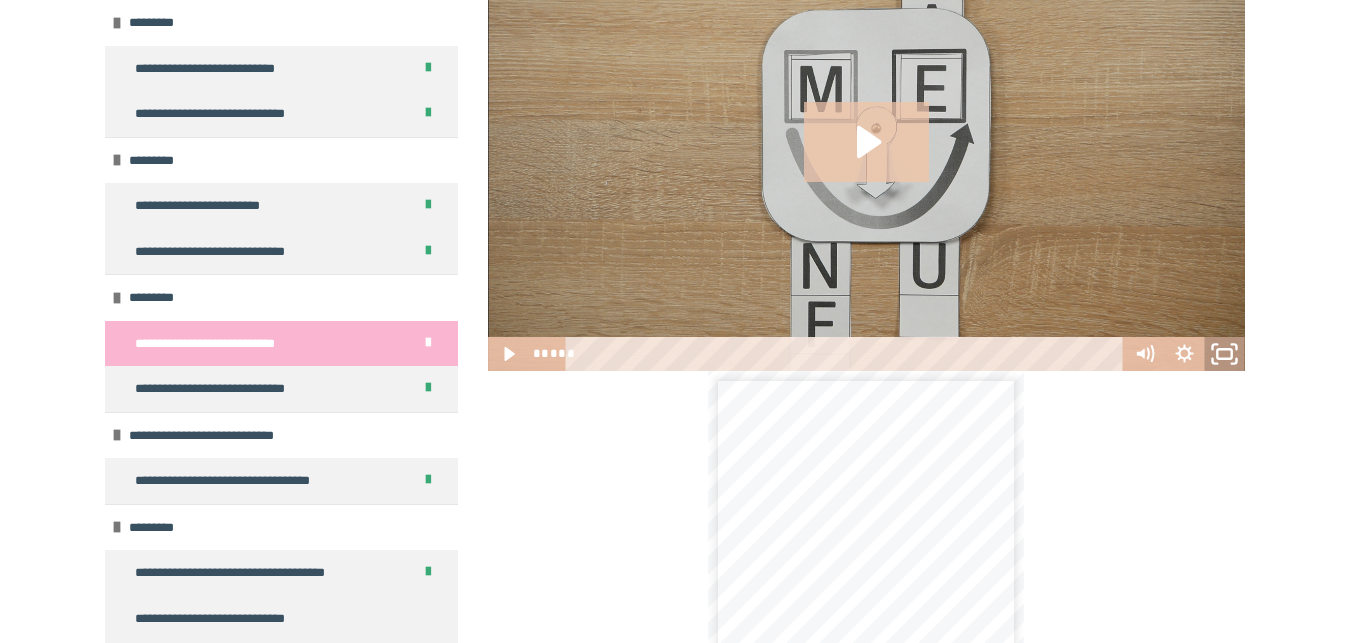 click 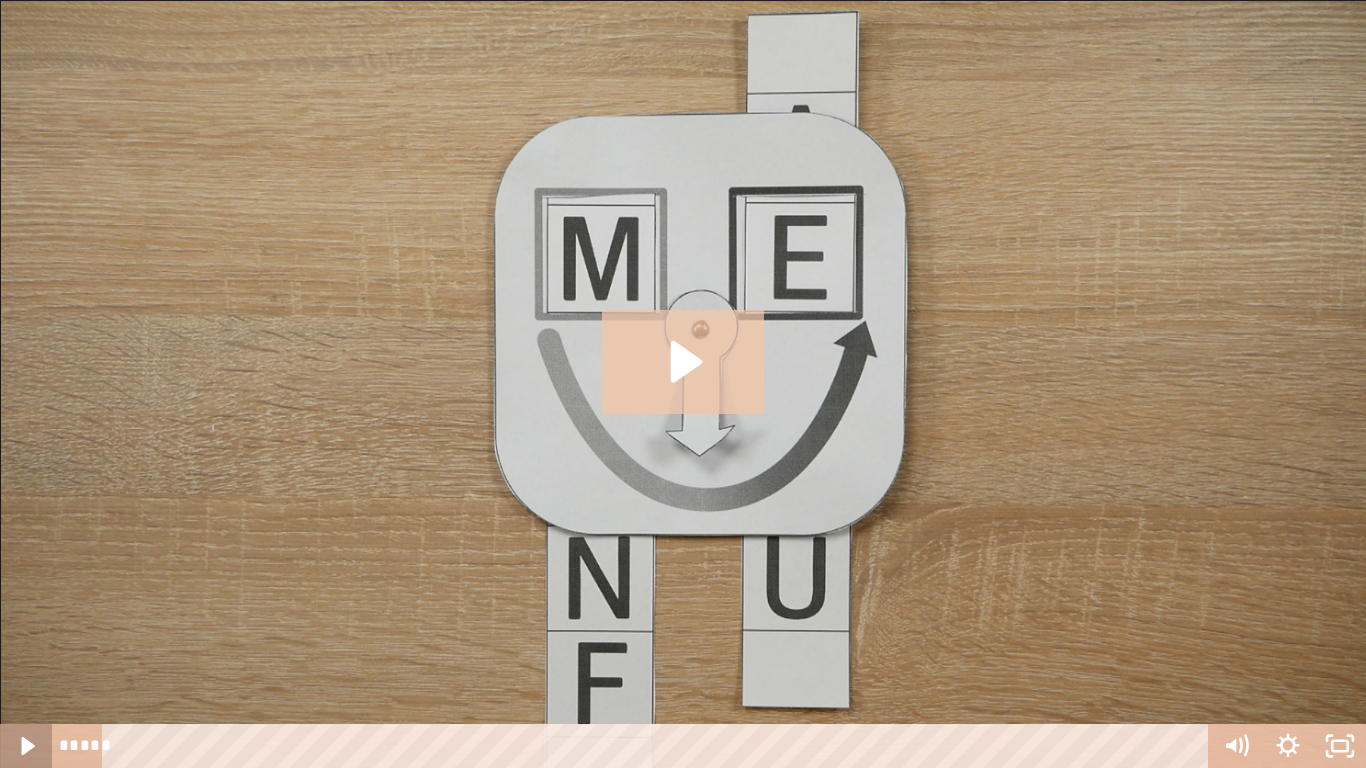 click 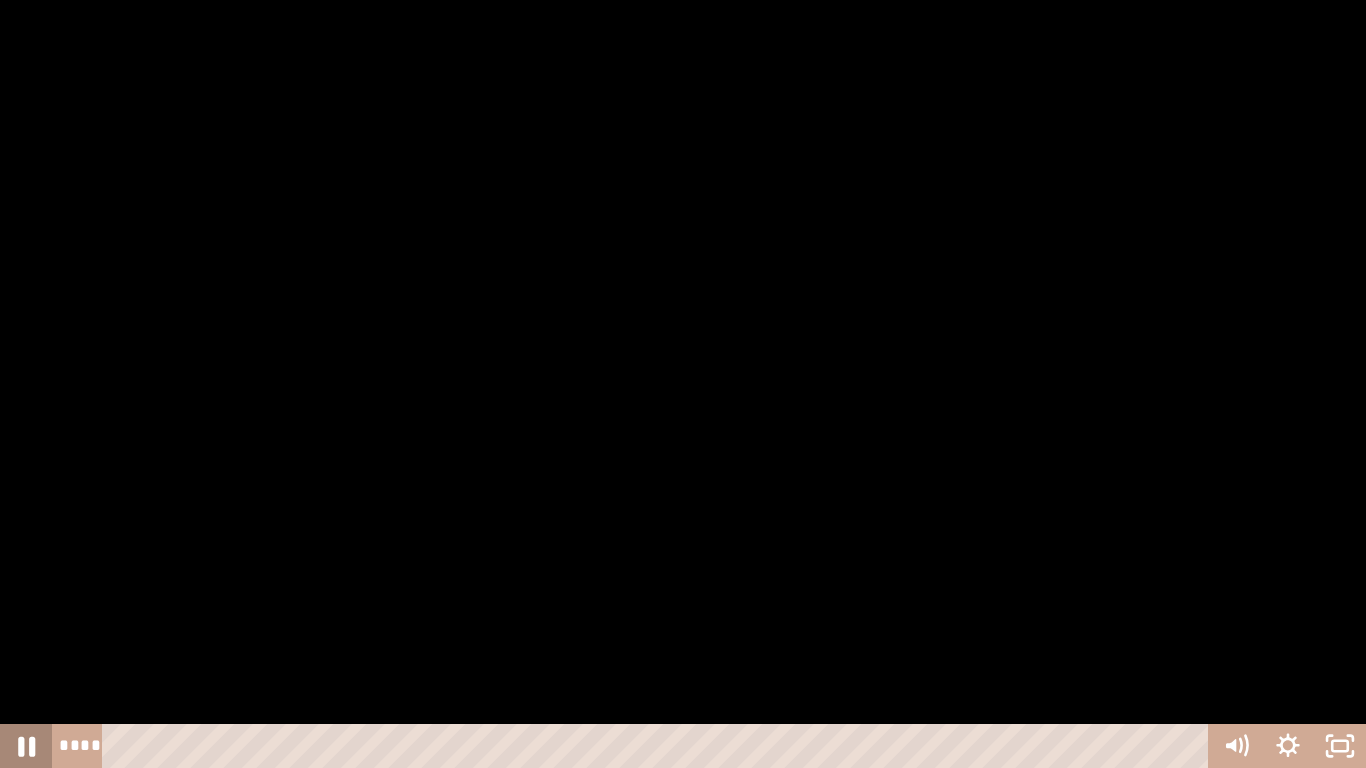 click 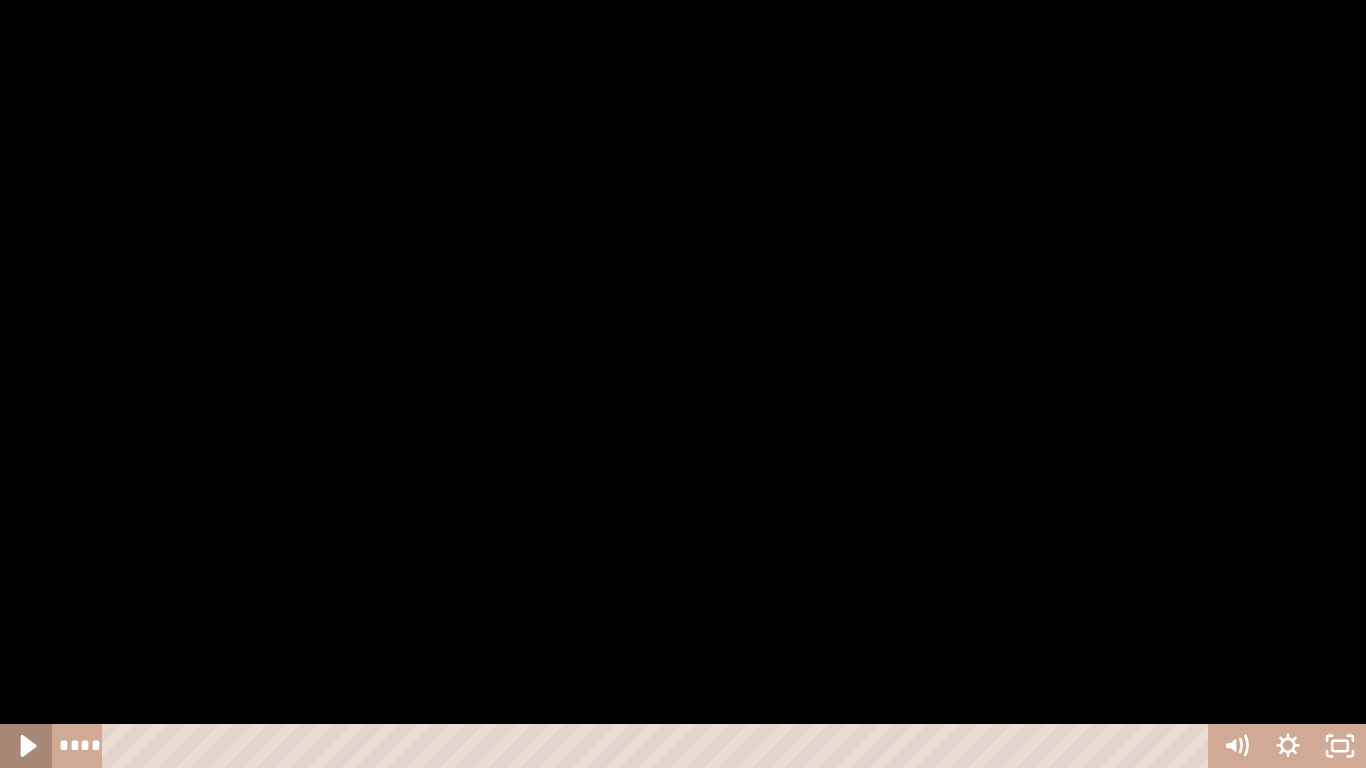click 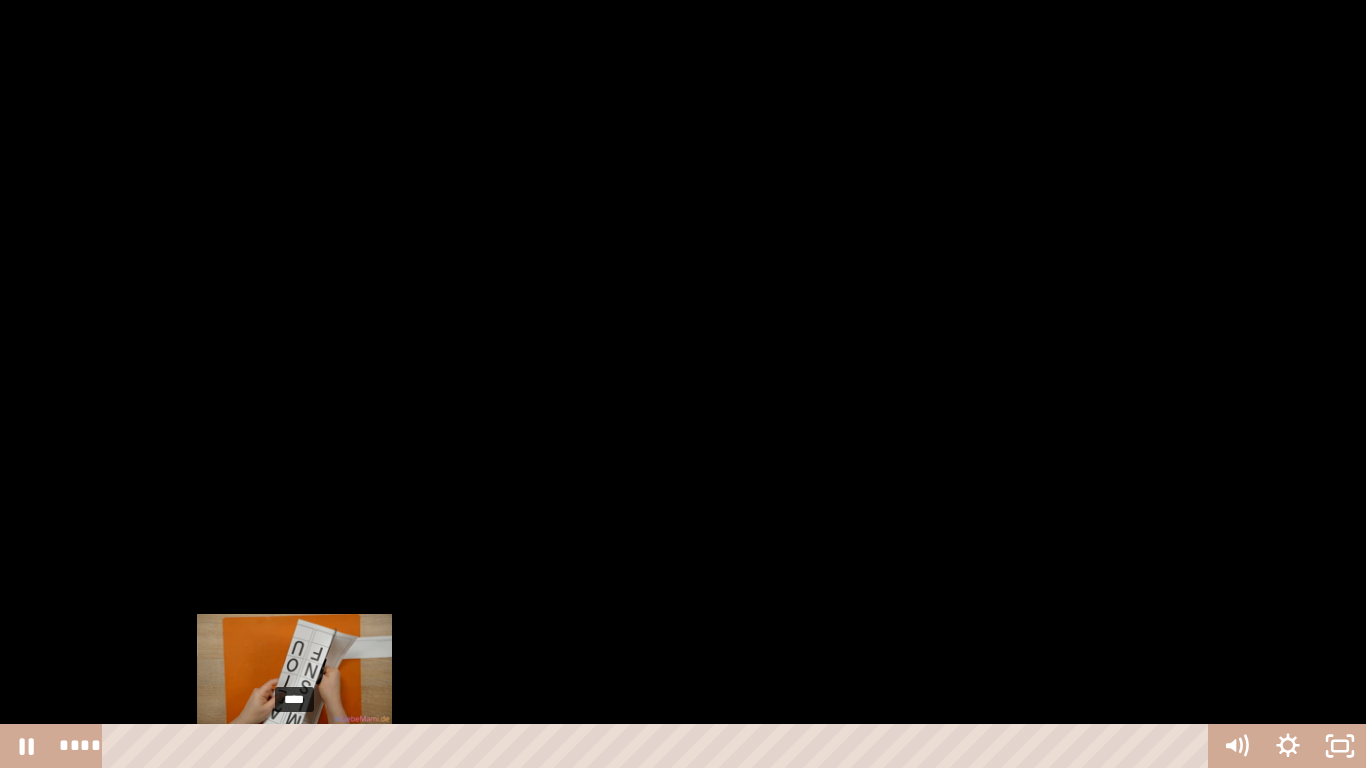 click on "****" at bounding box center (659, 746) 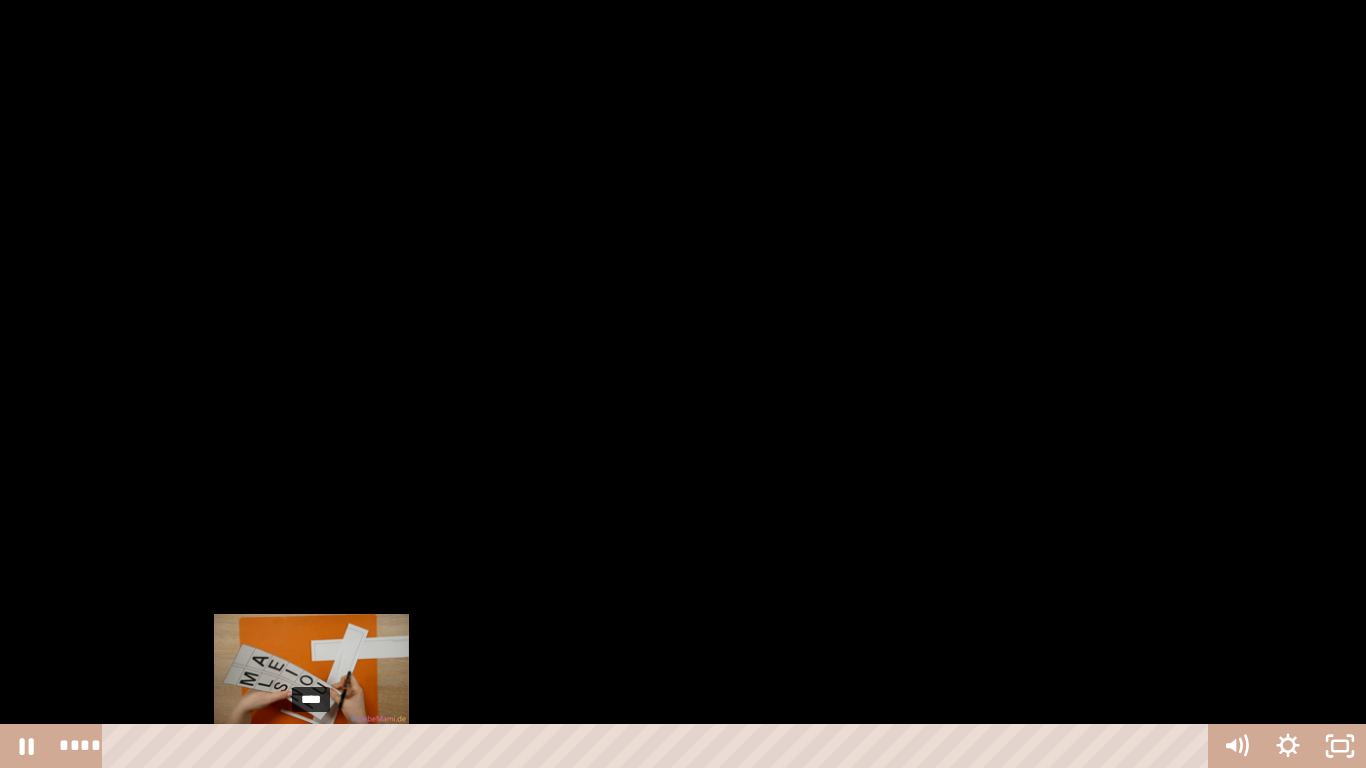 click on "****" at bounding box center (659, 746) 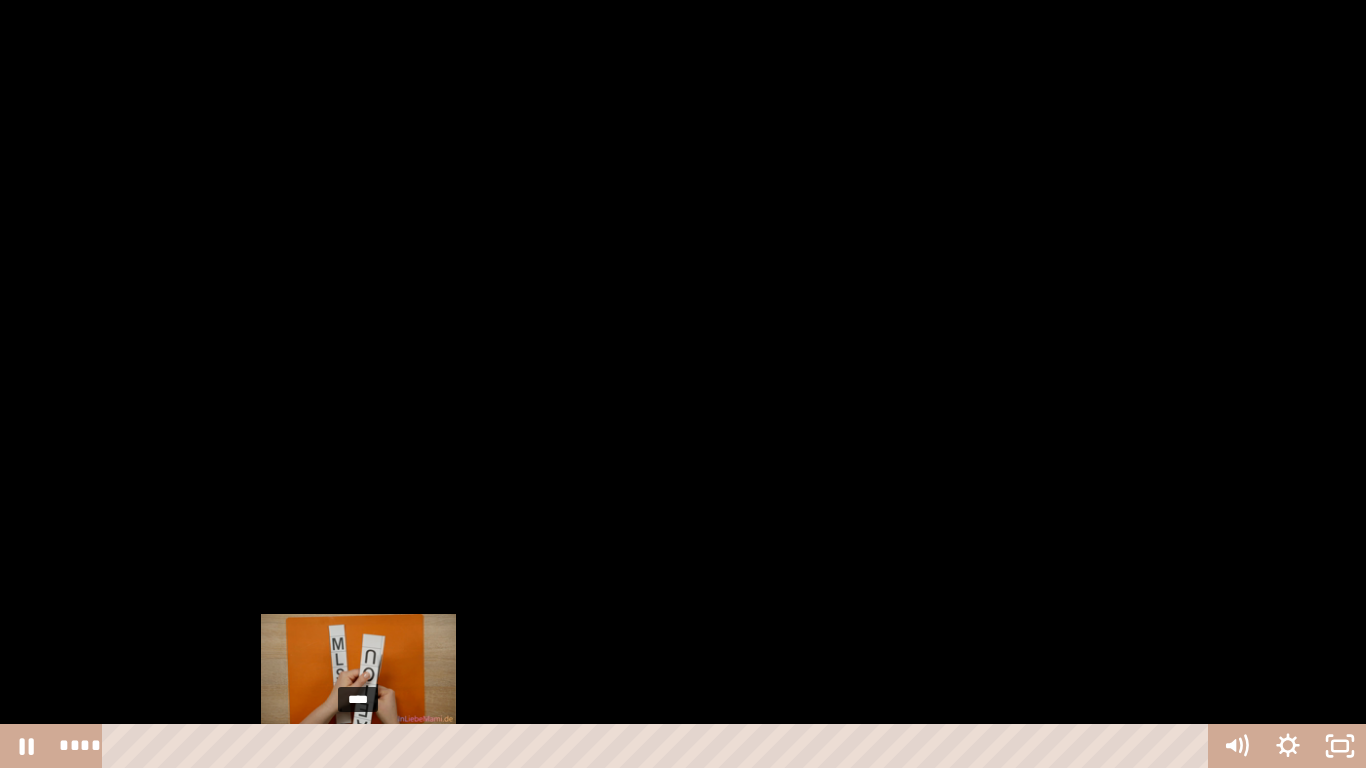 click on "****" at bounding box center (659, 746) 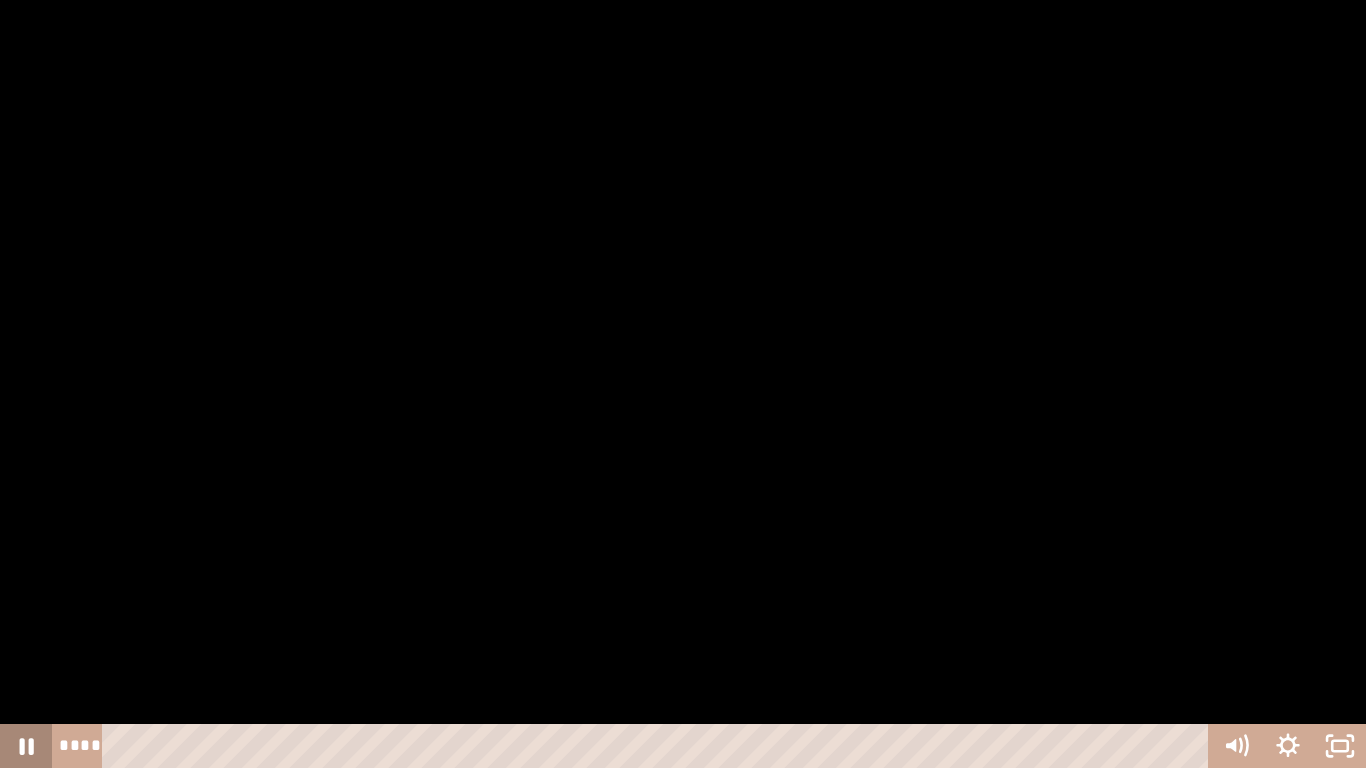 click 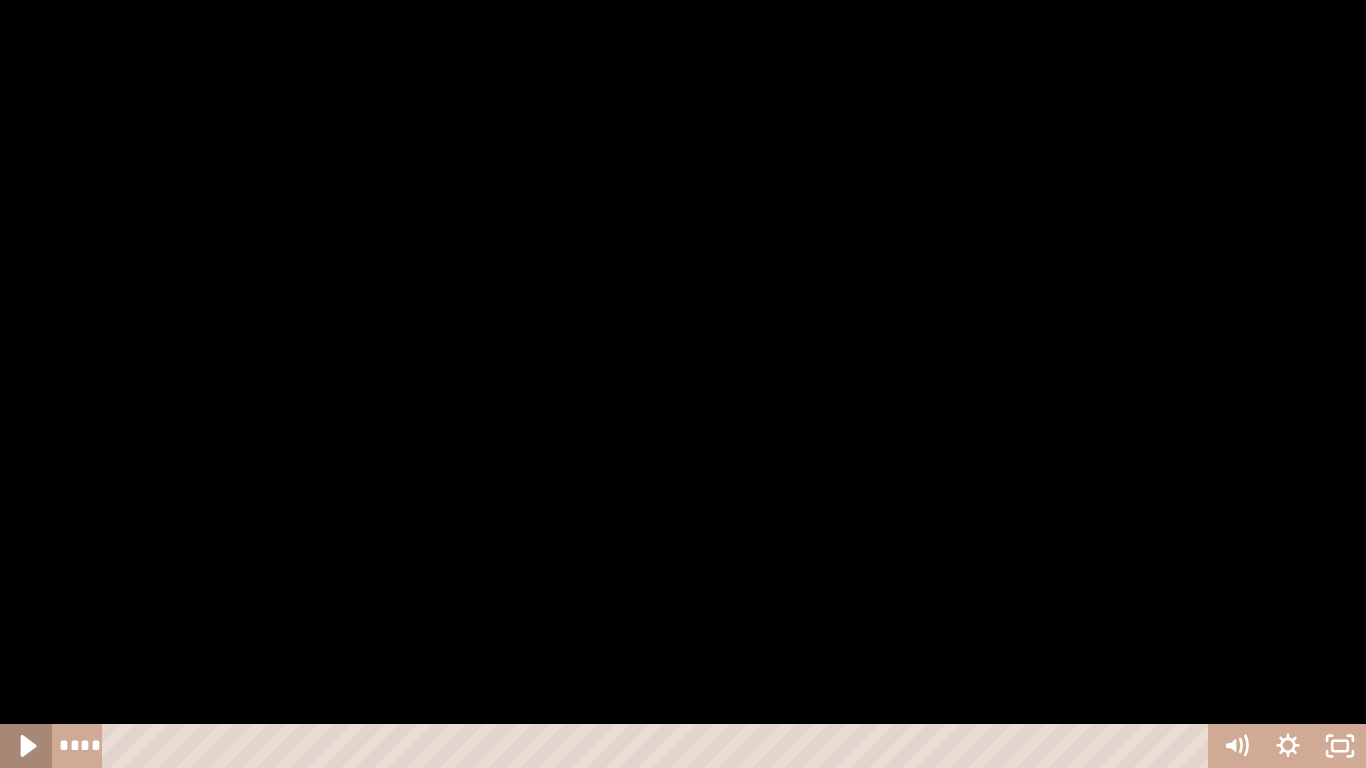 click 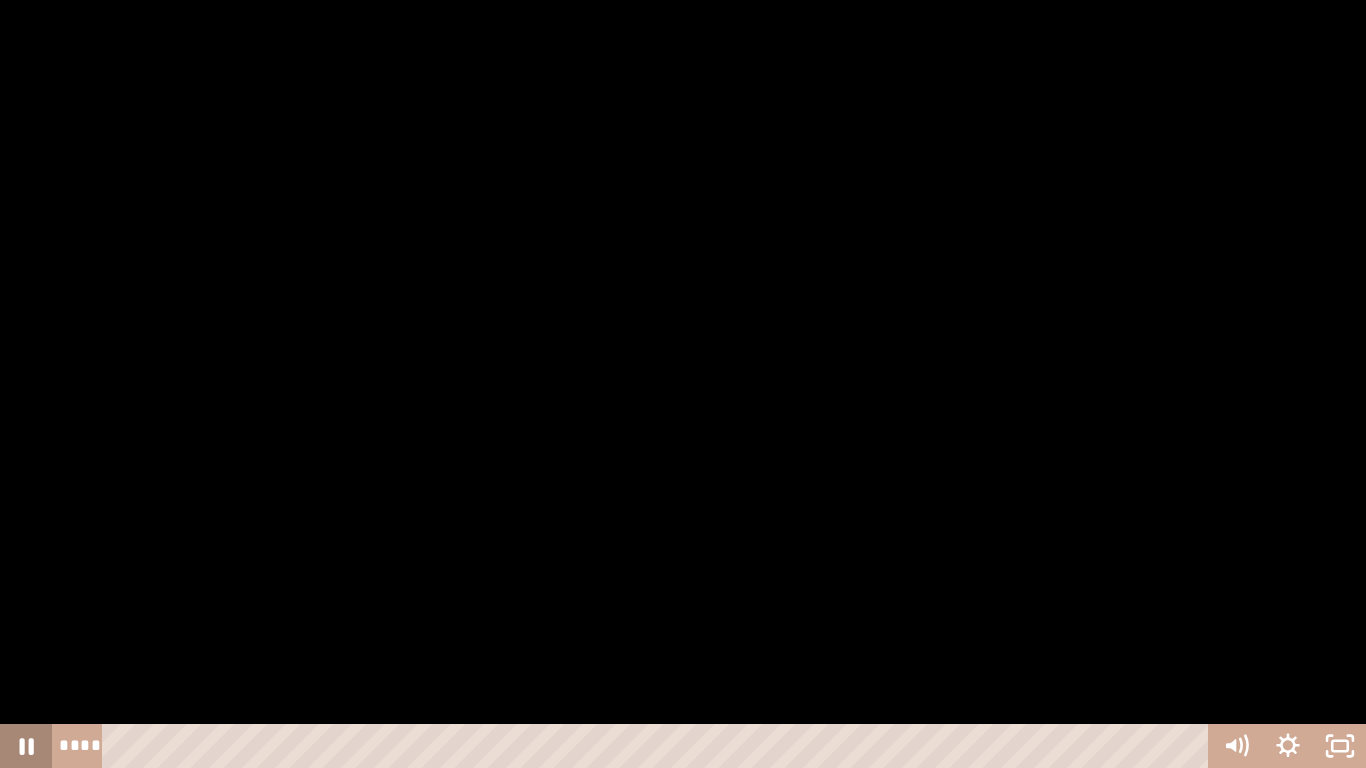 click 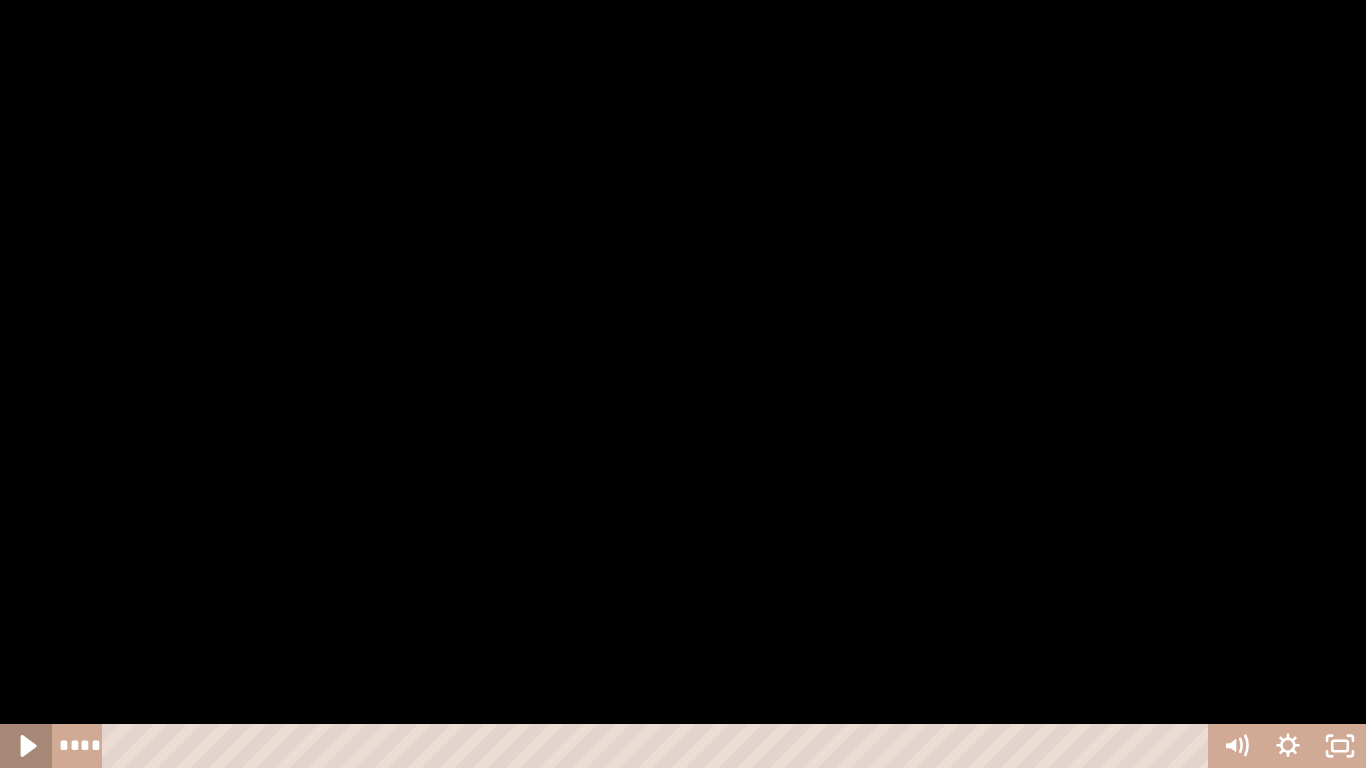 click 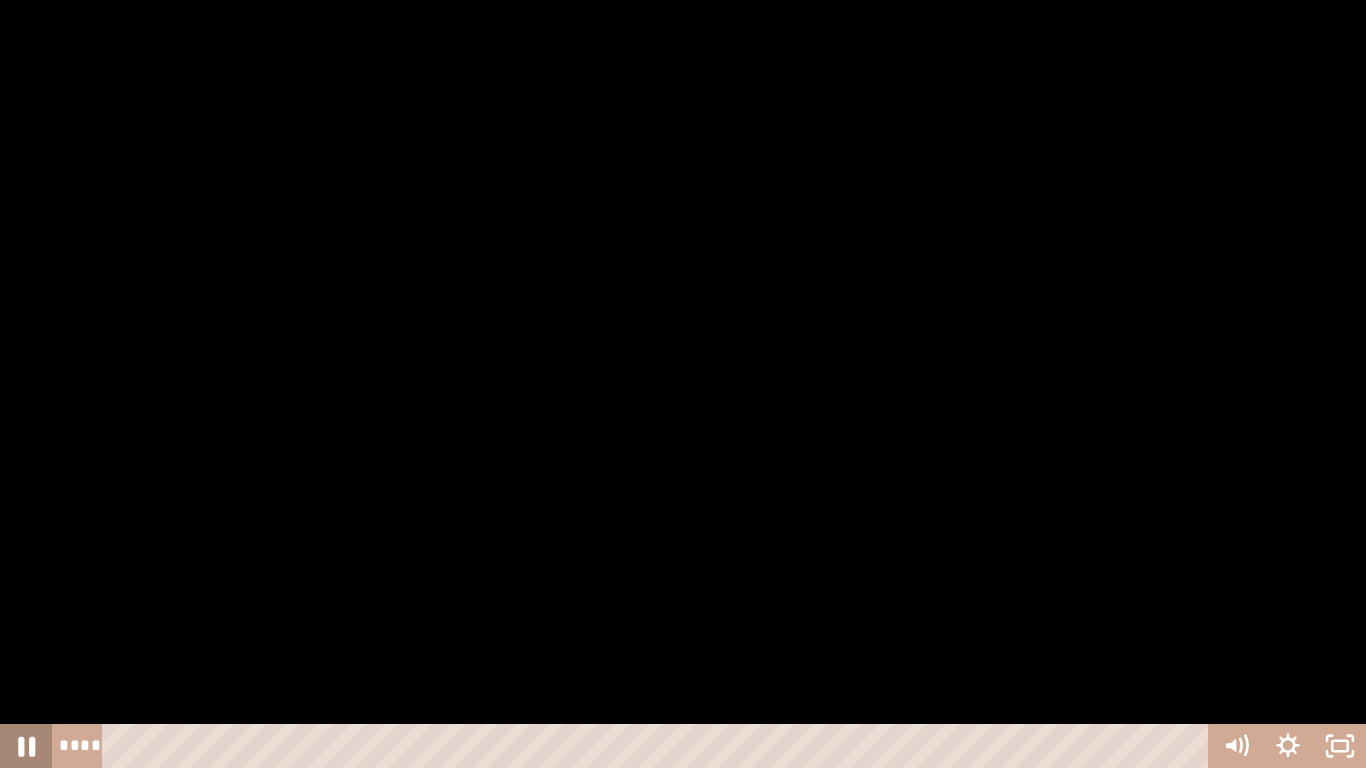click 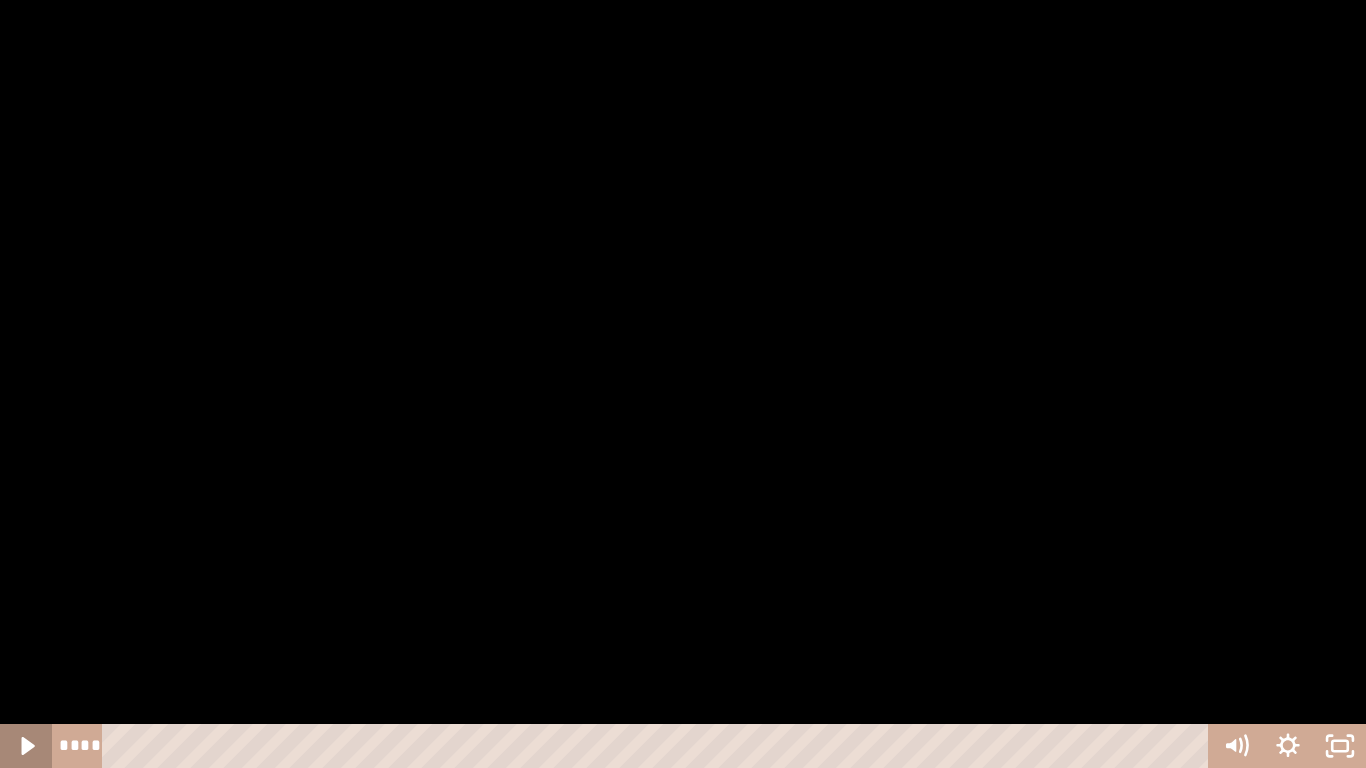 click 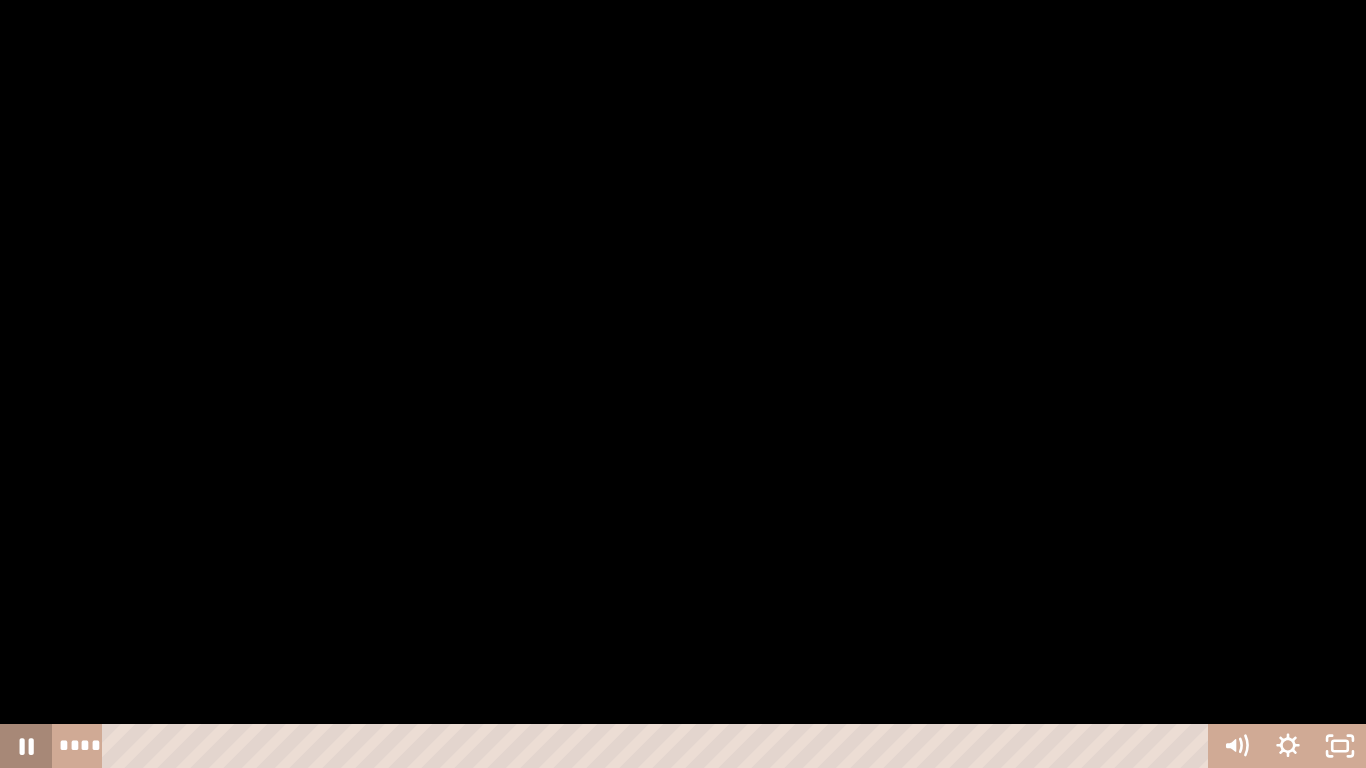 click 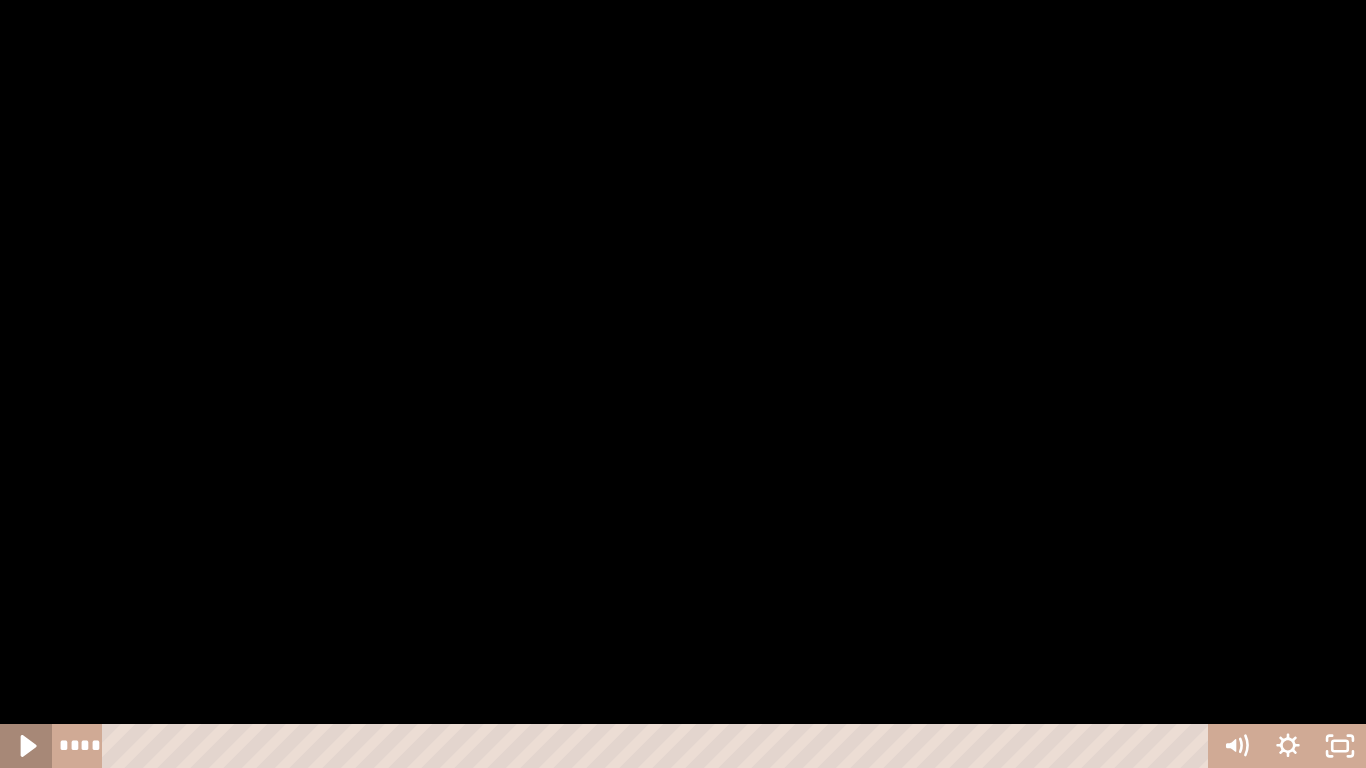 click 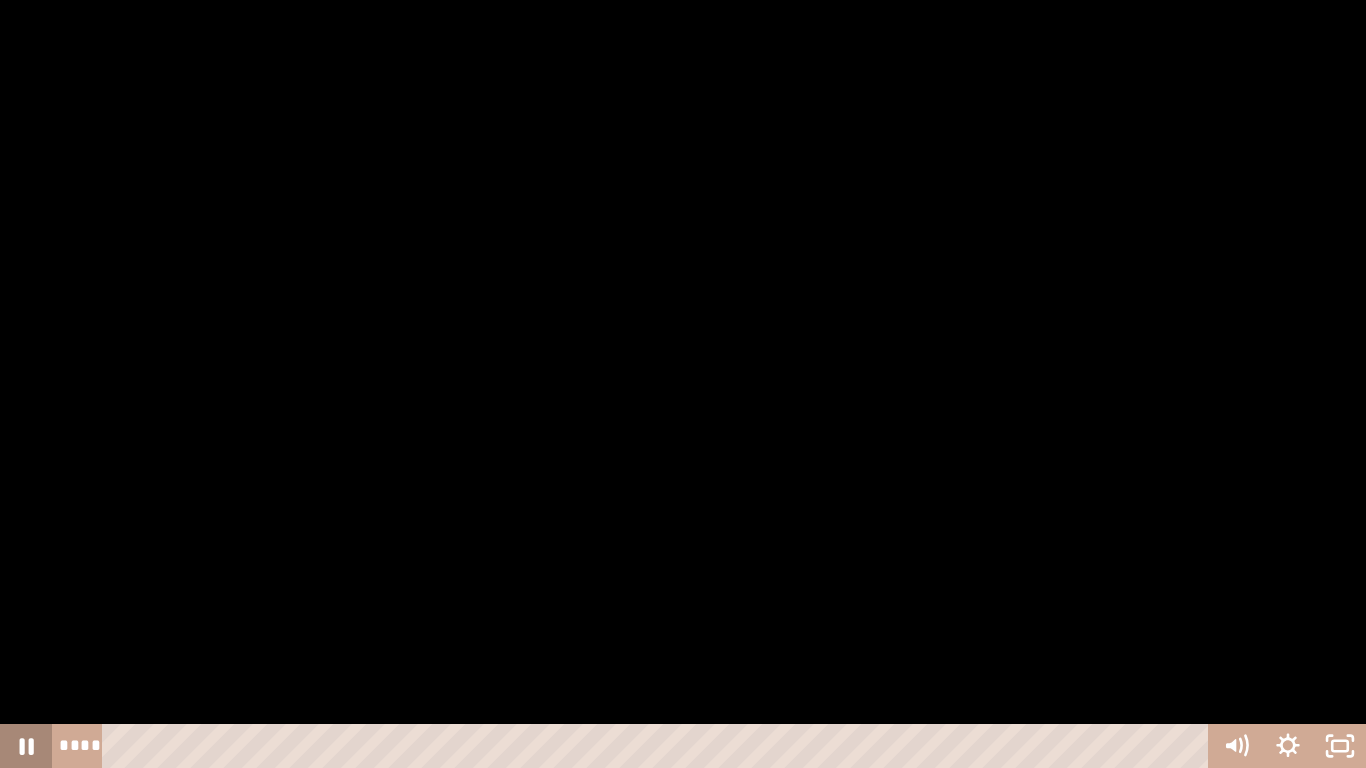 click 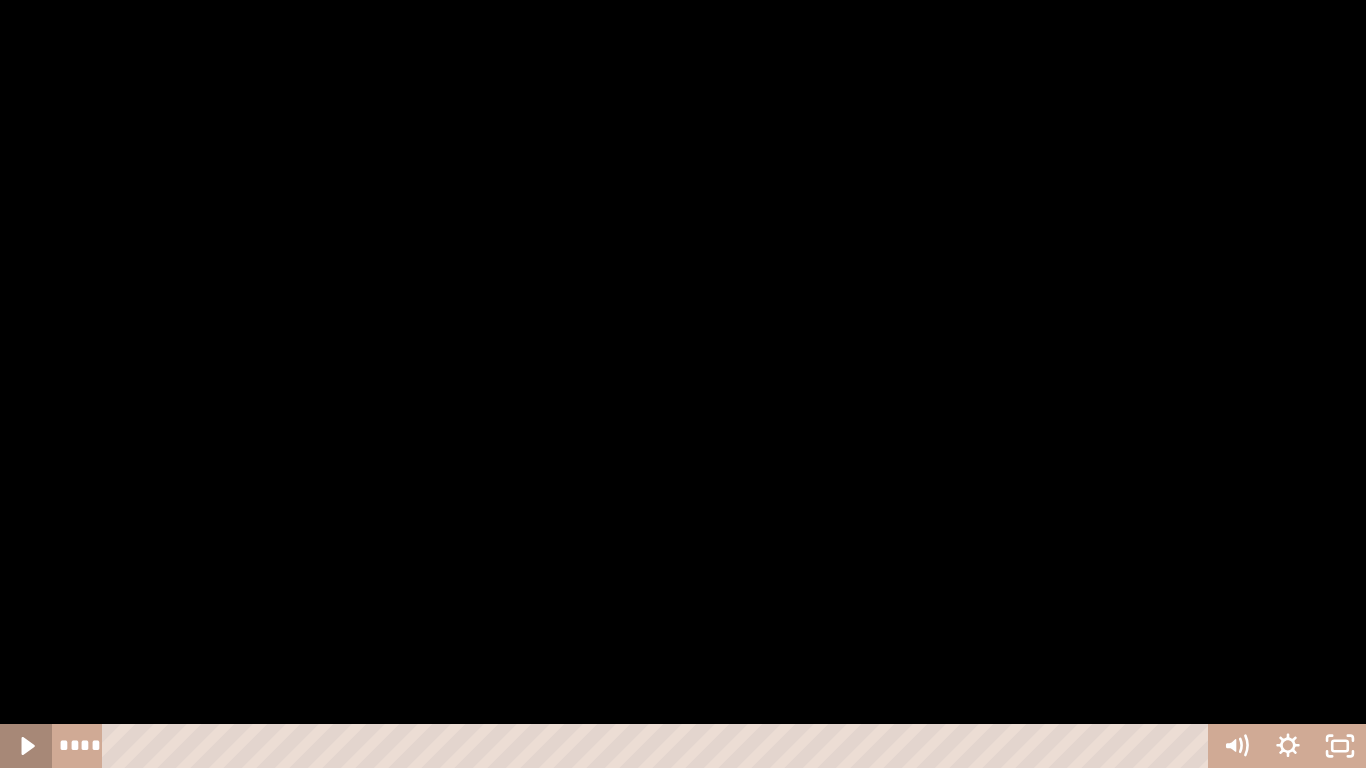 click 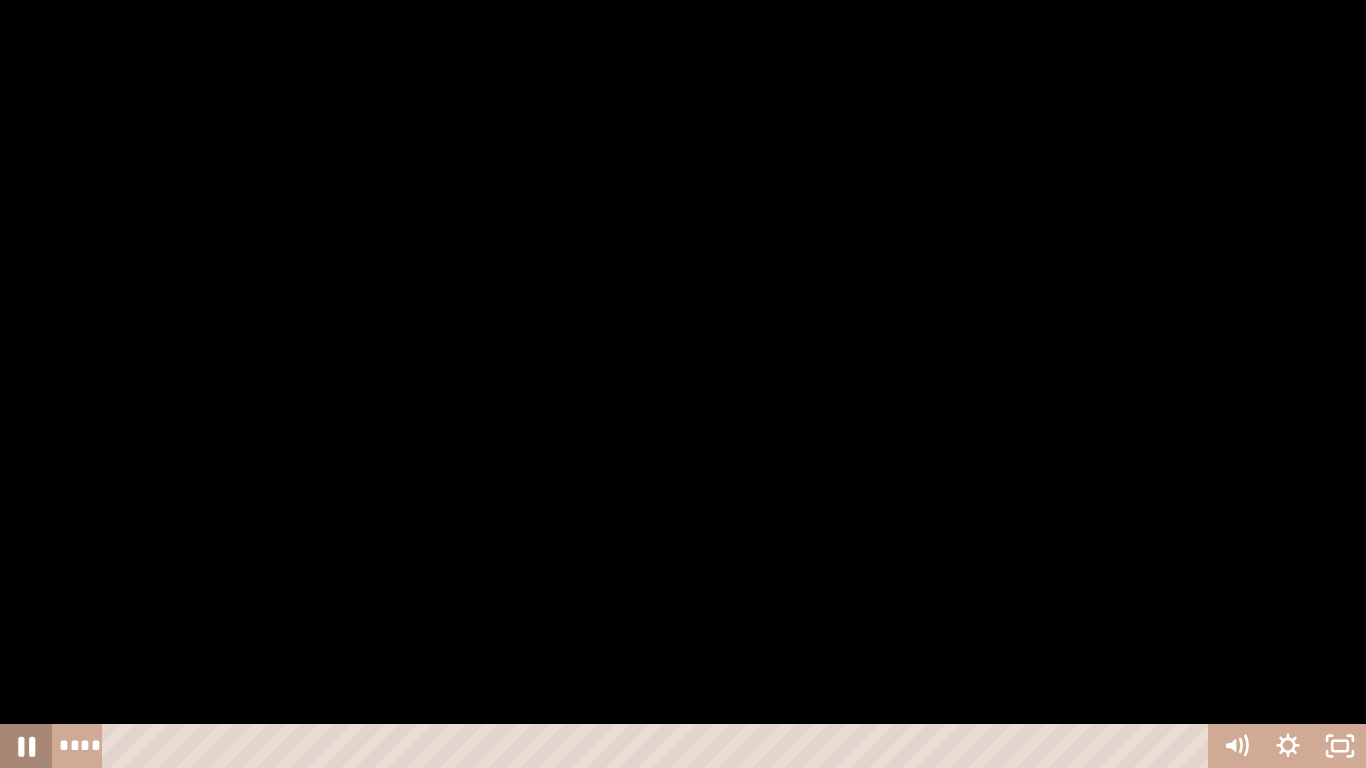 click 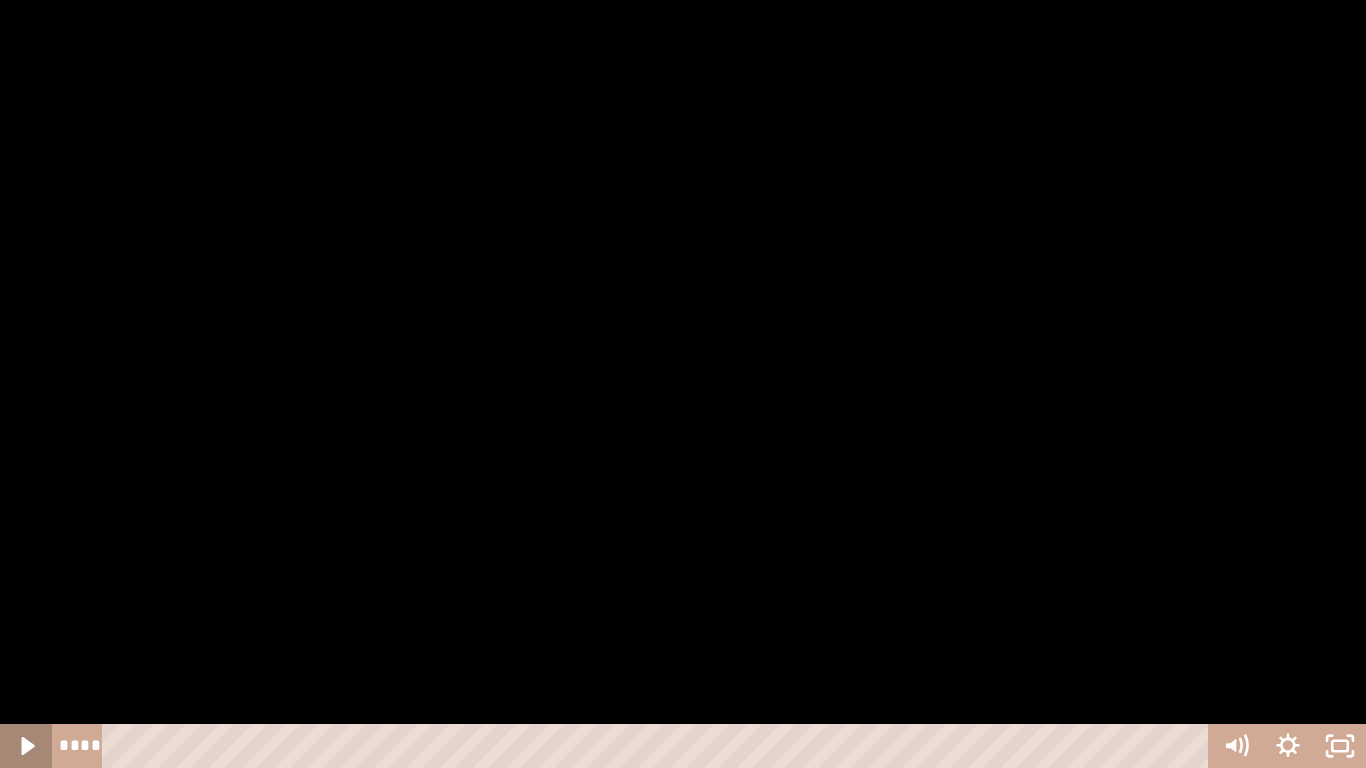 click 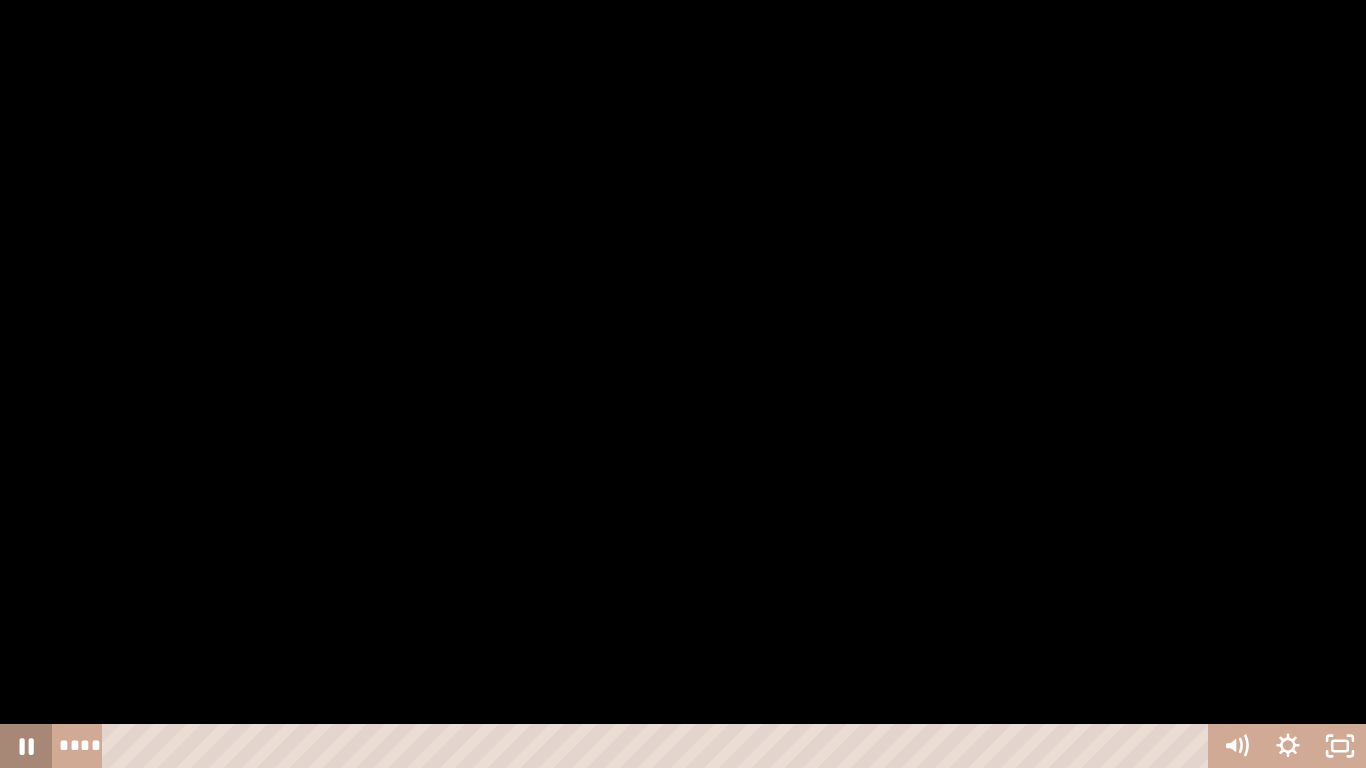 click 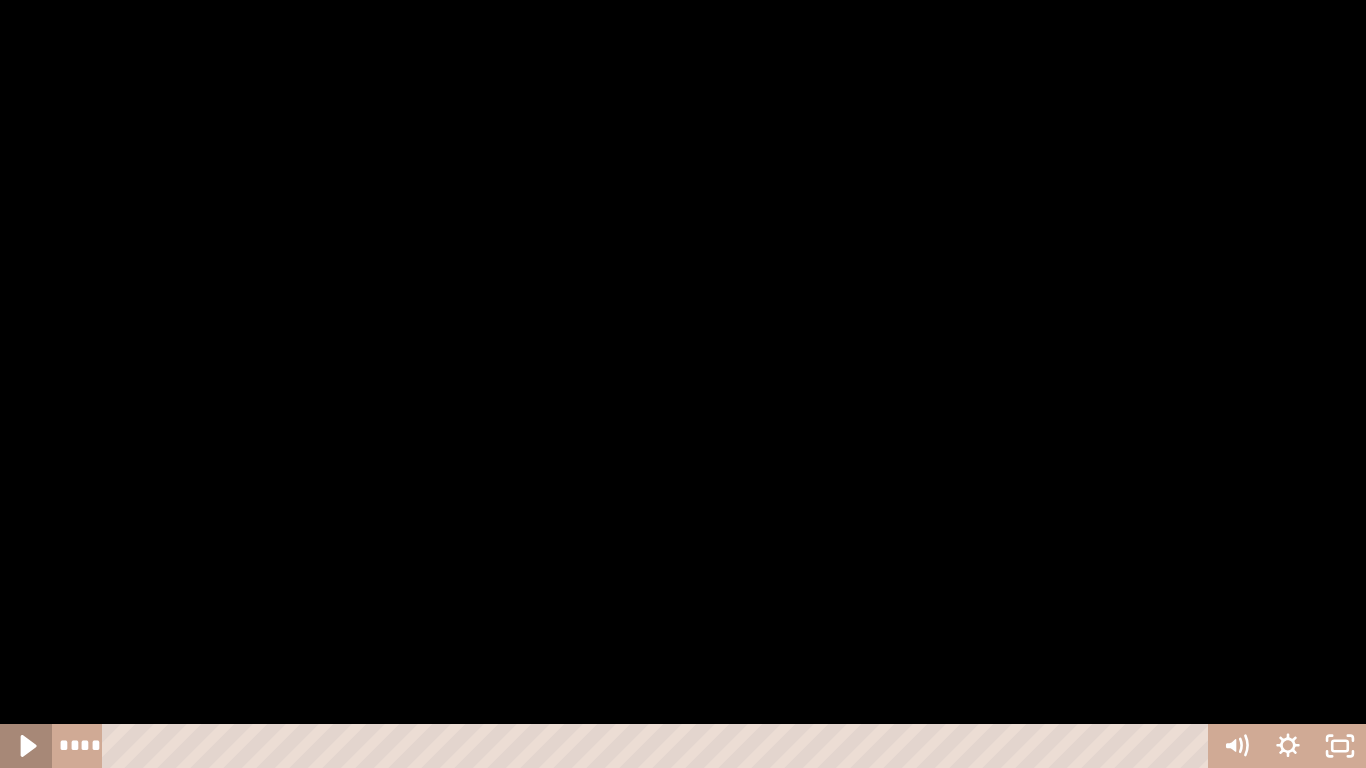 click 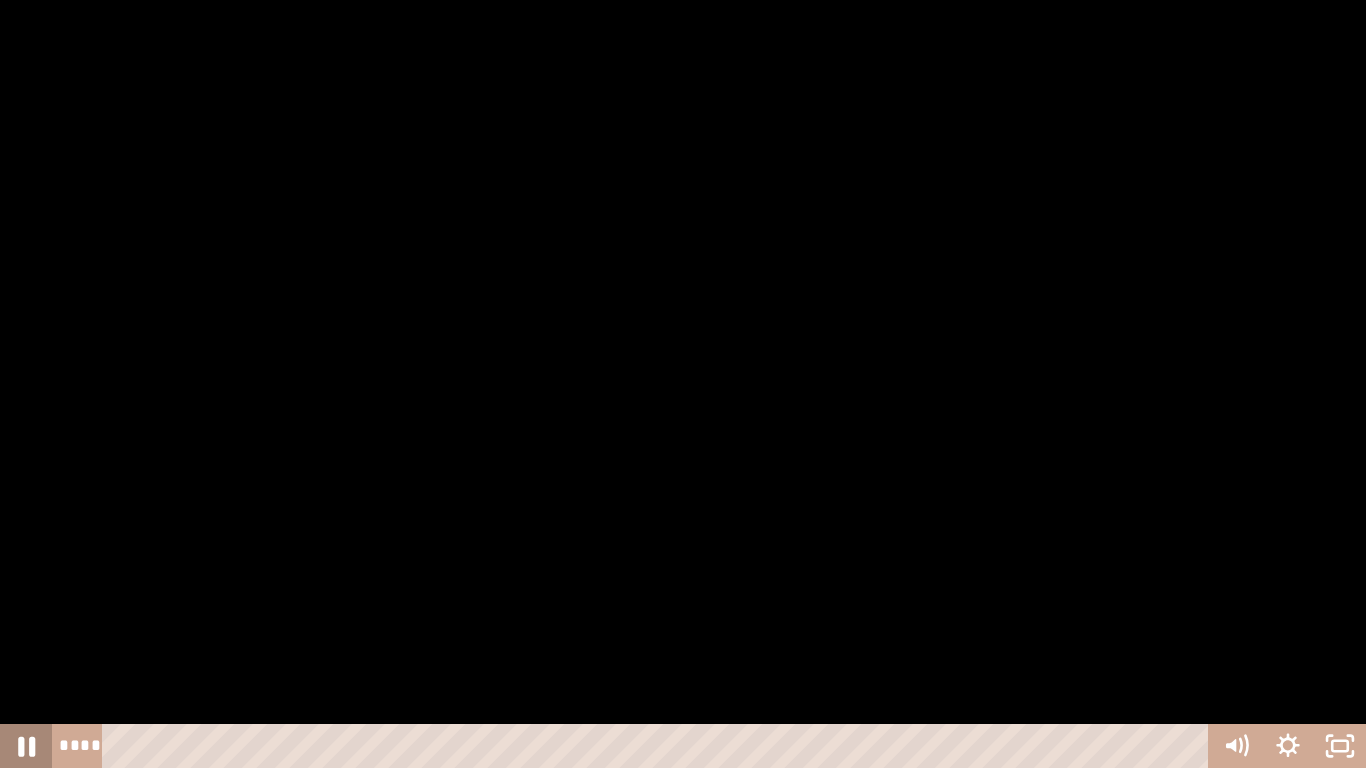 click 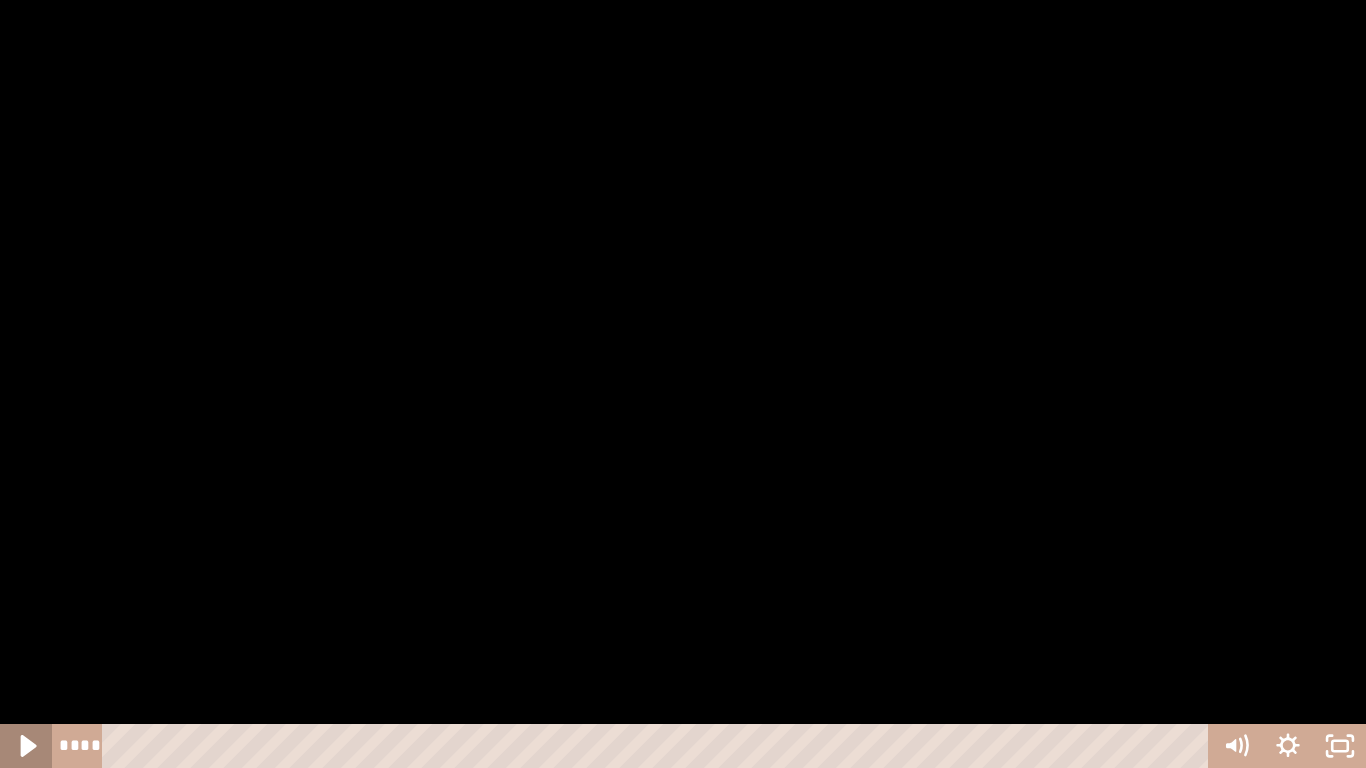click 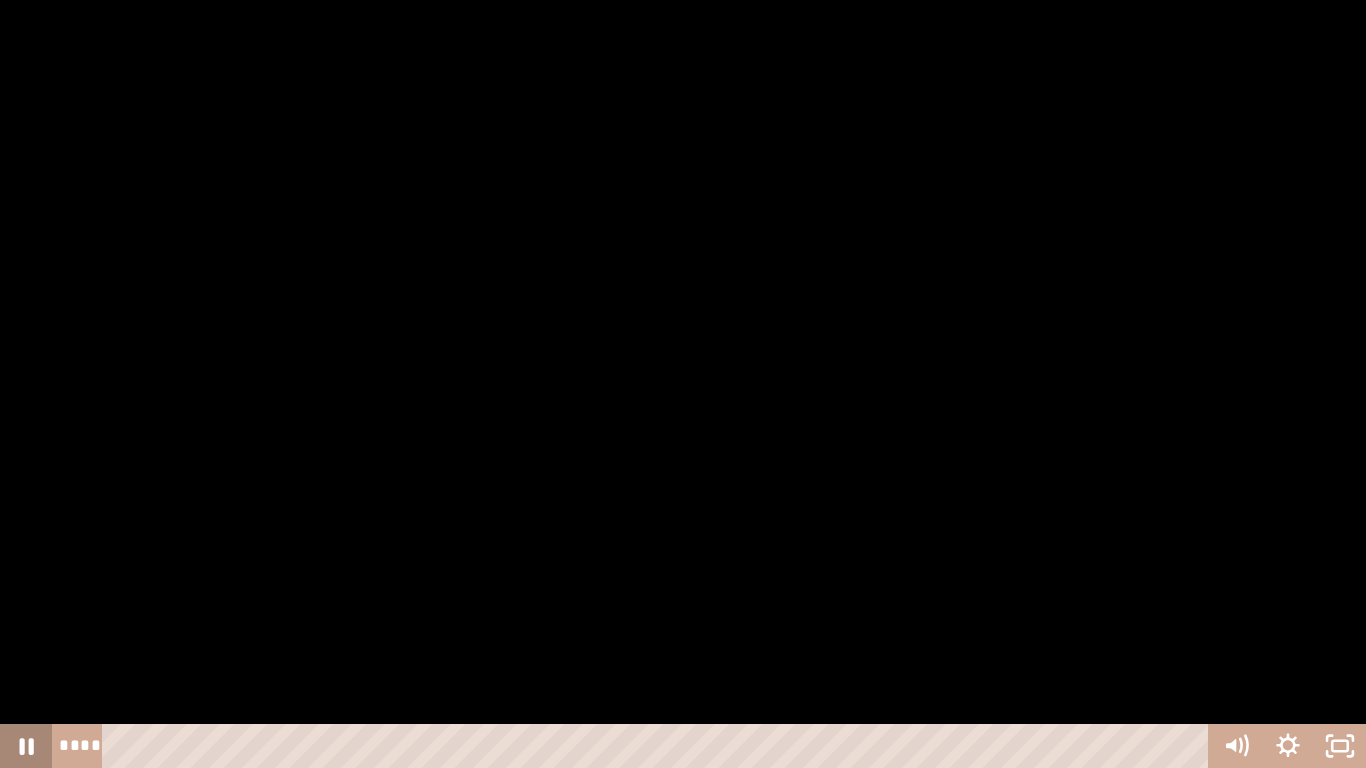 click 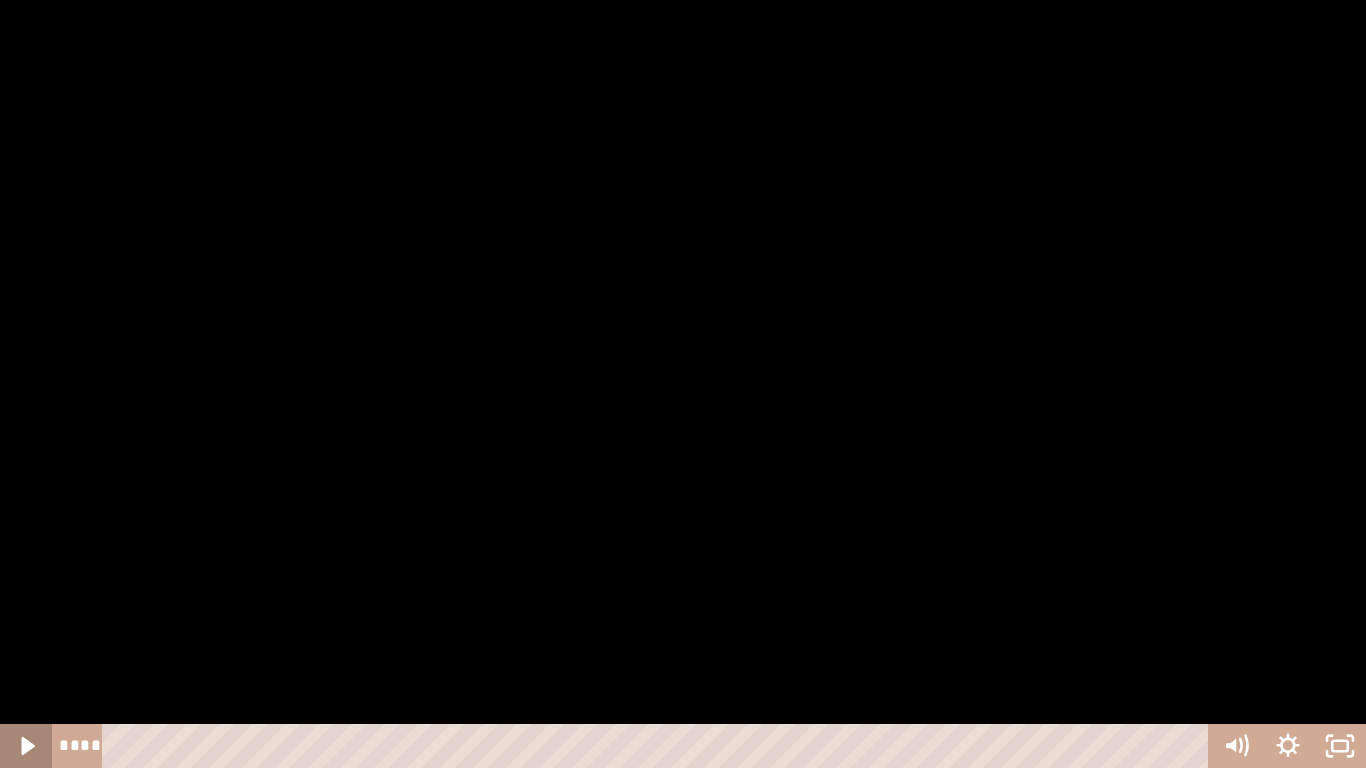 click 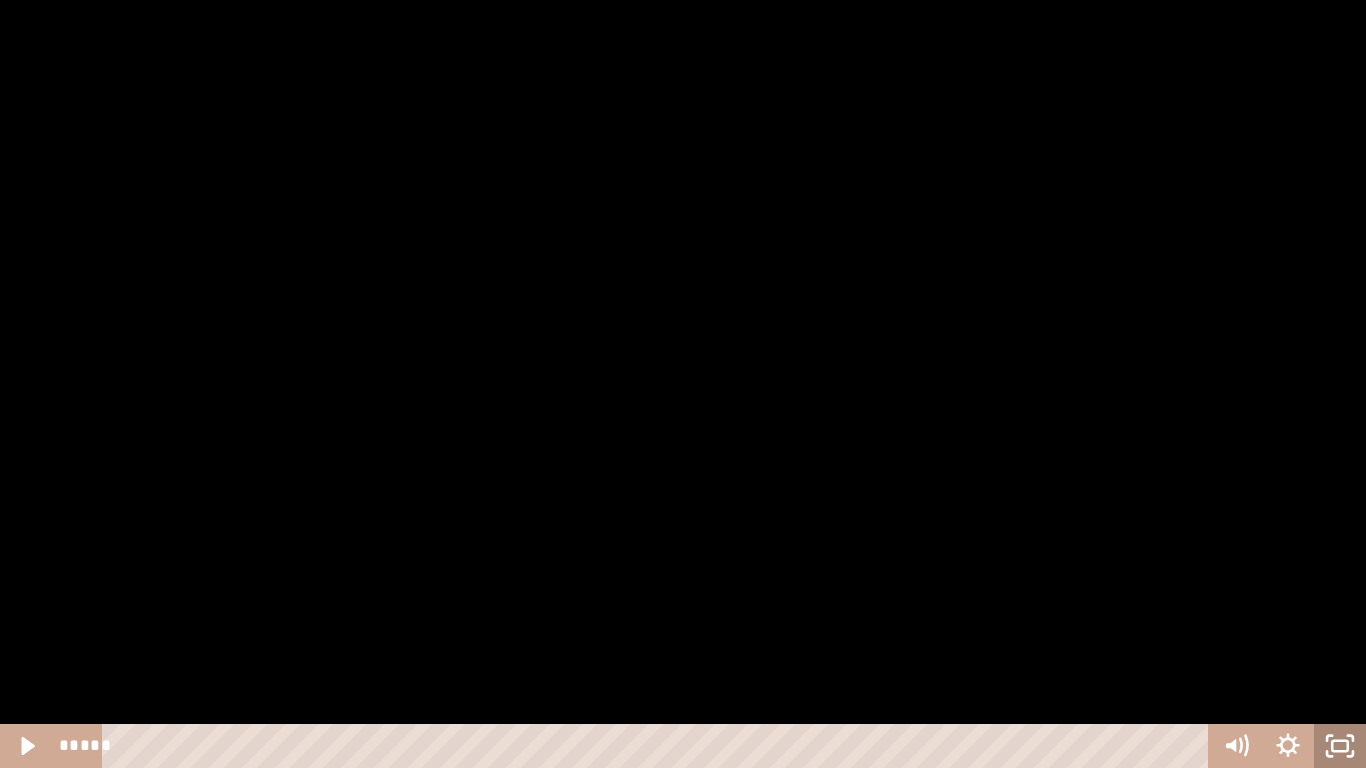 click 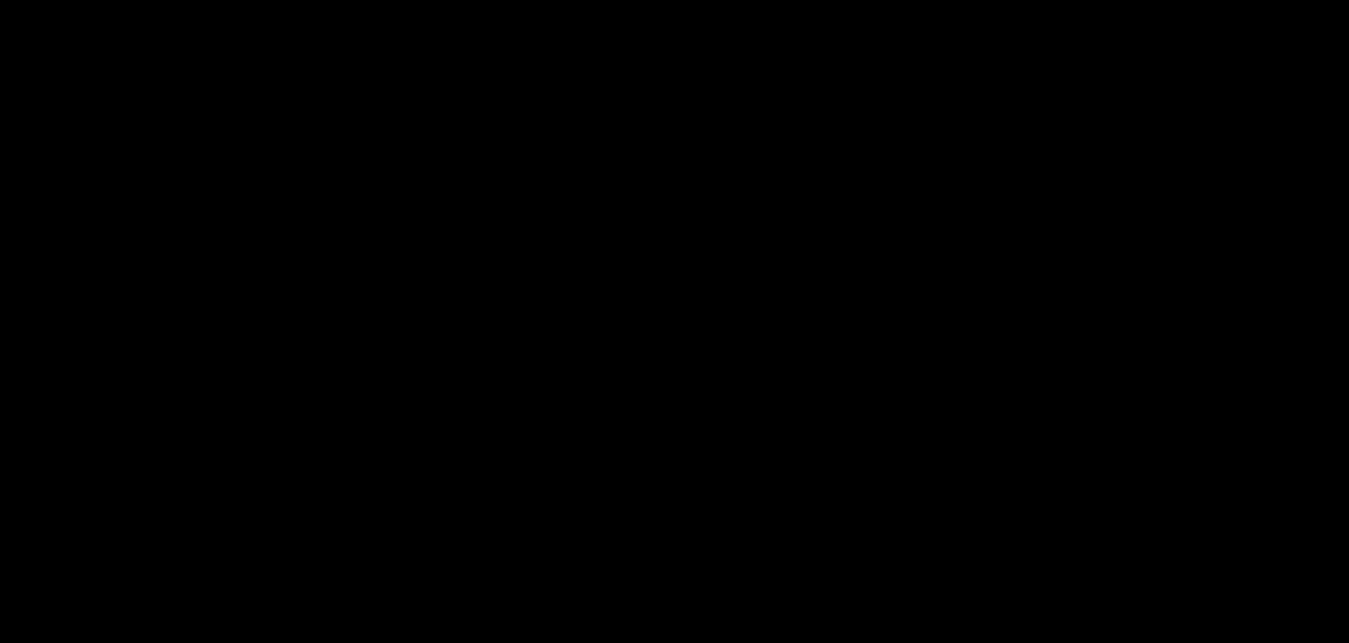 type 